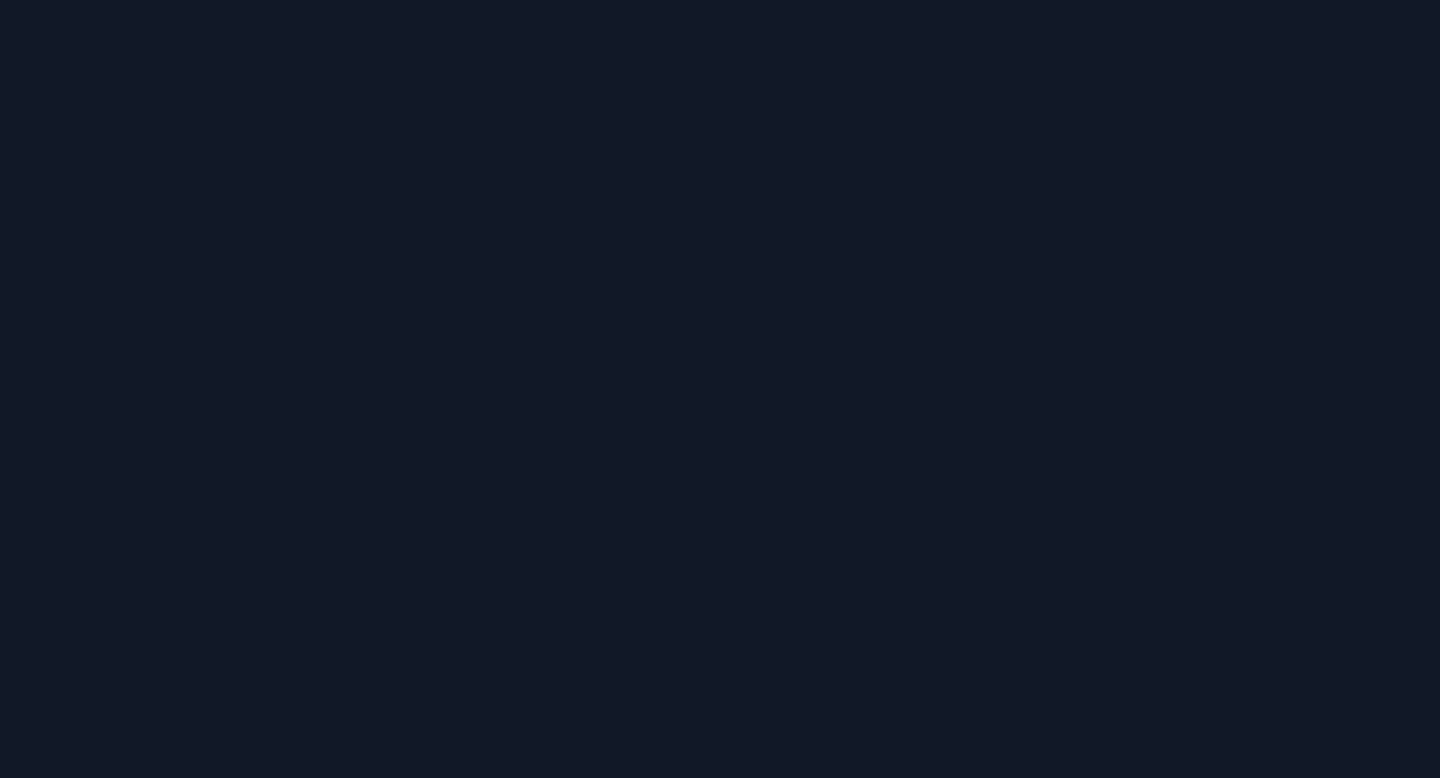 scroll, scrollTop: 0, scrollLeft: 0, axis: both 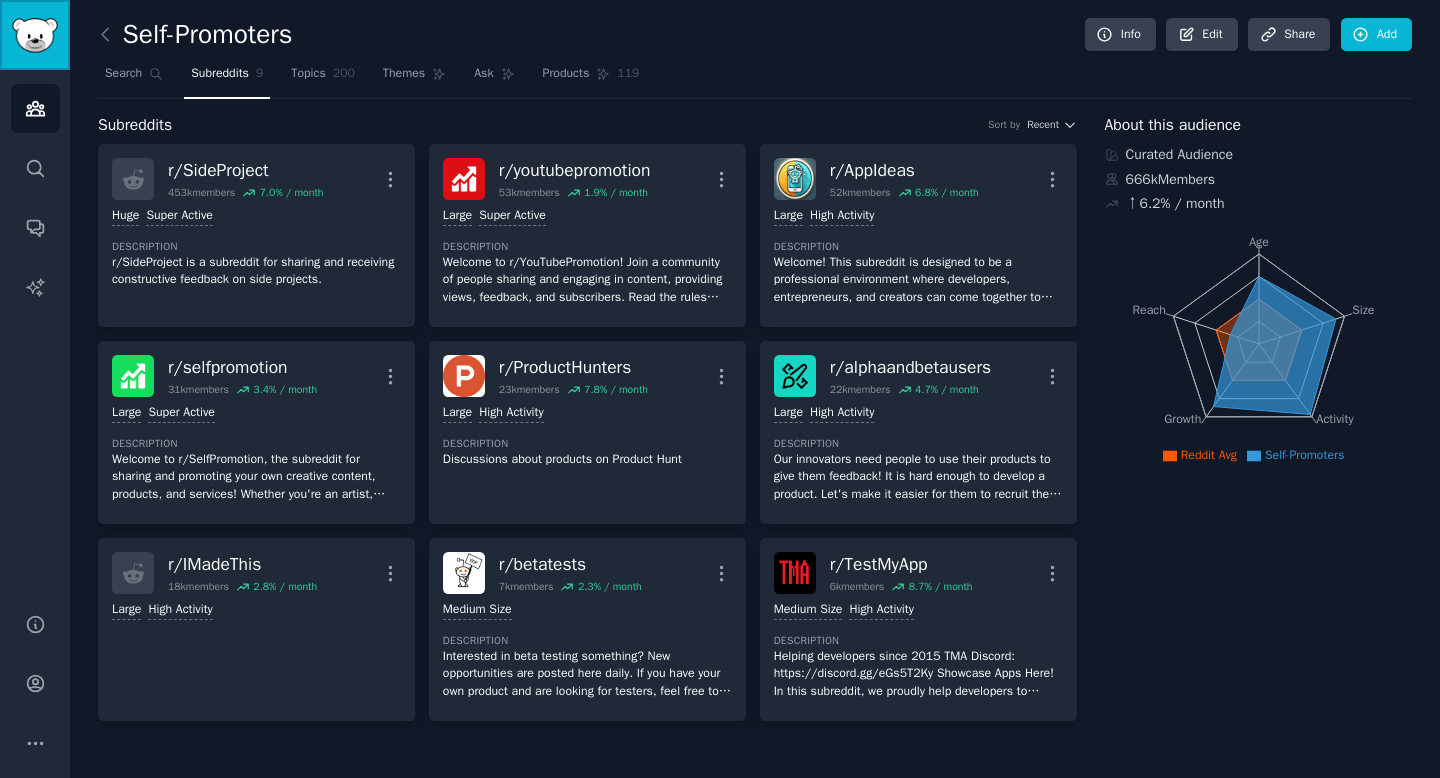 click at bounding box center [35, 35] 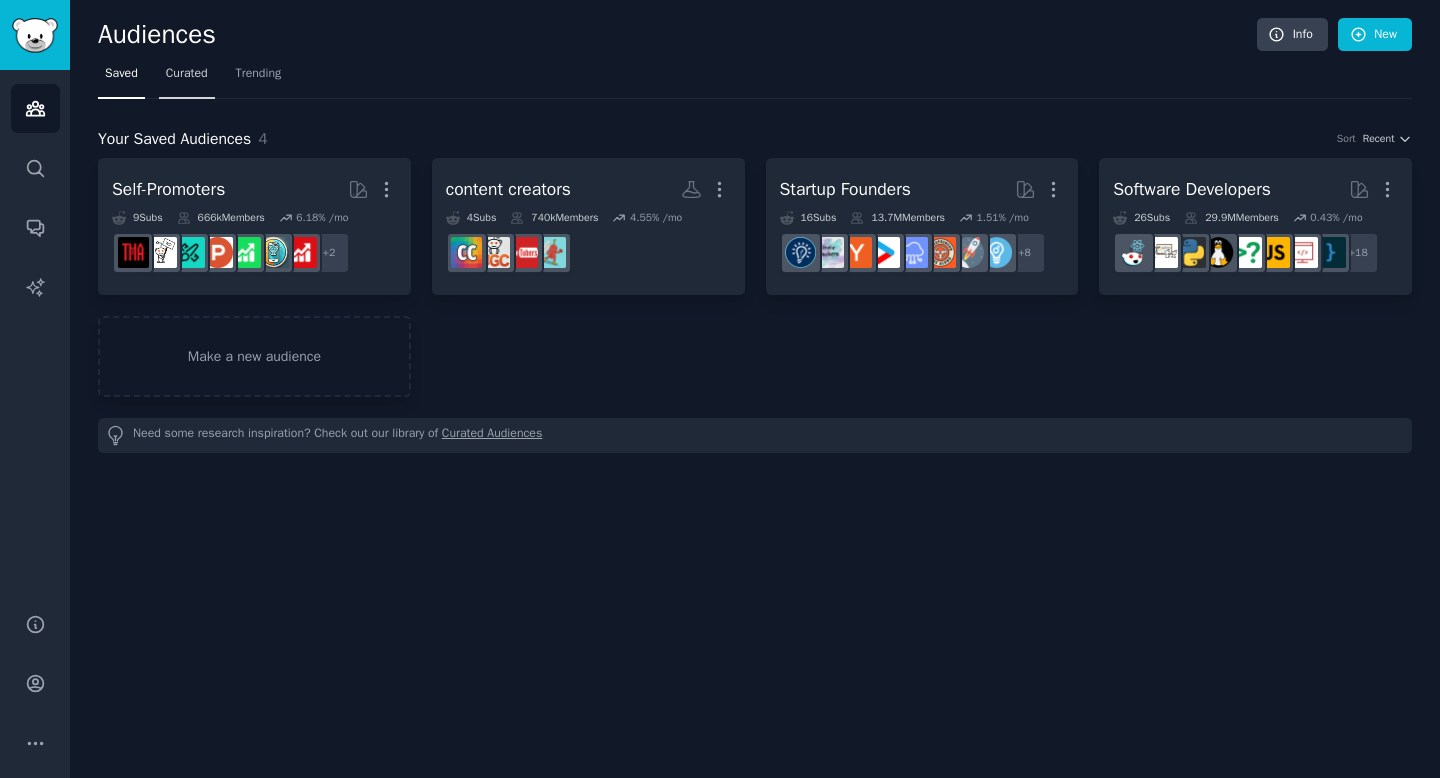 click on "Curated" at bounding box center [187, 78] 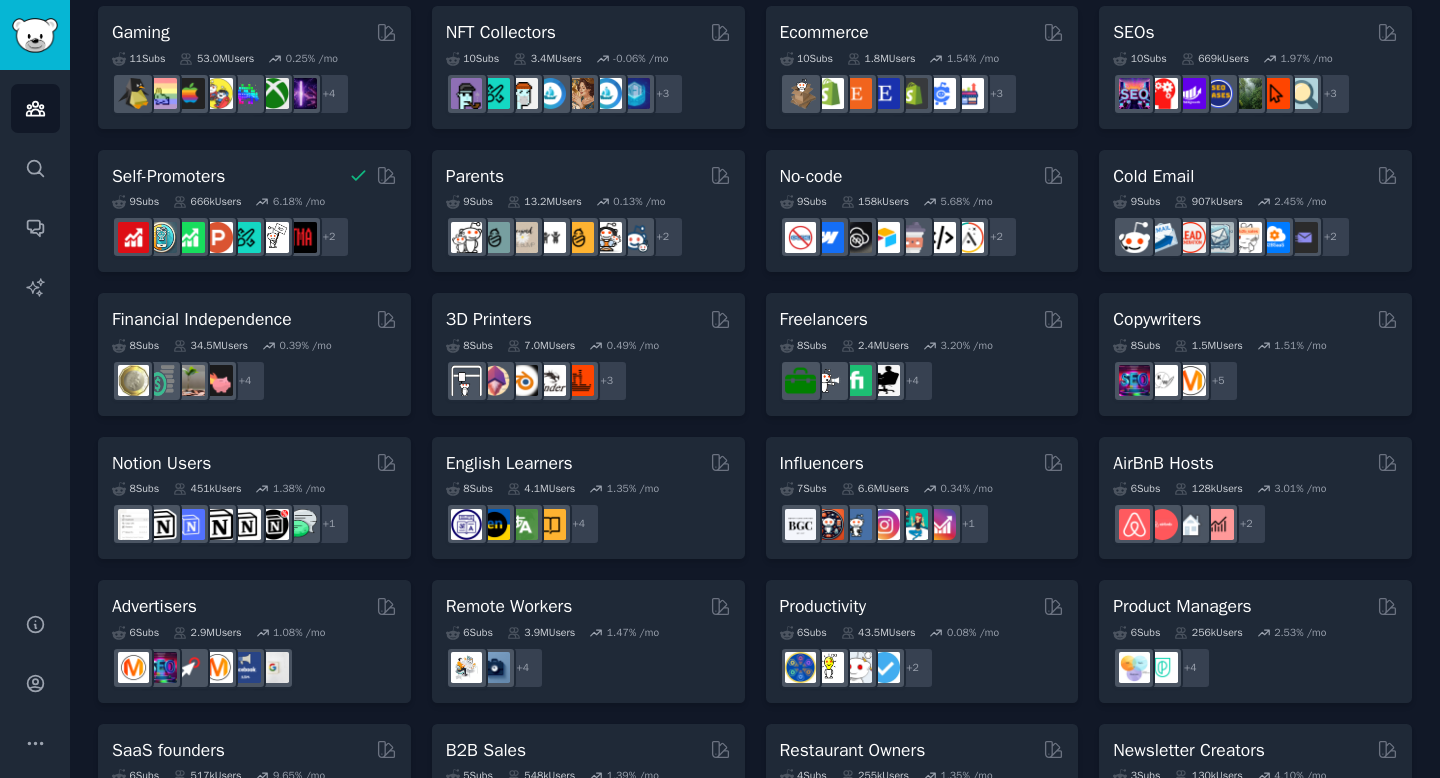 scroll, scrollTop: 0, scrollLeft: 0, axis: both 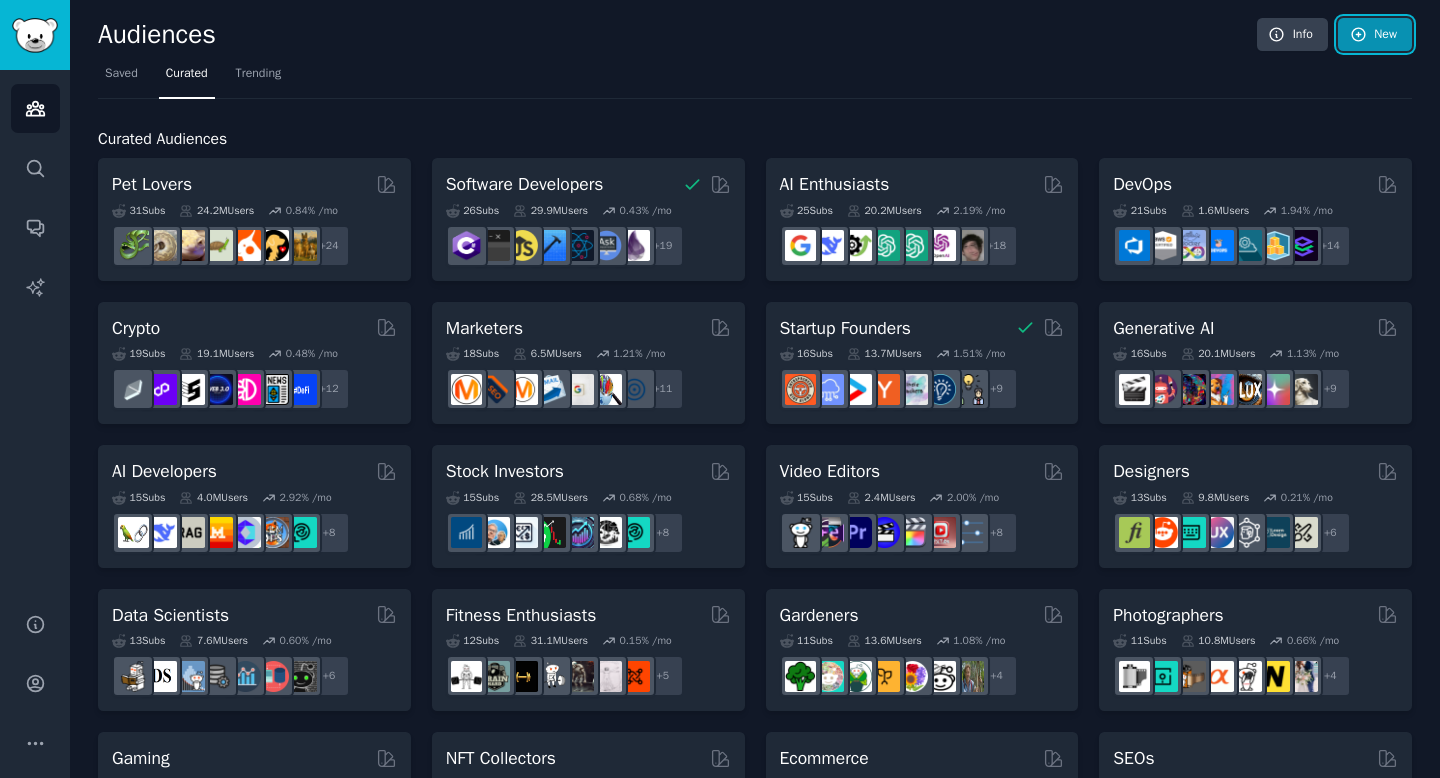 click on "New" at bounding box center (1375, 35) 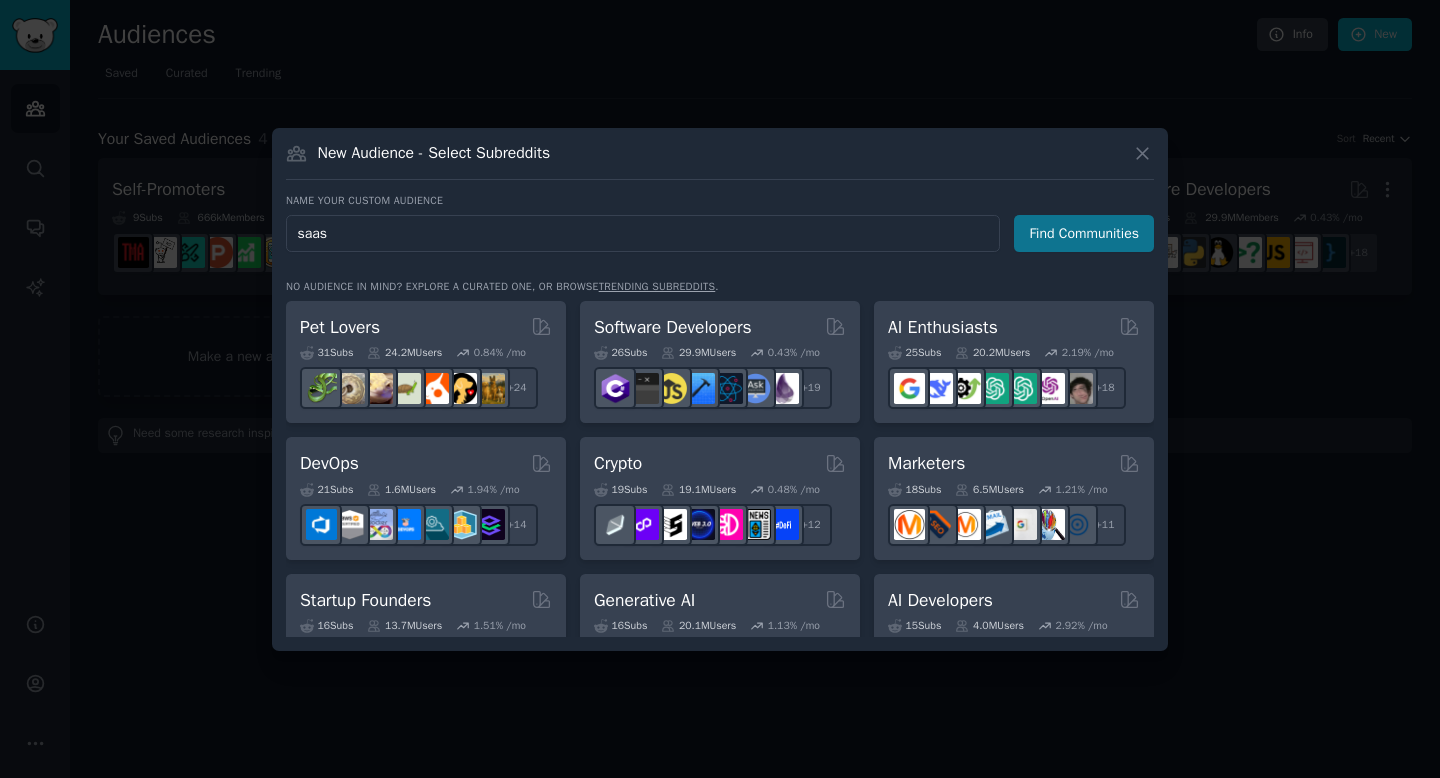type on "saas" 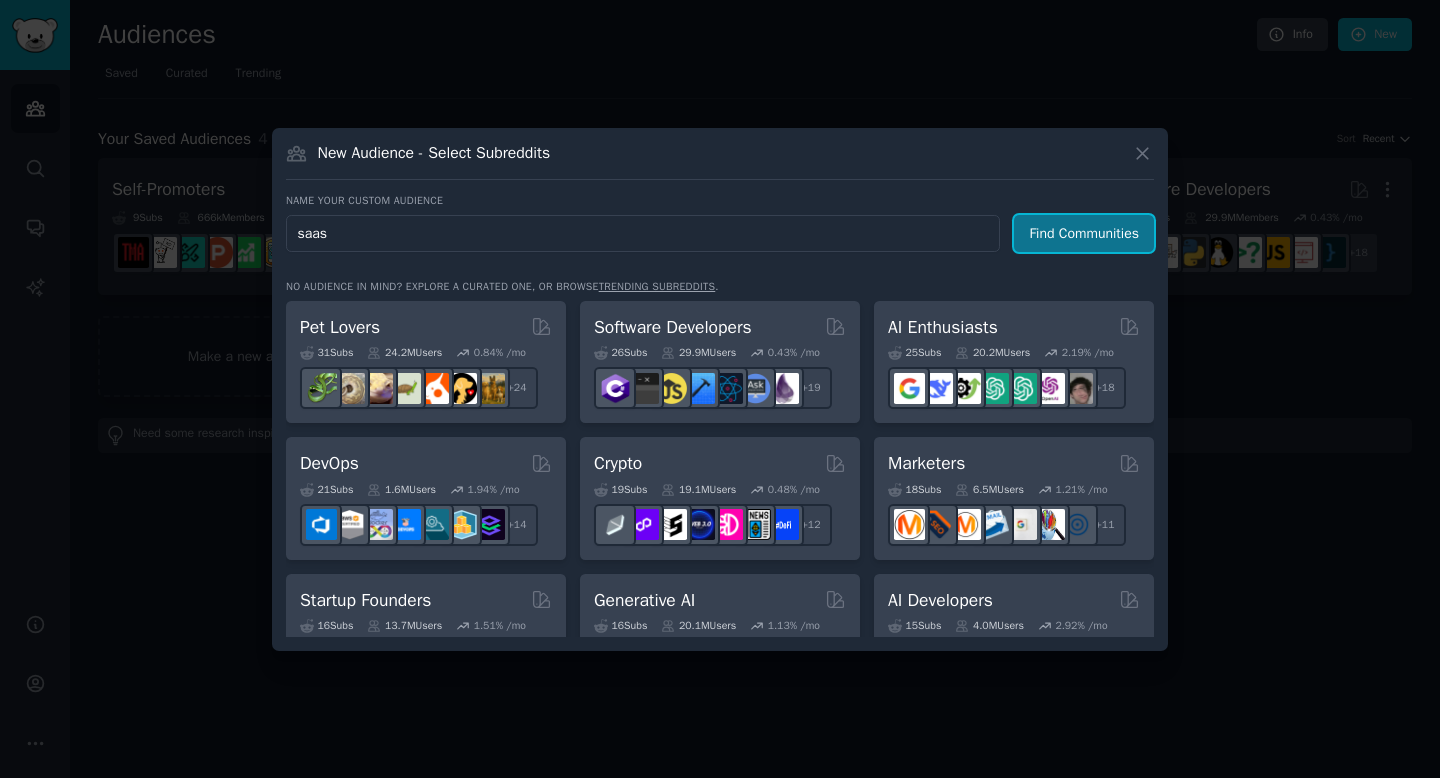 click on "Find Communities" at bounding box center [1084, 233] 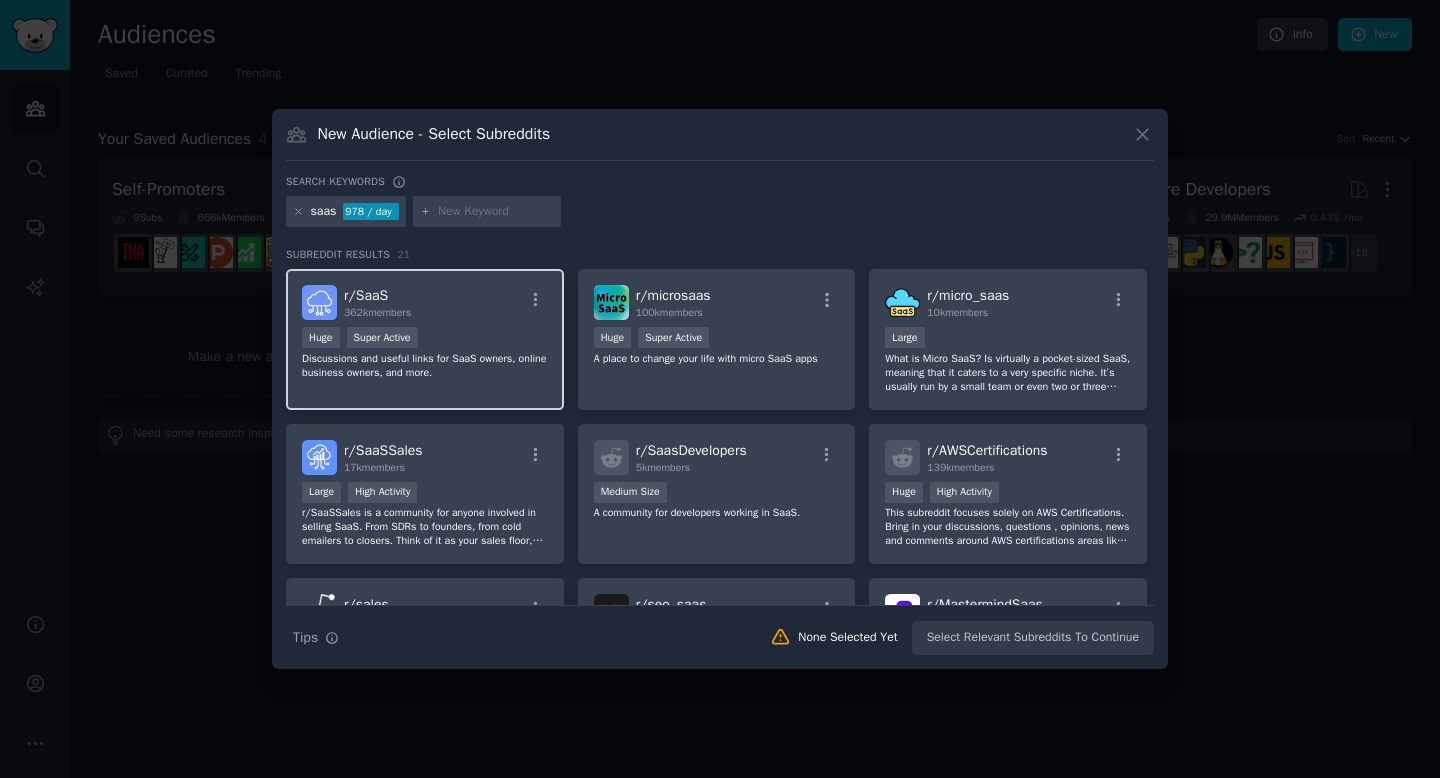 click on "r/ SaaS 362k  members" at bounding box center [377, 302] 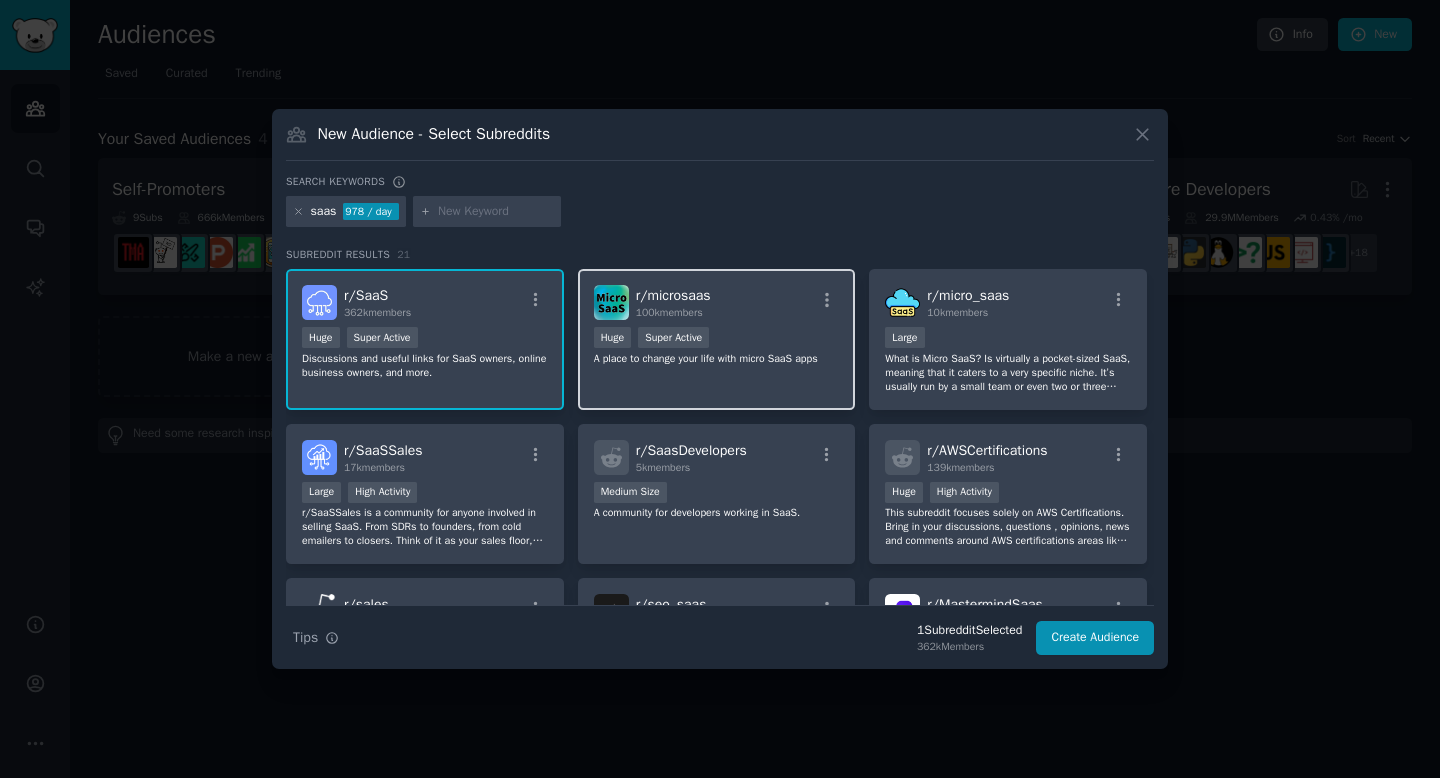 click on "r/ microsaas 100k  members" at bounding box center (717, 302) 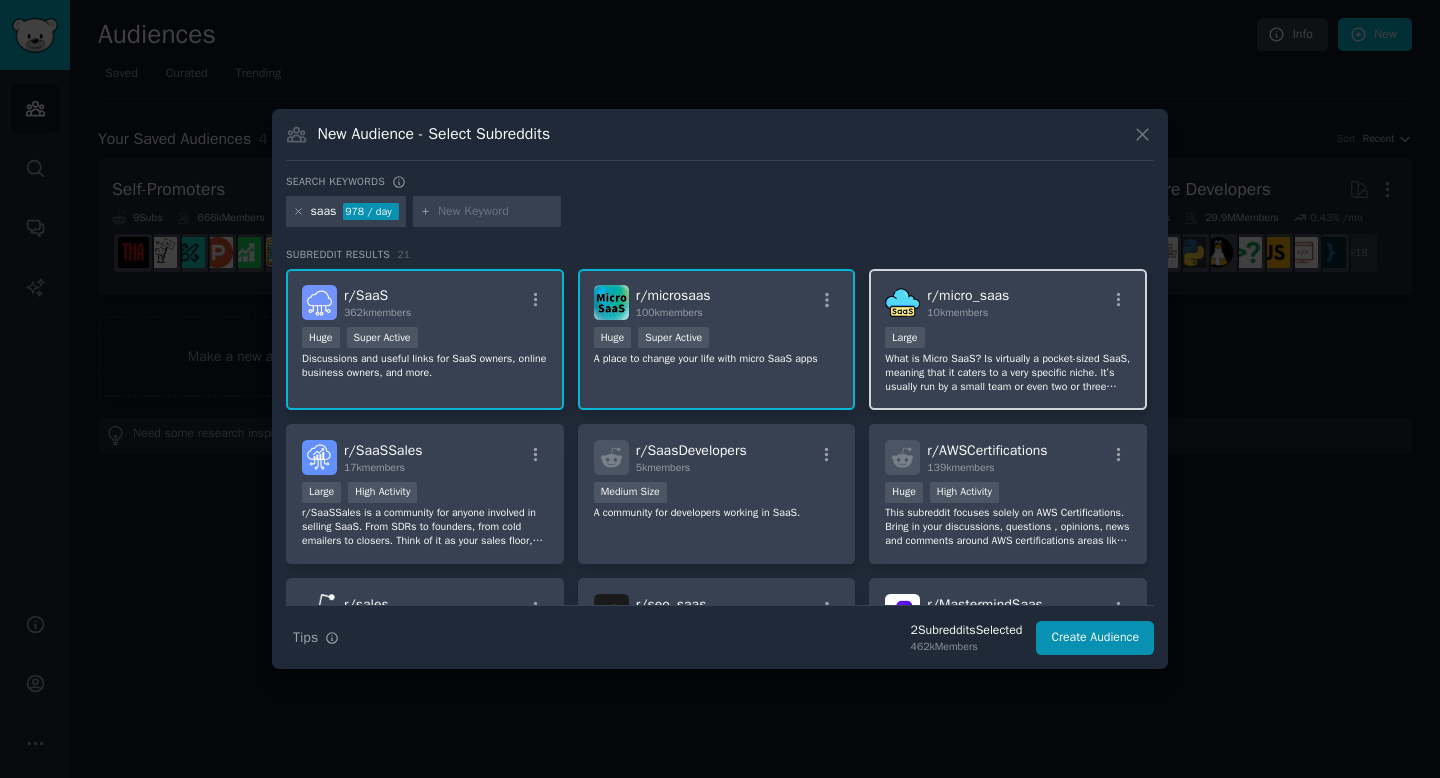 click on "r/ micro_saas [NUMBER]k  members Large What is Micro SaaS?
Is virtually a pocket-sized SaaS, meaning that it caters to a very specific niche. It’s usually run by a small team or even two or three people. And since it’s targeting a much smaller group, the resources used in making and running it are also substantially low." at bounding box center (1008, 339) 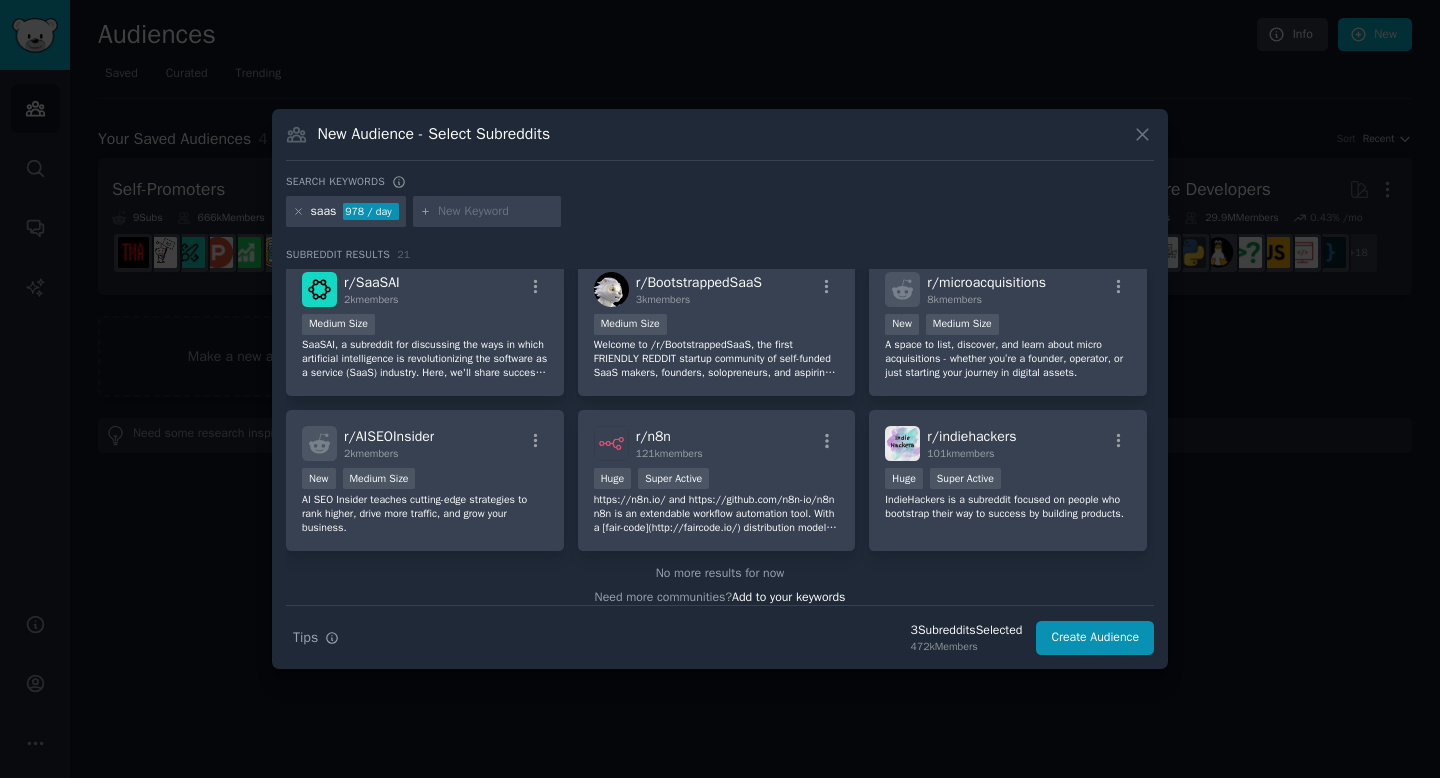 scroll, scrollTop: 801, scrollLeft: 0, axis: vertical 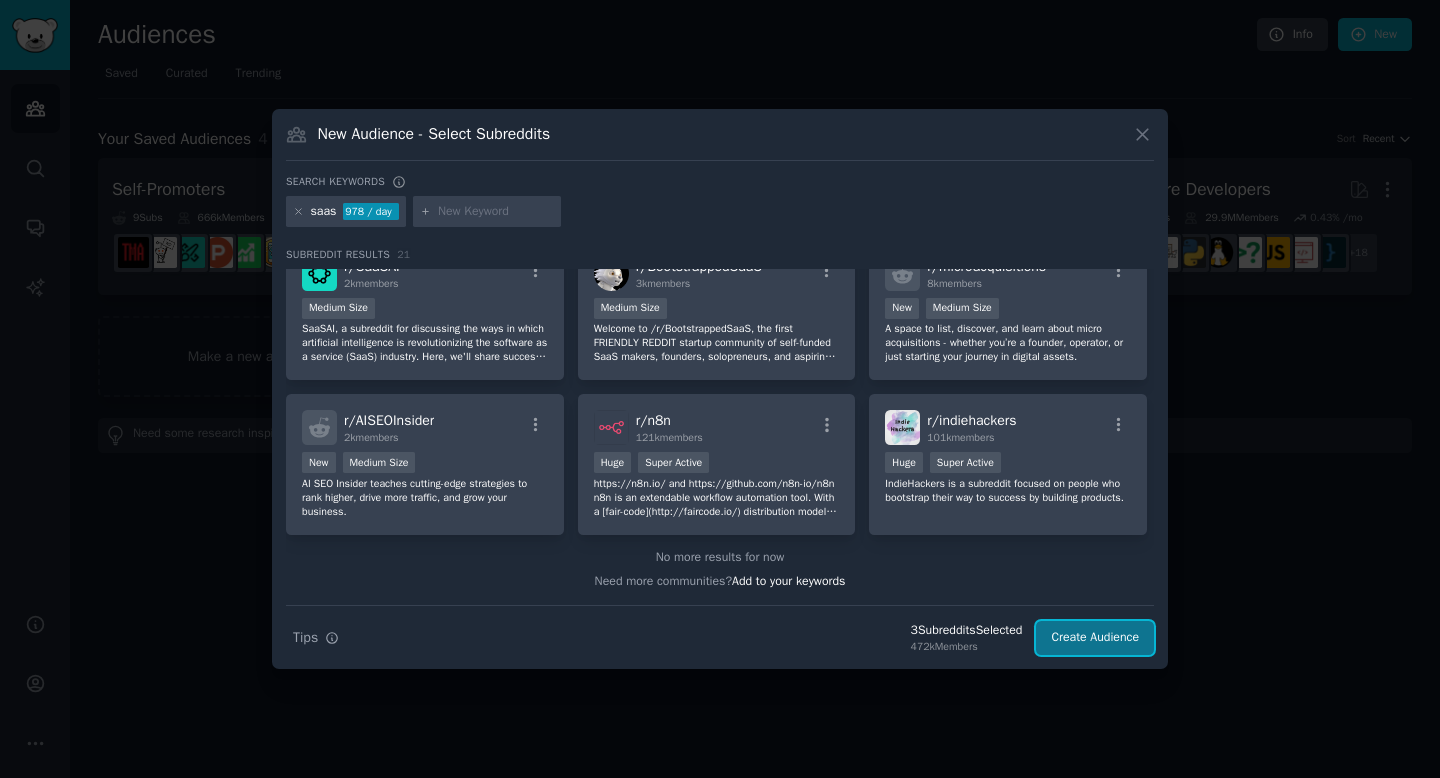 click on "Create Audience" at bounding box center (1095, 638) 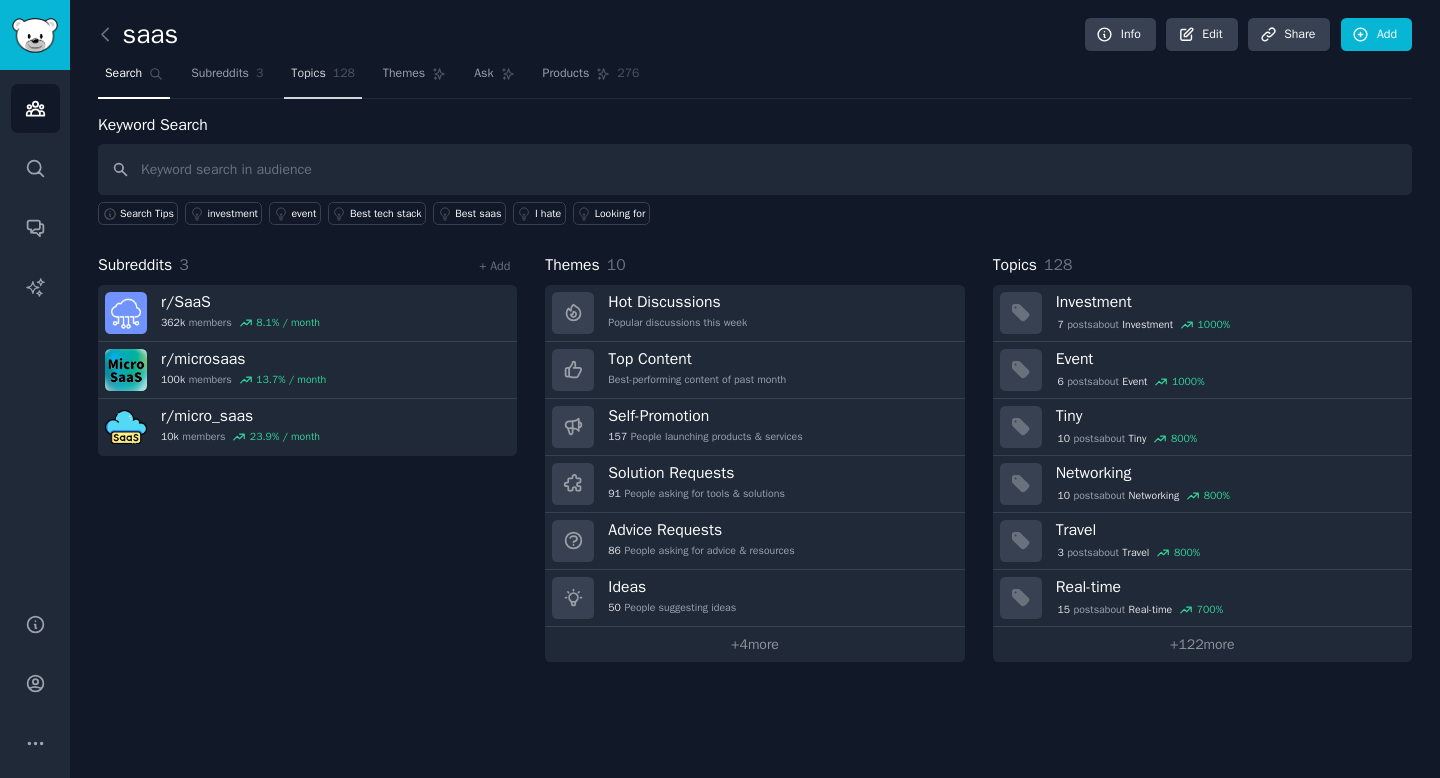 click on "Topics" at bounding box center (308, 74) 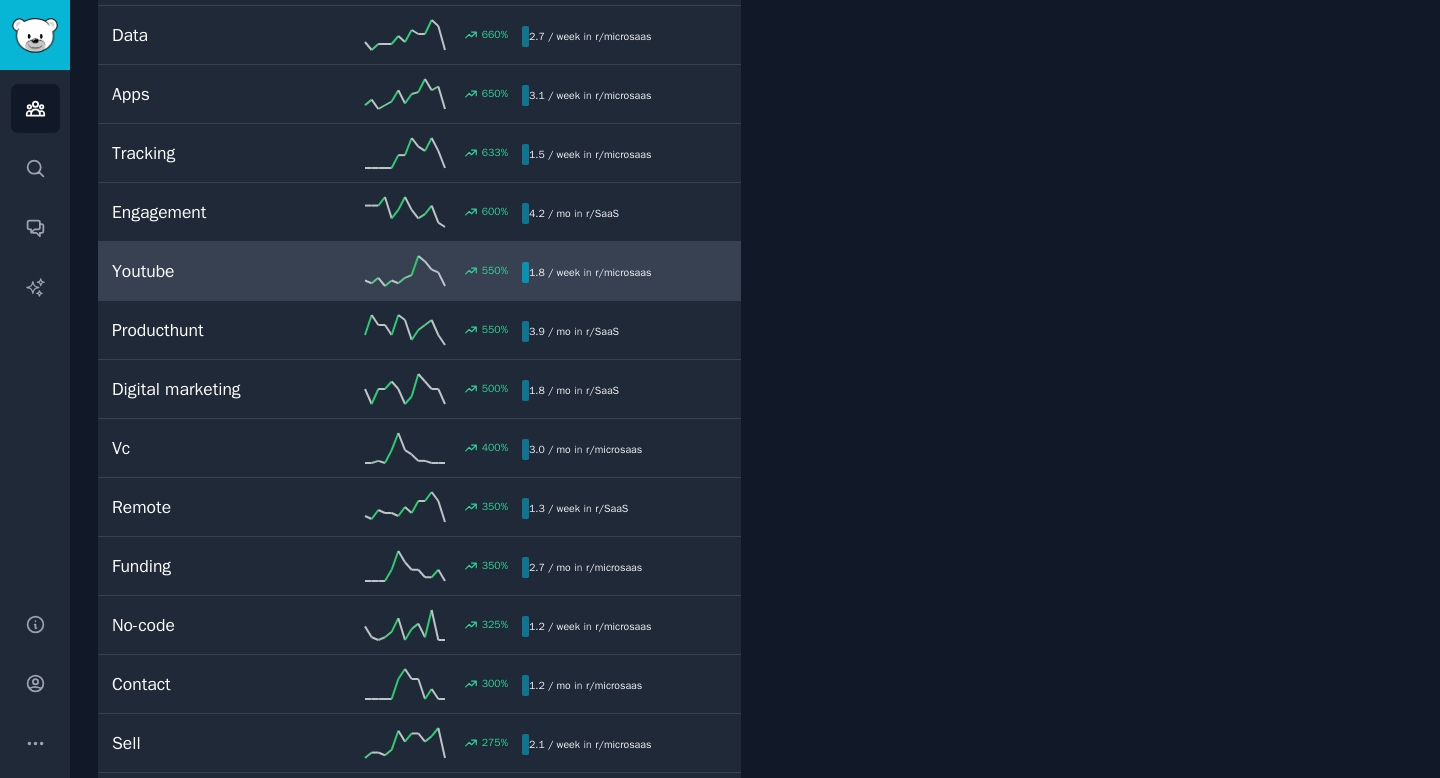 scroll, scrollTop: 0, scrollLeft: 0, axis: both 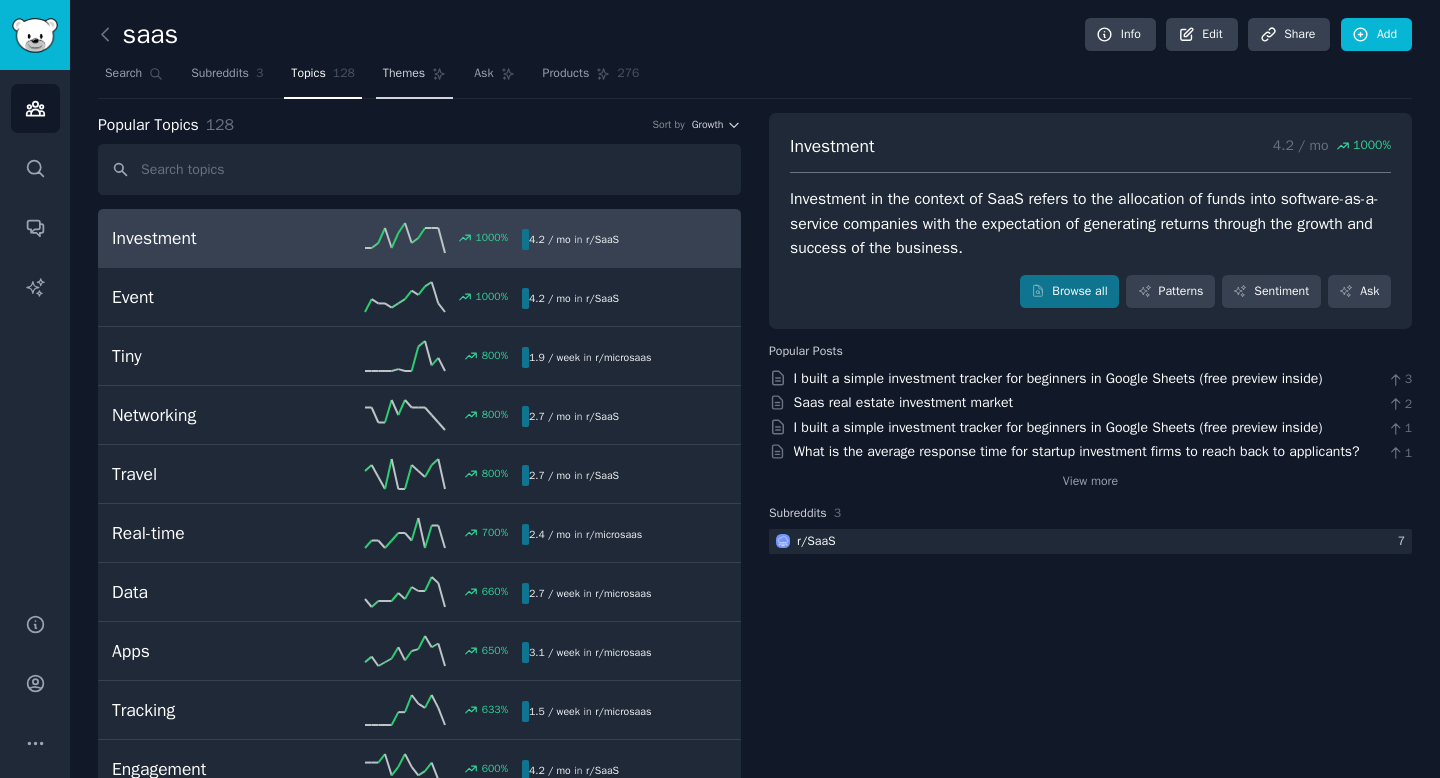 click on "Themes" at bounding box center (414, 78) 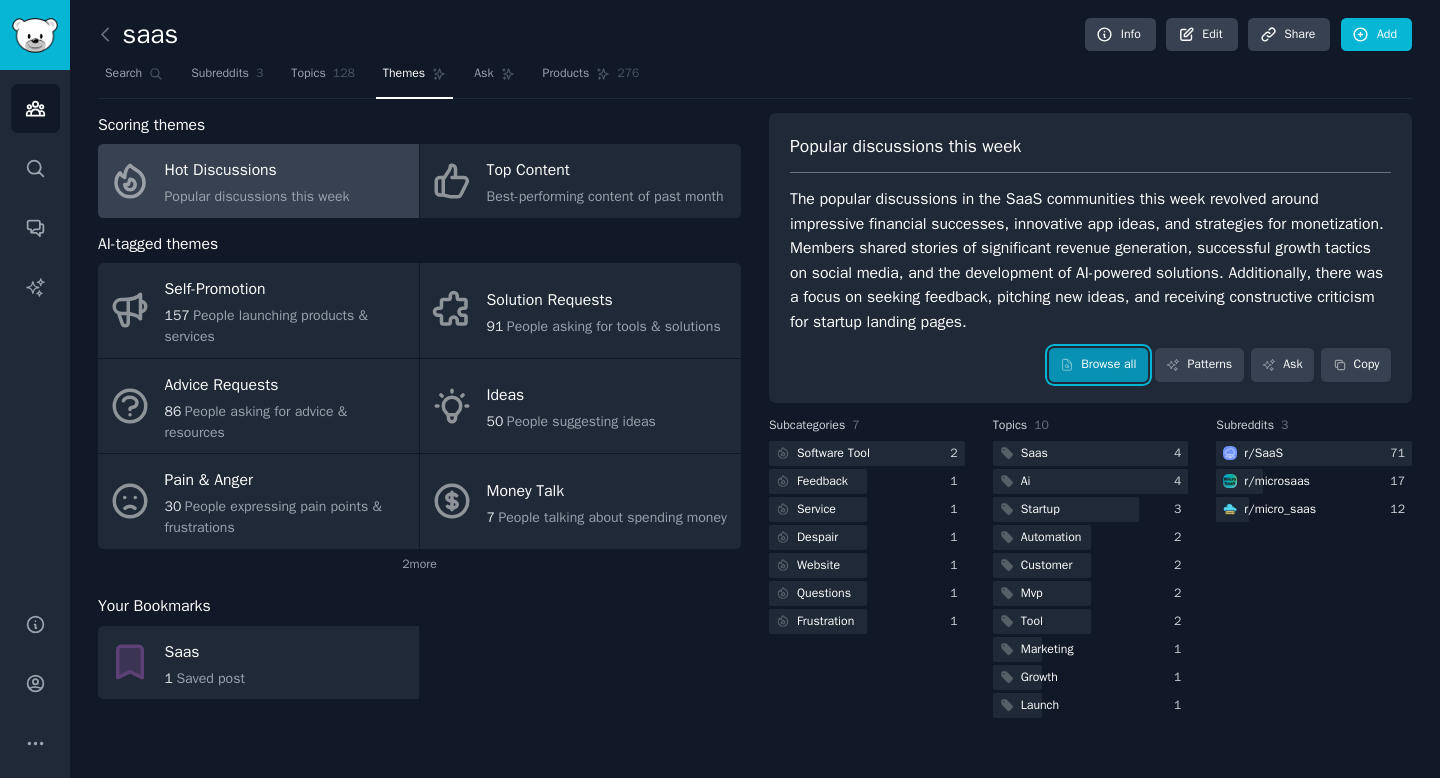 click on "Browse all" at bounding box center (1098, 365) 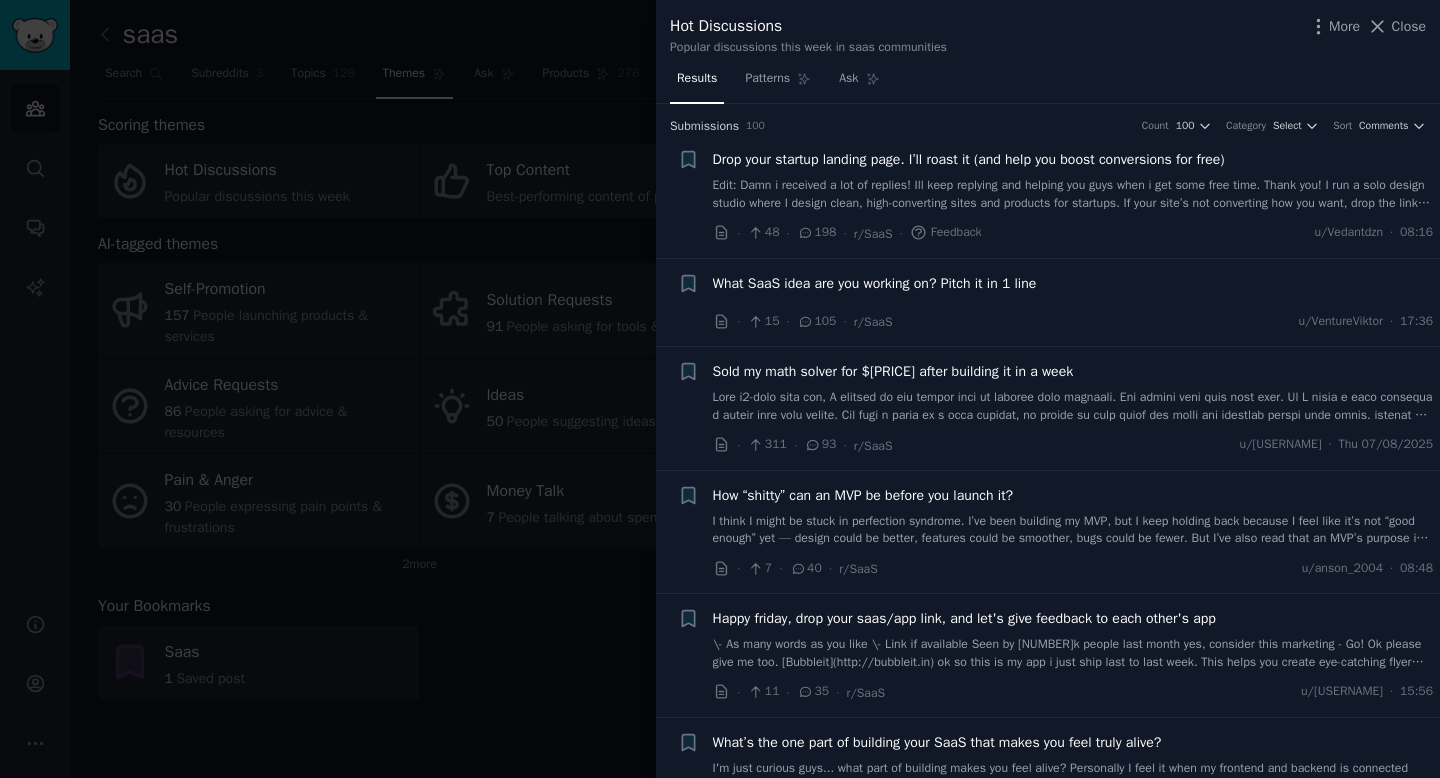 scroll, scrollTop: 20, scrollLeft: 0, axis: vertical 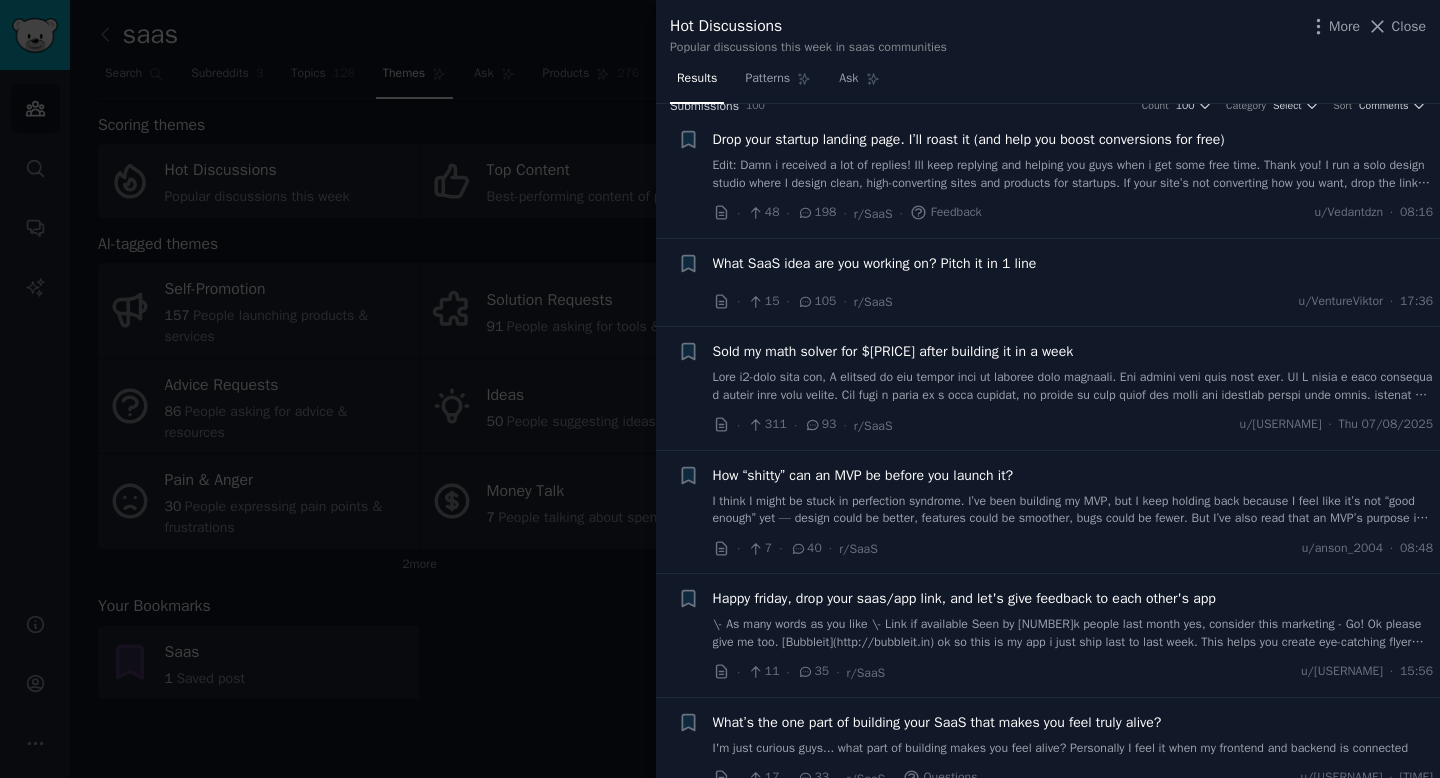 click on "What SaaS idea are you working on? Pitch it in 1 line · [NUMBER] · [NUMBER] · r/SaaS u/[USERNAME] · [TIME]" at bounding box center (1073, 283) 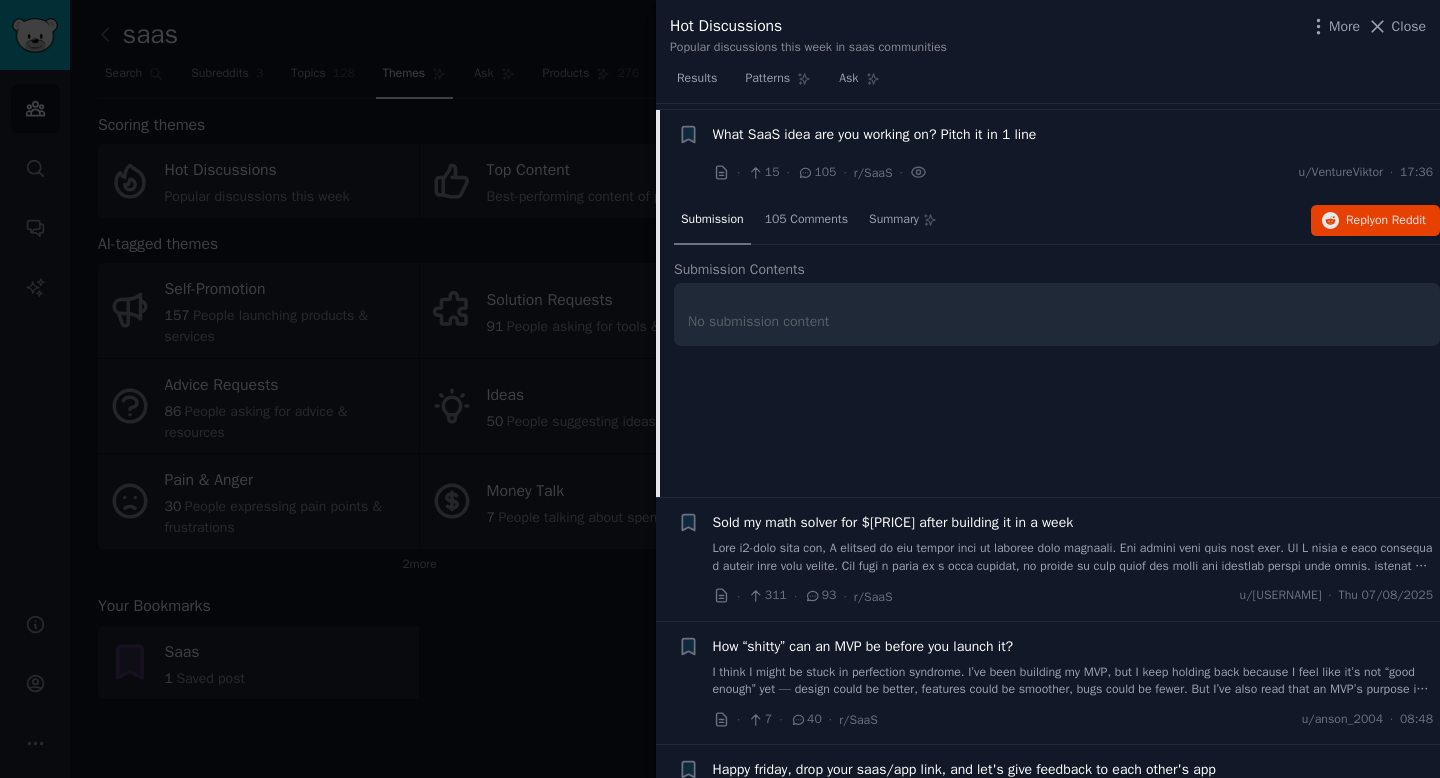 scroll, scrollTop: 155, scrollLeft: 0, axis: vertical 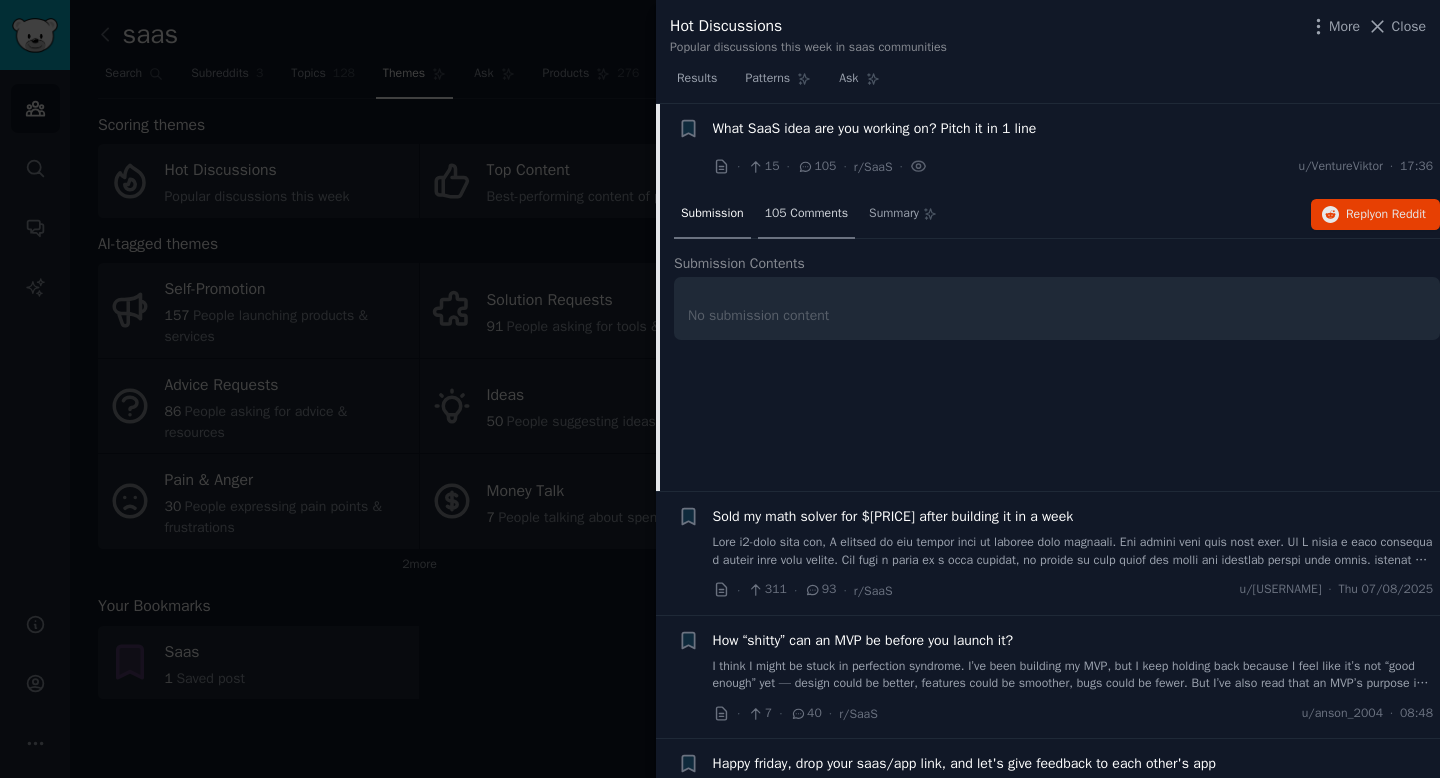 click on "105 Comments" at bounding box center [806, 214] 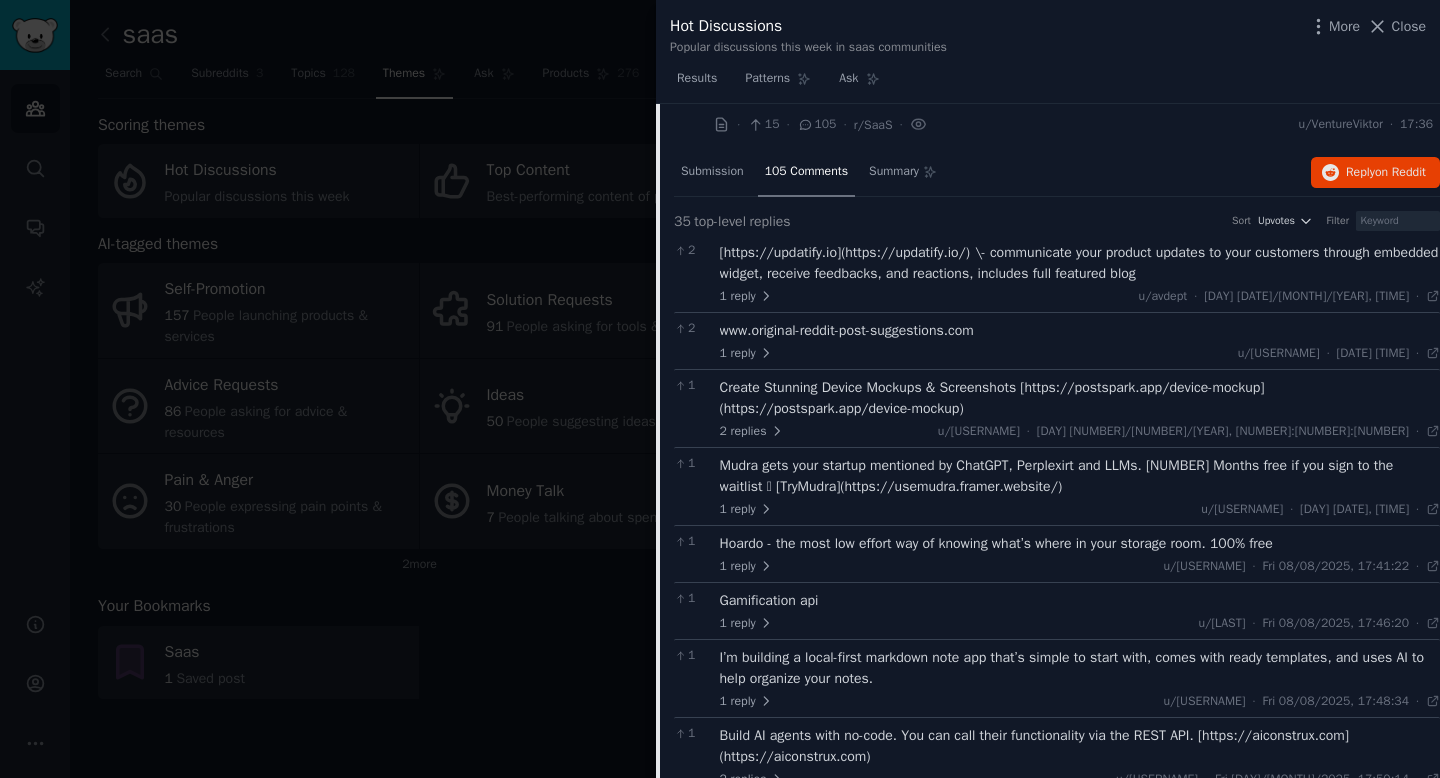 scroll, scrollTop: 142, scrollLeft: 0, axis: vertical 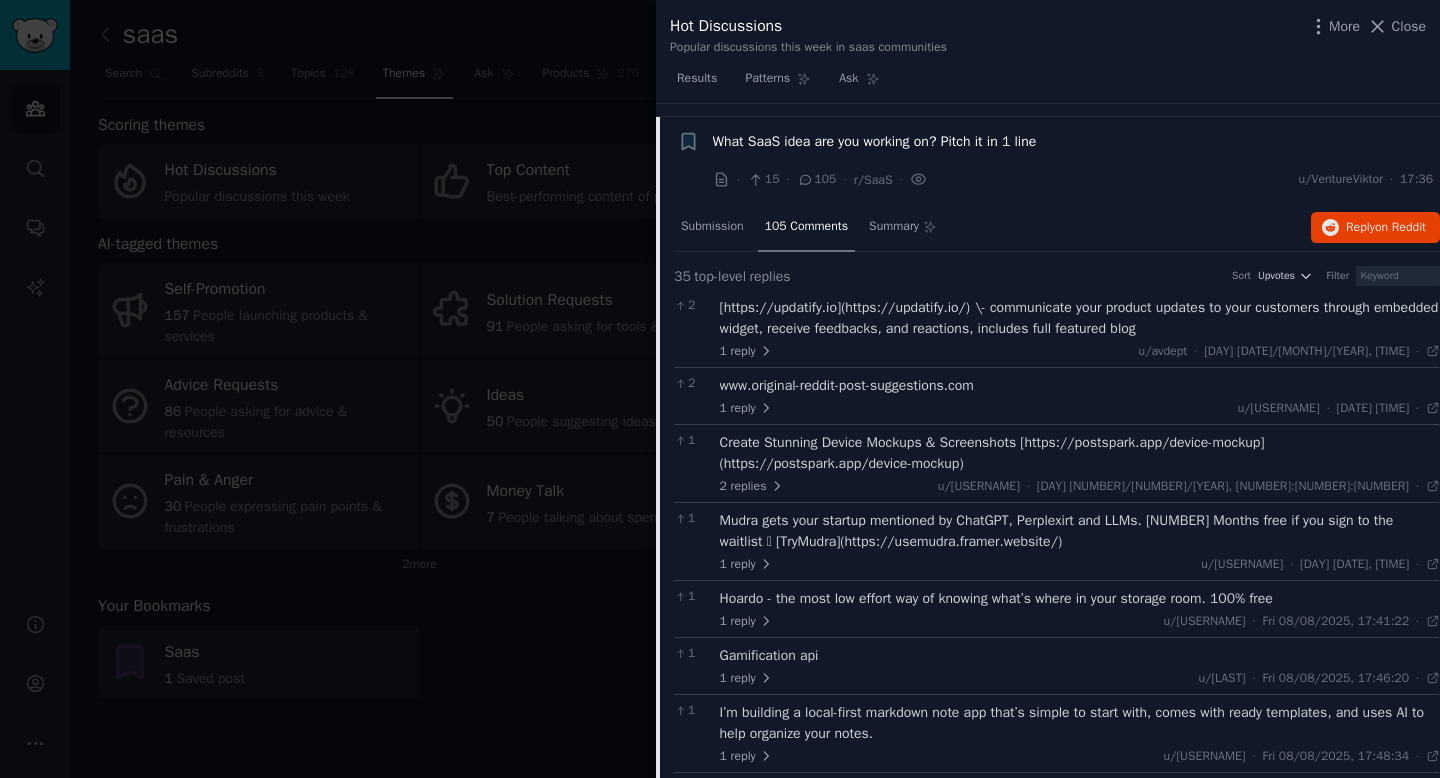 click on "www.original-reddit-post-suggestions.com" at bounding box center (1080, 385) 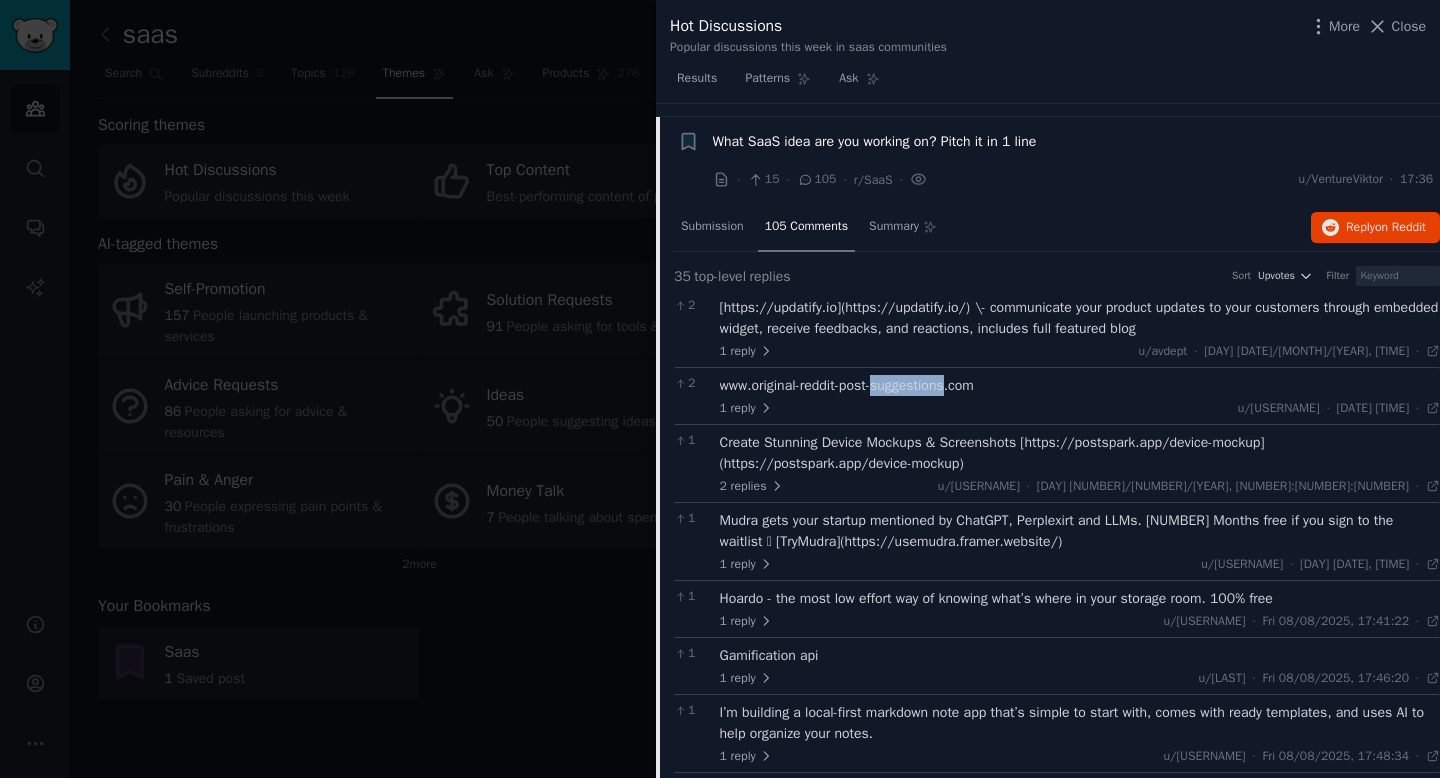 click on "www.original-reddit-post-suggestions.com" at bounding box center [1080, 385] 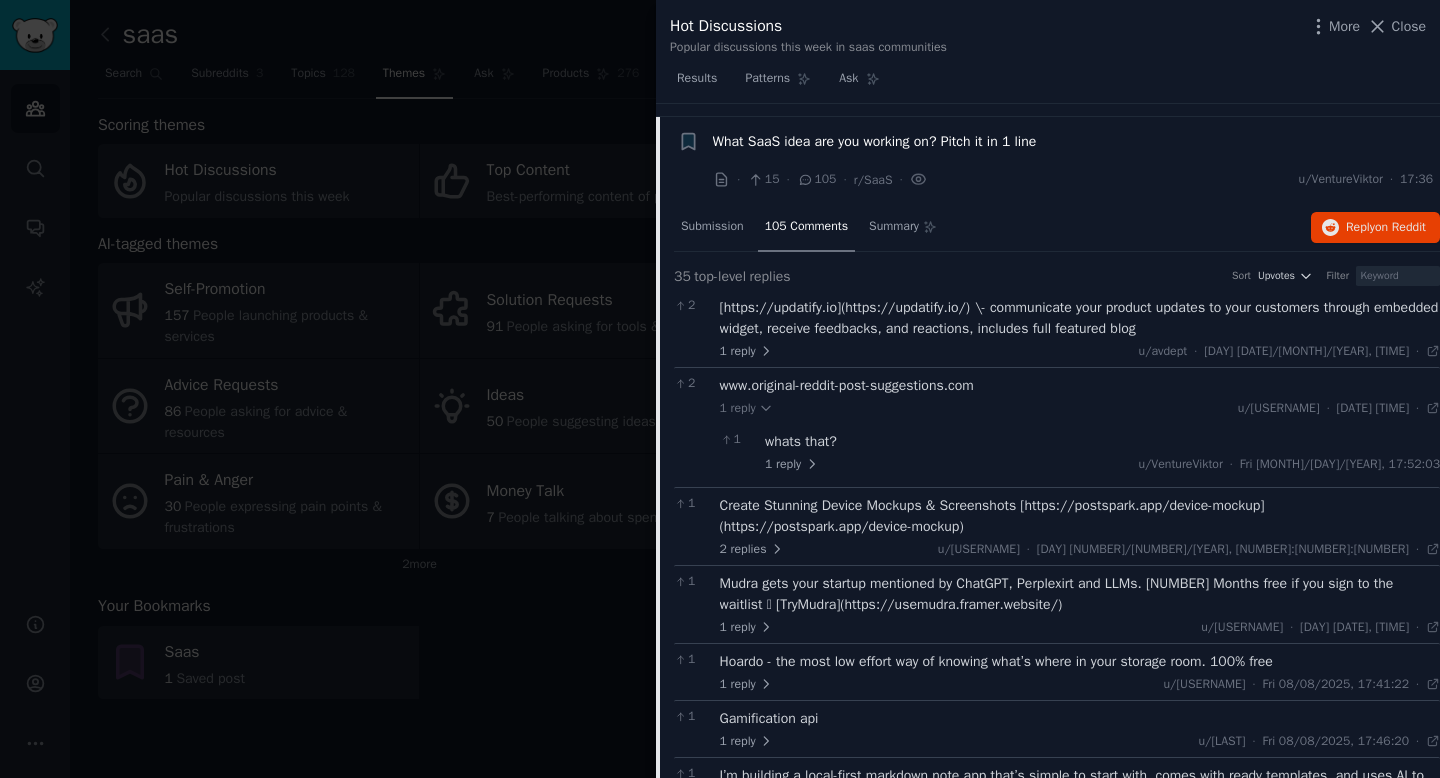 click on "www.original-reddit-post-suggestions.com 1   reply u/[USERNAME] · [DAY] [NUMBER]/[NUMBER]/[YEAR], [NUMBER]:[NUMBER]:[NUMBER] [NUMBER]:[NUMBER]  · 1 whats that? 1   reply u/[USERNAME] · [DAY] [NUMBER]/[NUMBER]/[YEAR], [NUMBER]:[NUMBER]:[NUMBER] [NUMBER]:[NUMBER]" at bounding box center [1080, 427] 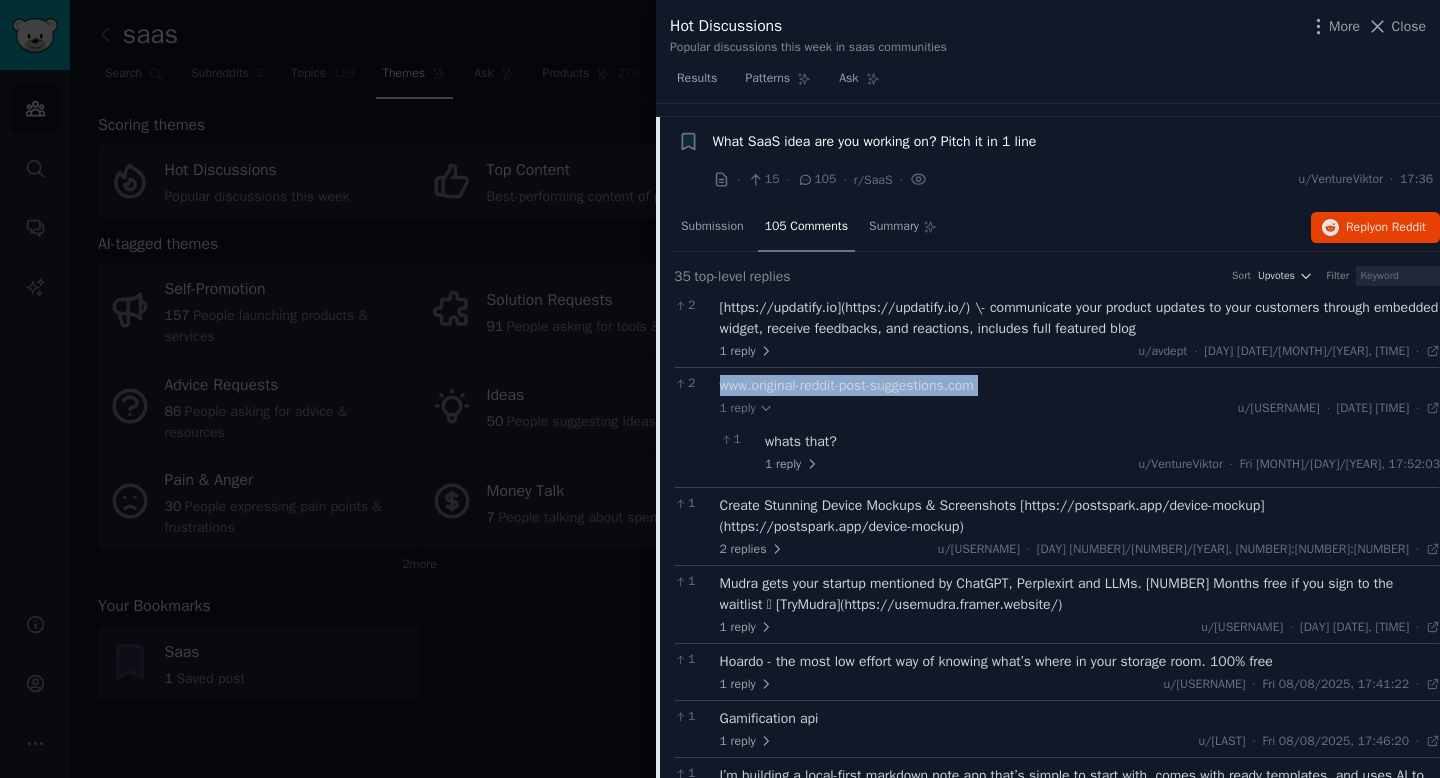 click on "www.original-reddit-post-suggestions.com" at bounding box center (1080, 385) 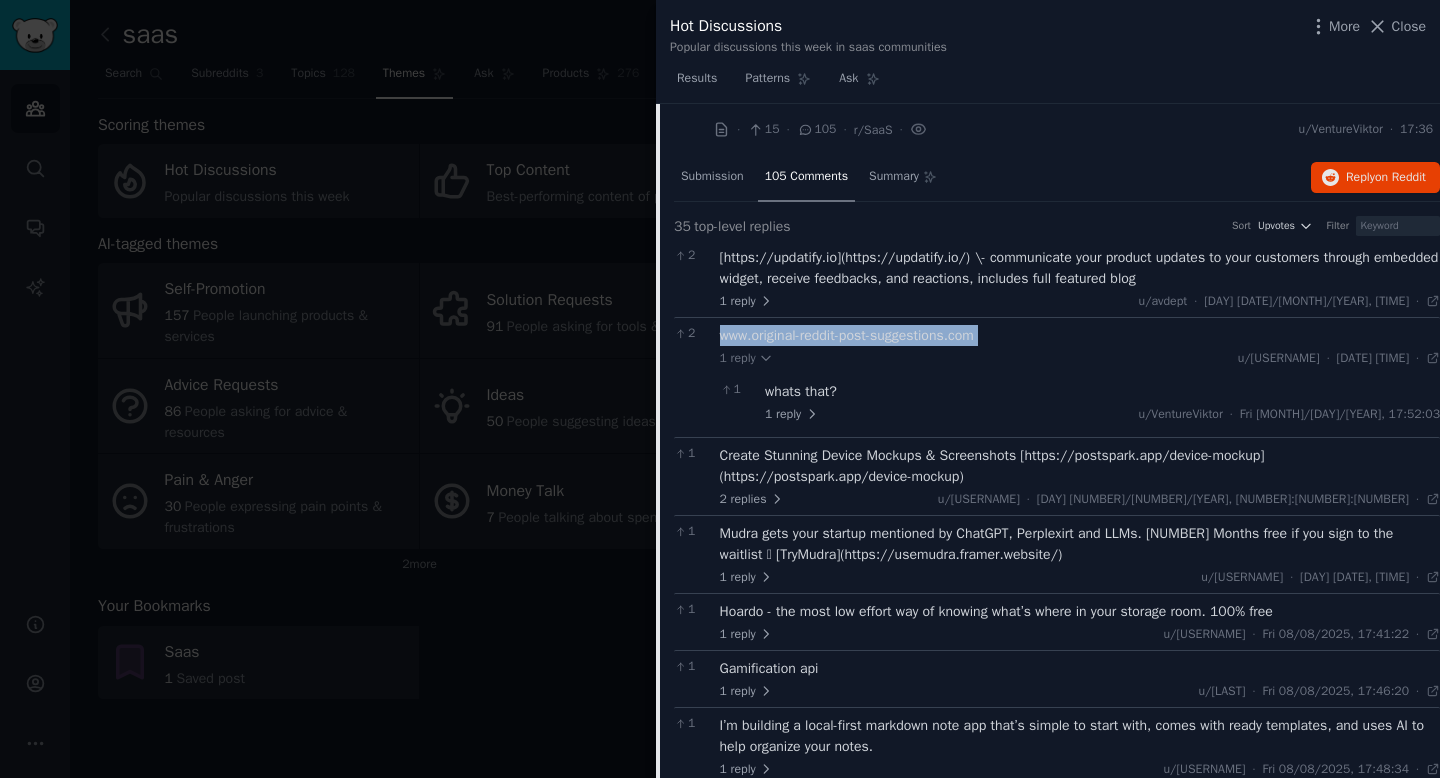 scroll, scrollTop: 275, scrollLeft: 0, axis: vertical 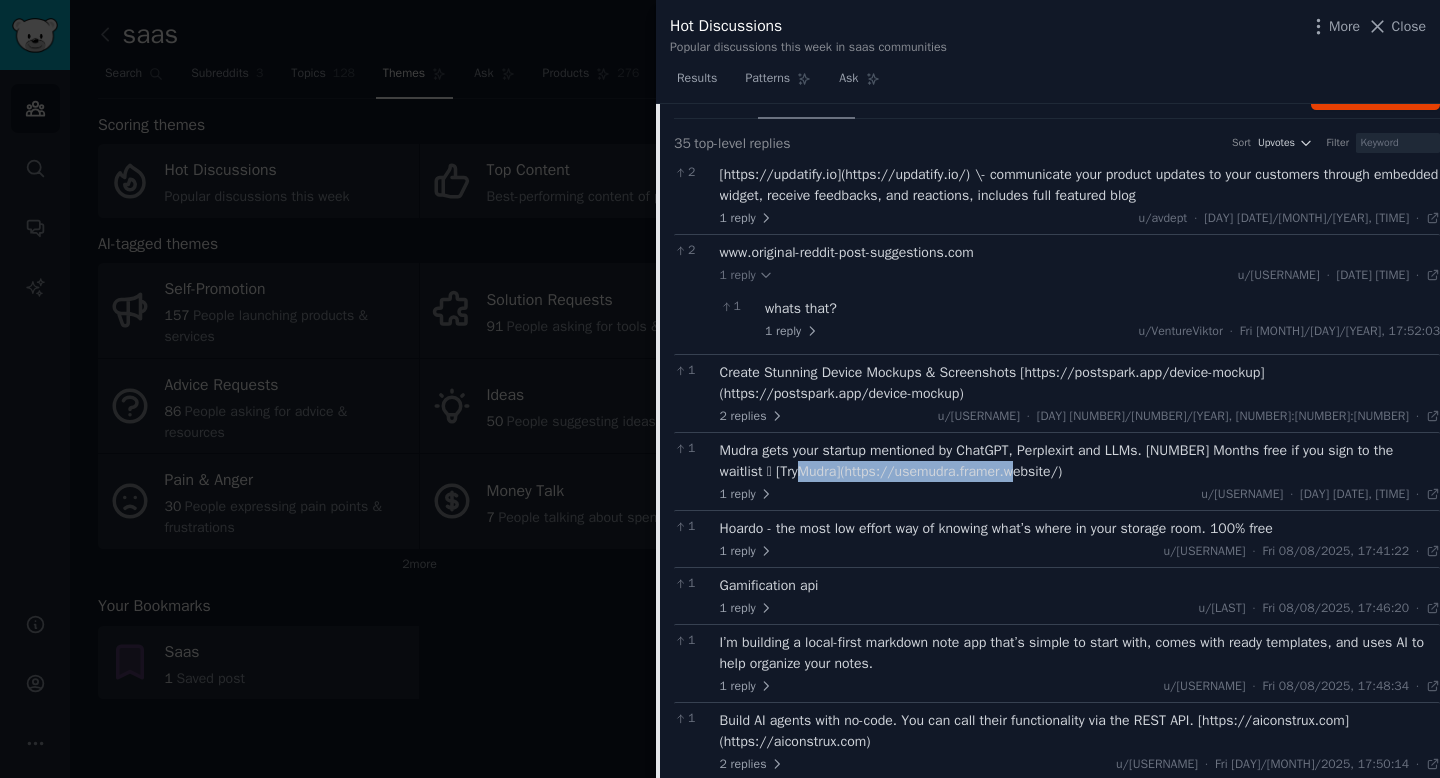 drag, startPoint x: 817, startPoint y: 471, endPoint x: 1026, endPoint y: 472, distance: 209.0024 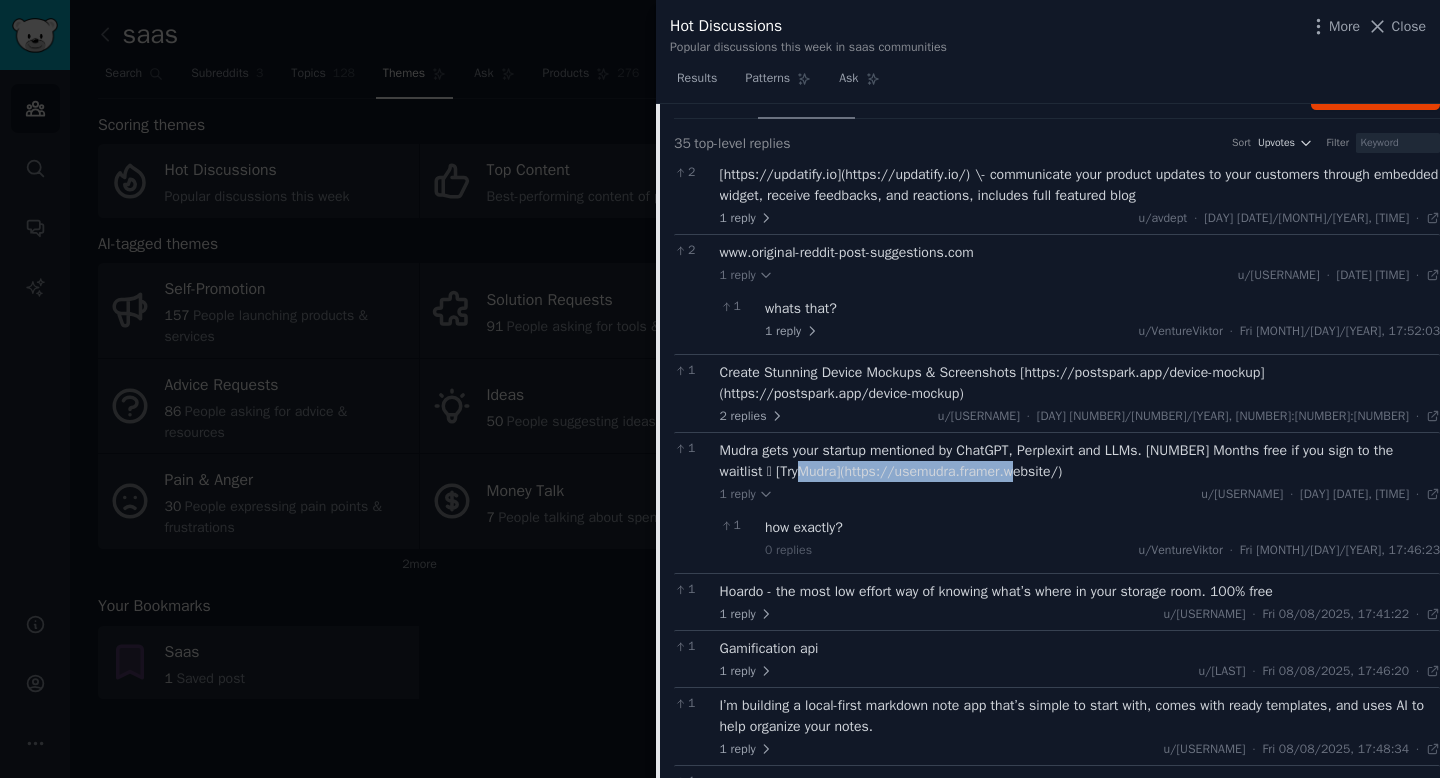 copy on "ttps://usemudra.framer.website/)" 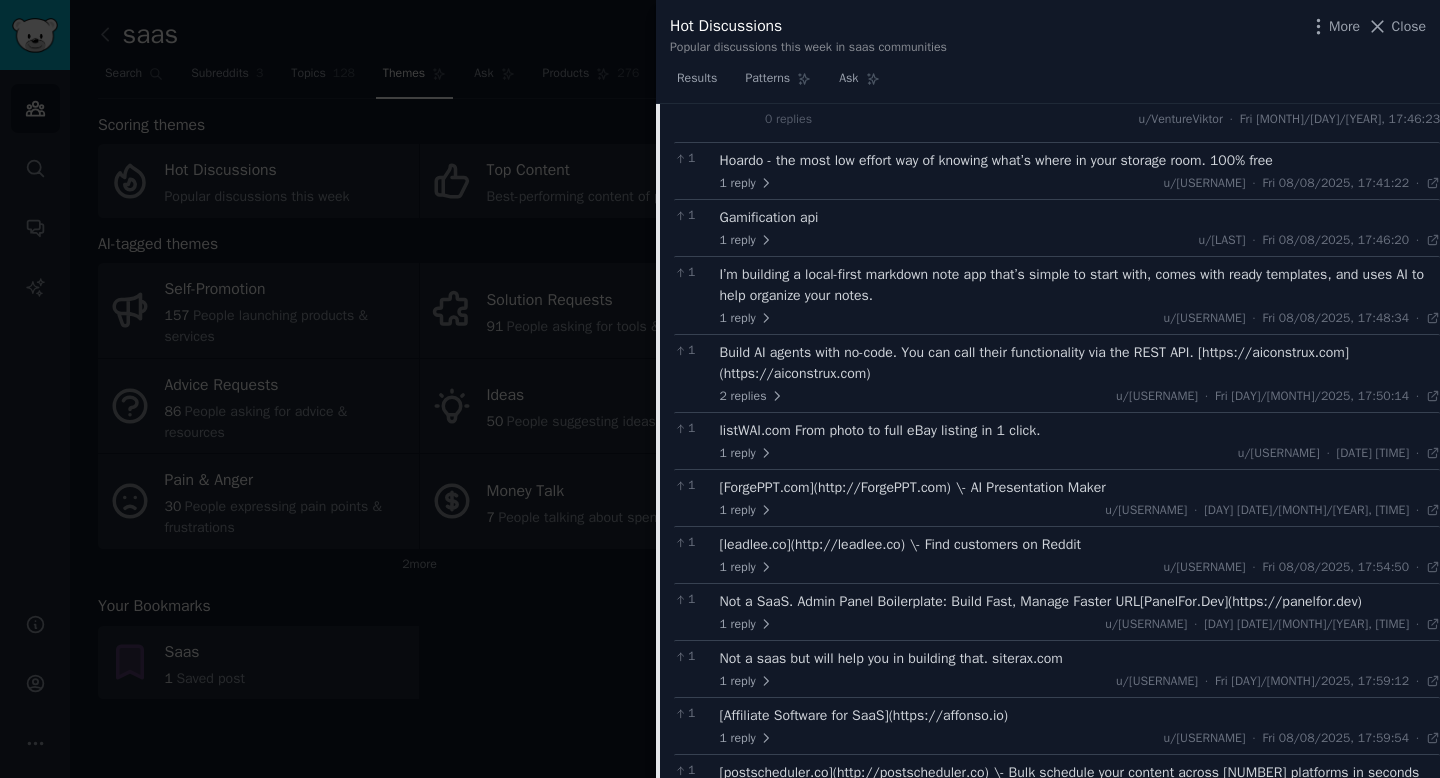 scroll, scrollTop: 711, scrollLeft: 0, axis: vertical 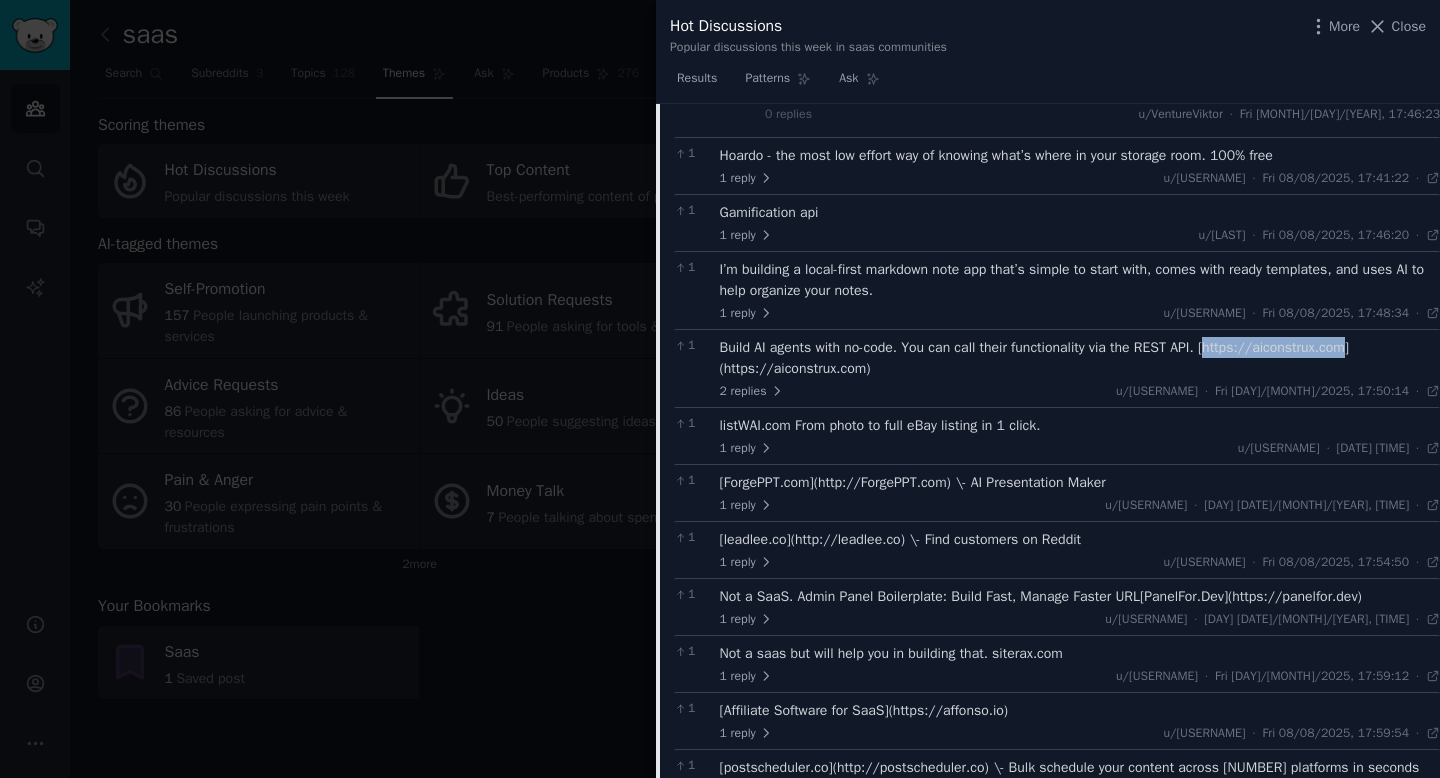 drag, startPoint x: 1232, startPoint y: 365, endPoint x: 1375, endPoint y: 374, distance: 143.28294 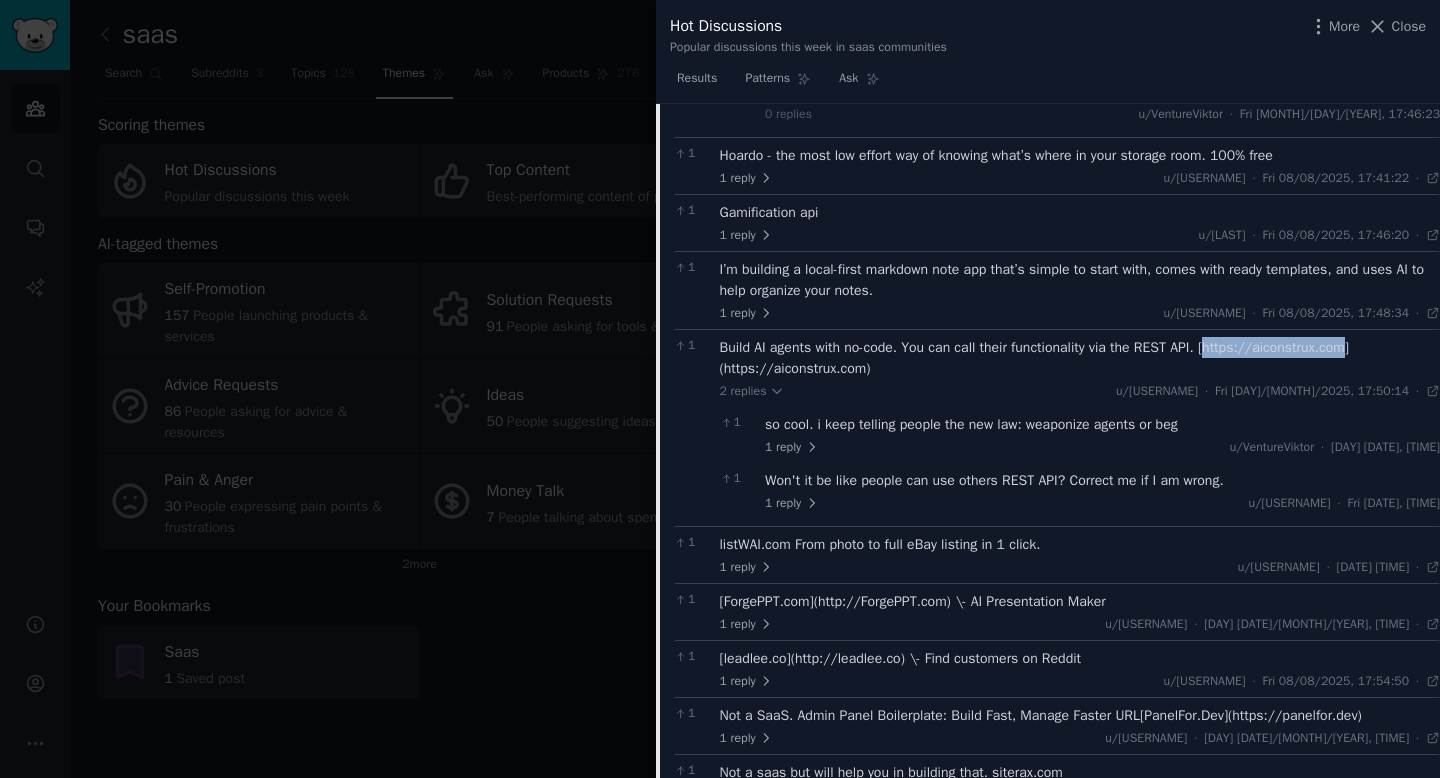 copy on "https://aiconstrux.com" 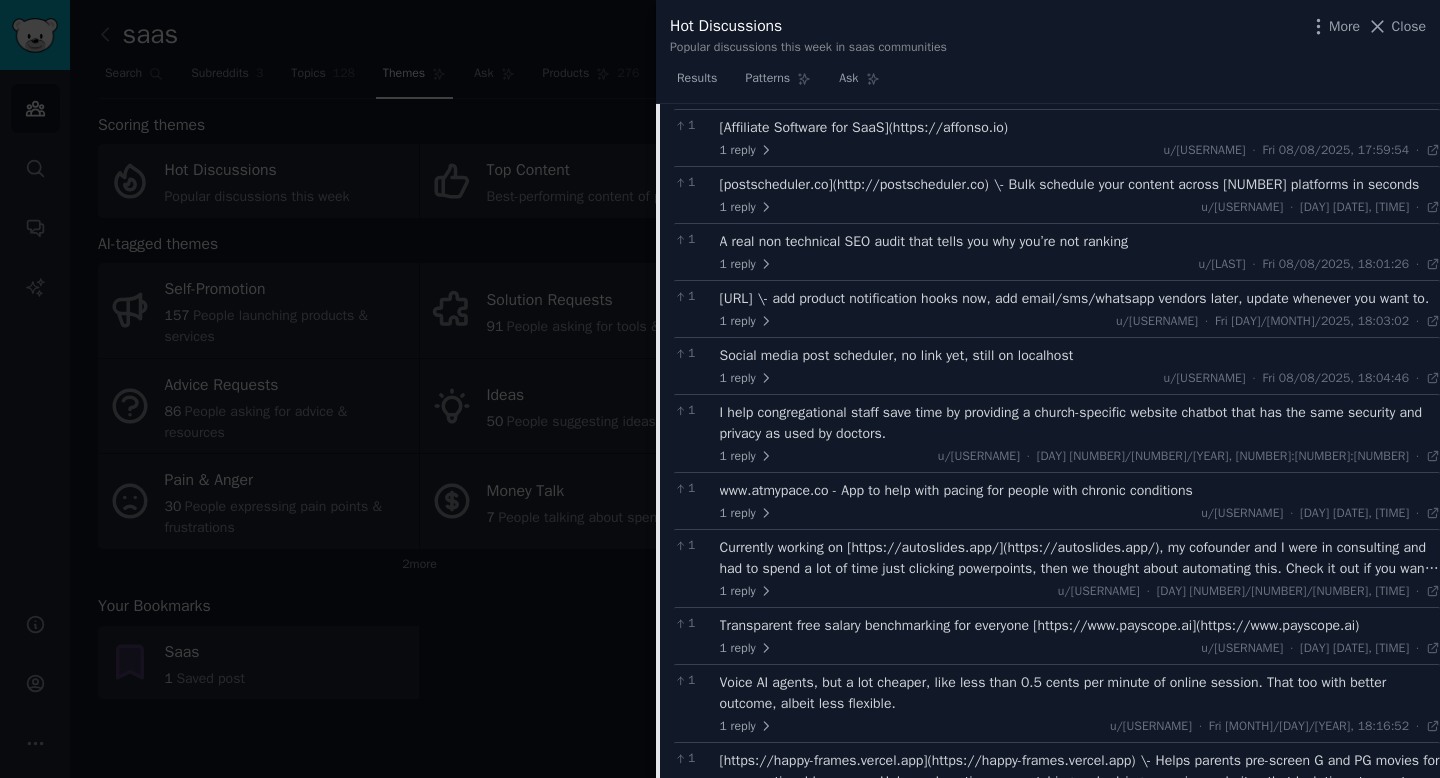 scroll, scrollTop: 1432, scrollLeft: 0, axis: vertical 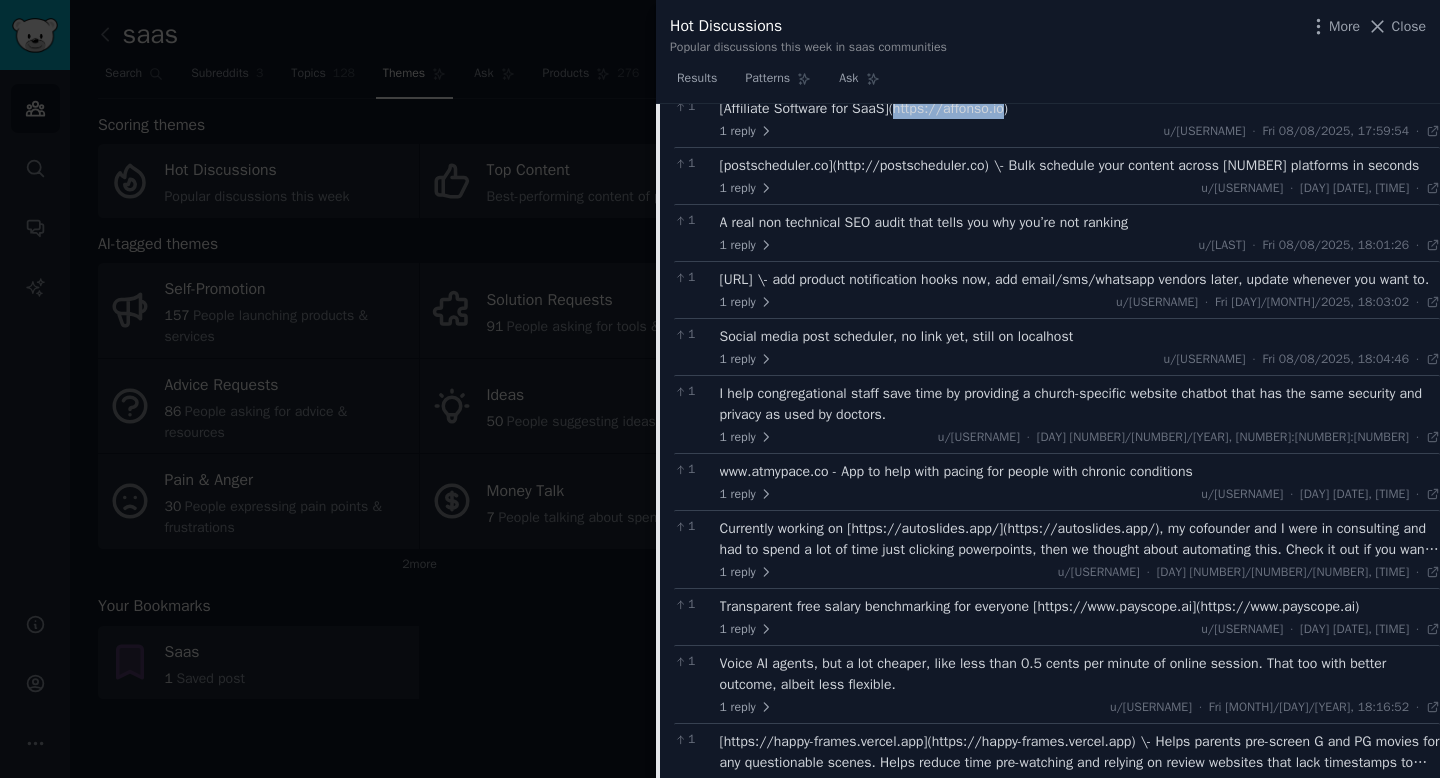 drag, startPoint x: 907, startPoint y: 127, endPoint x: 1011, endPoint y: 128, distance: 104.00481 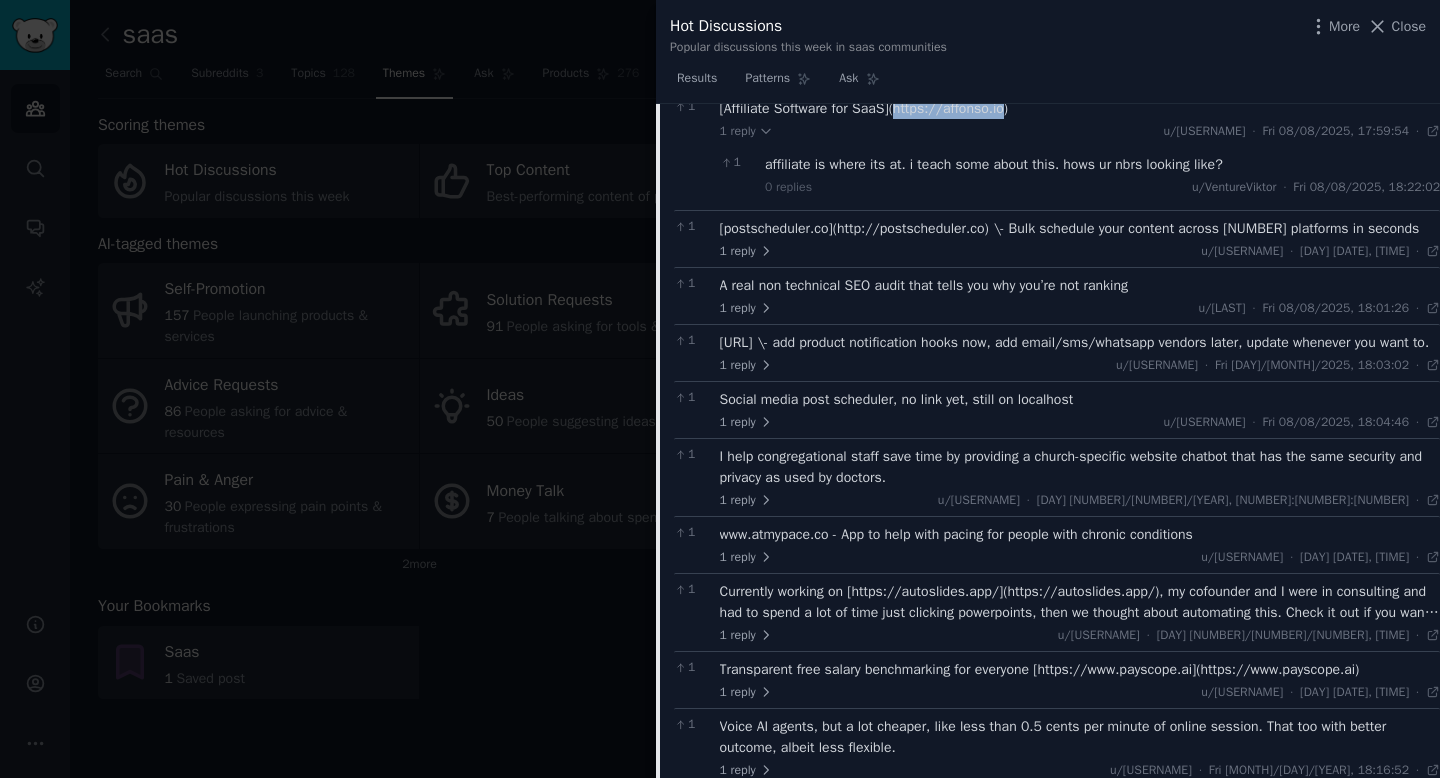 copy on "[URL]" 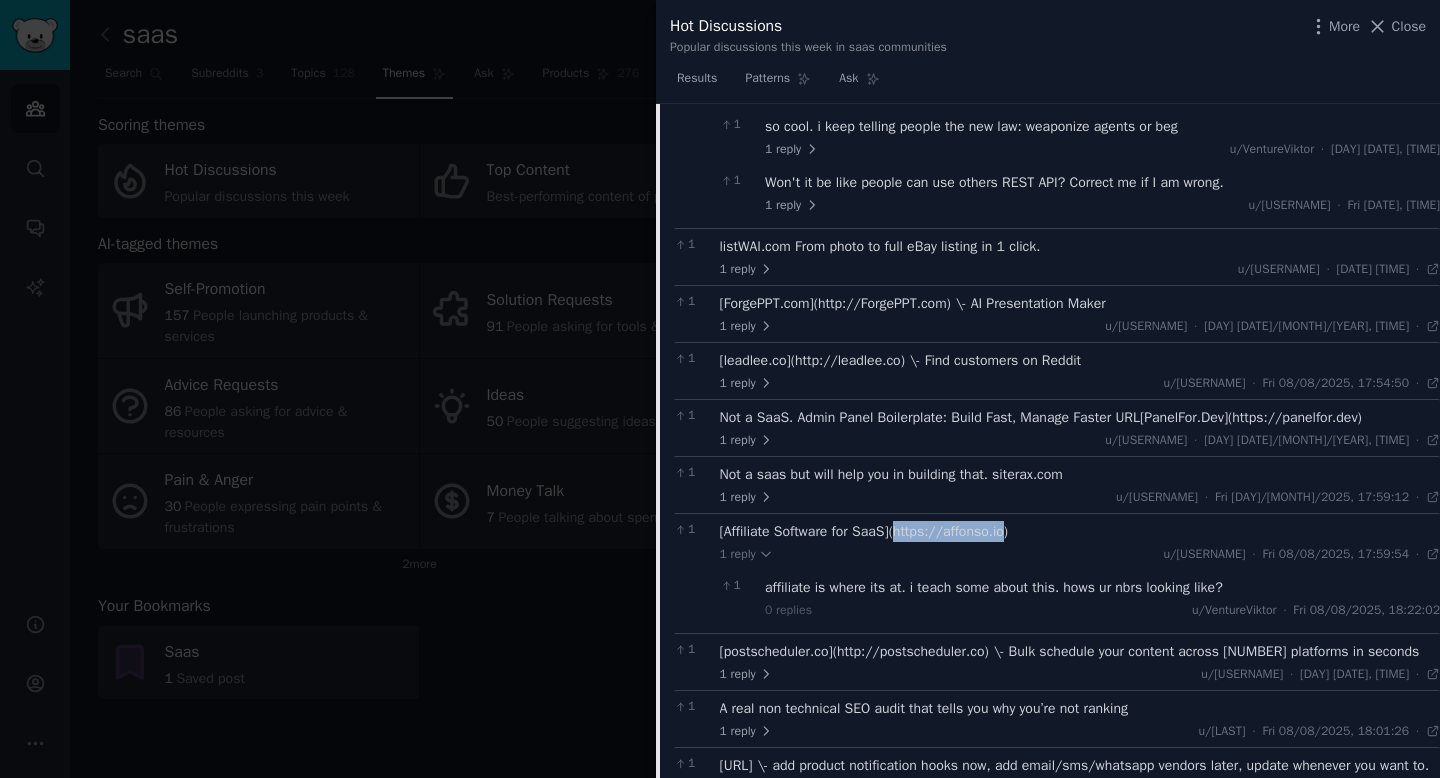 scroll, scrollTop: 1168, scrollLeft: 0, axis: vertical 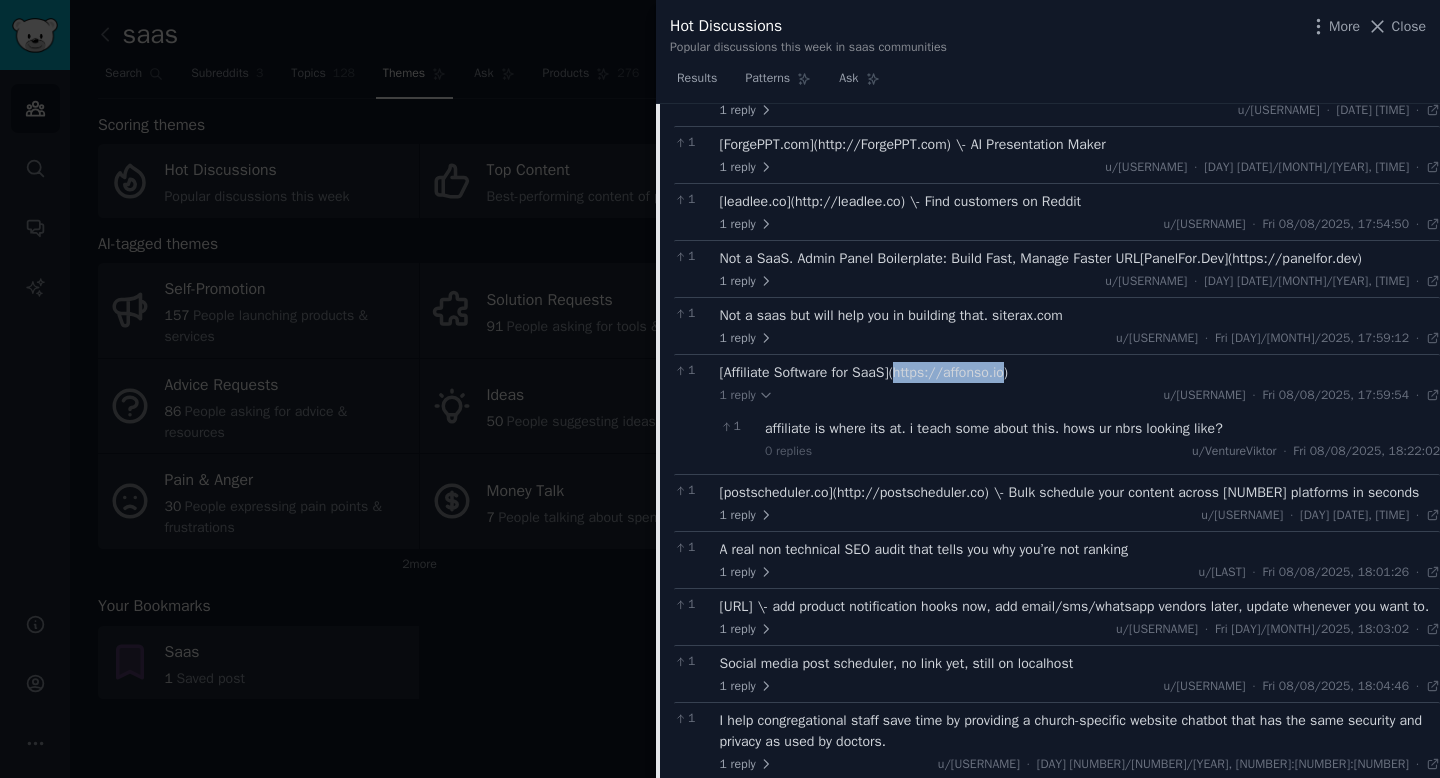 click on "Hot Discussions Popular discussions this week in saas communities More Close" at bounding box center (1048, 31) 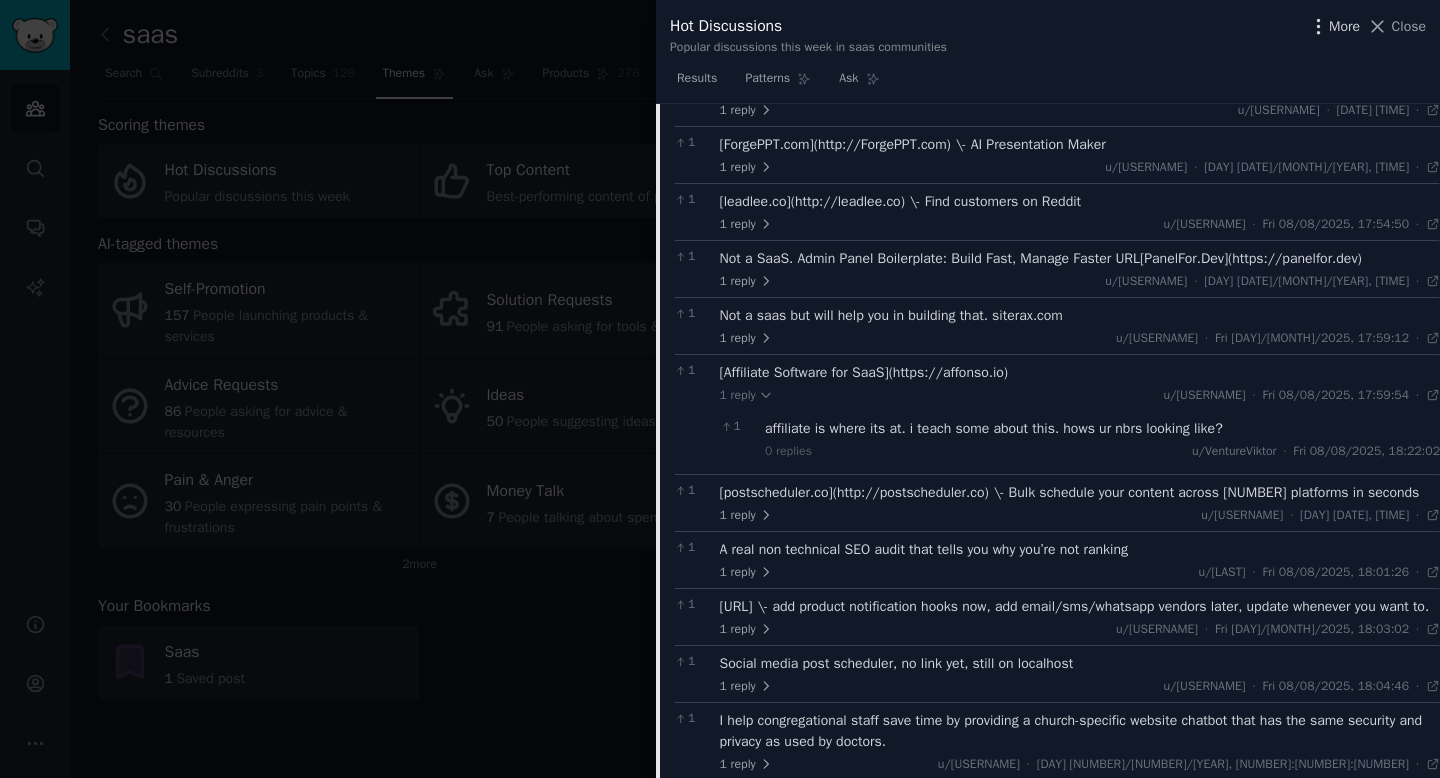 click on "More" at bounding box center (1344, 26) 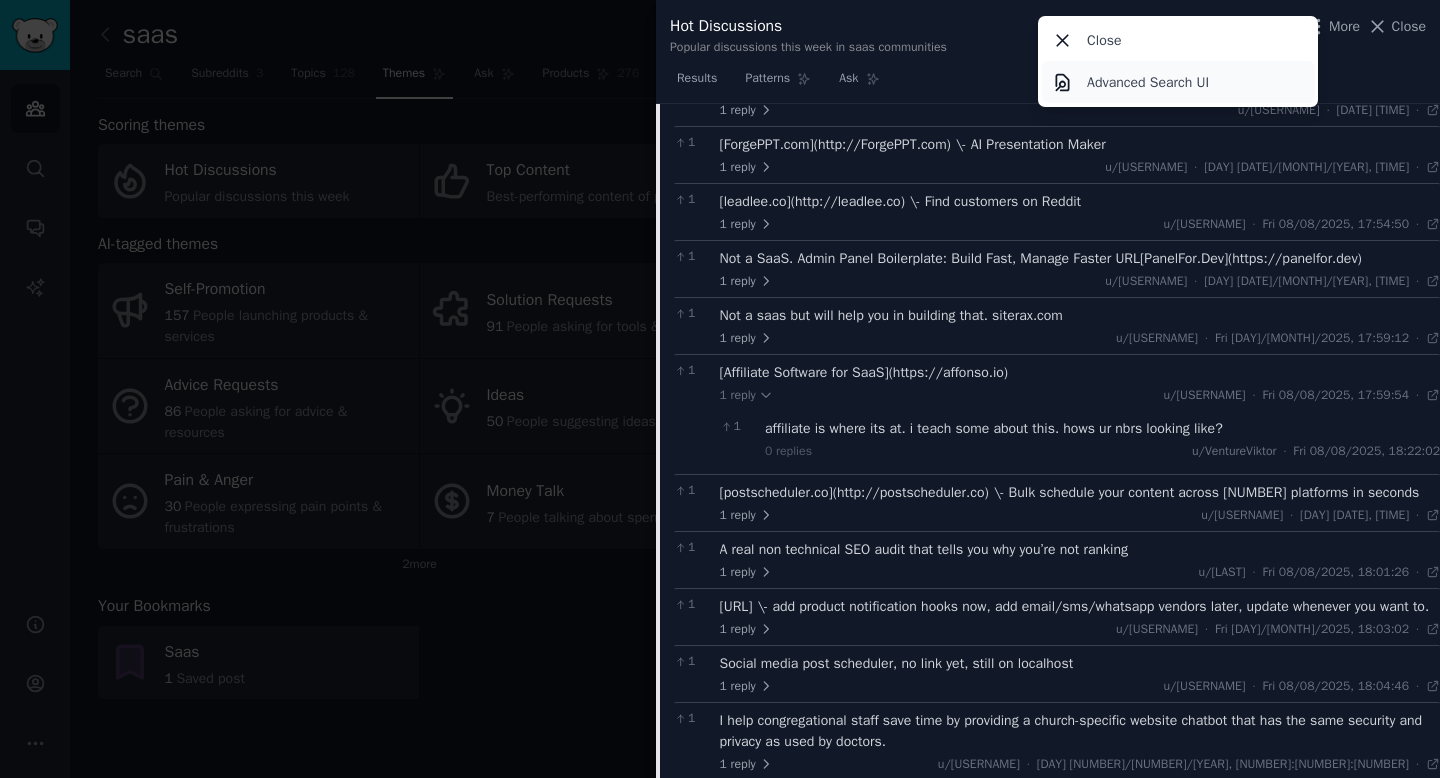 click on "Advanced Search UI" 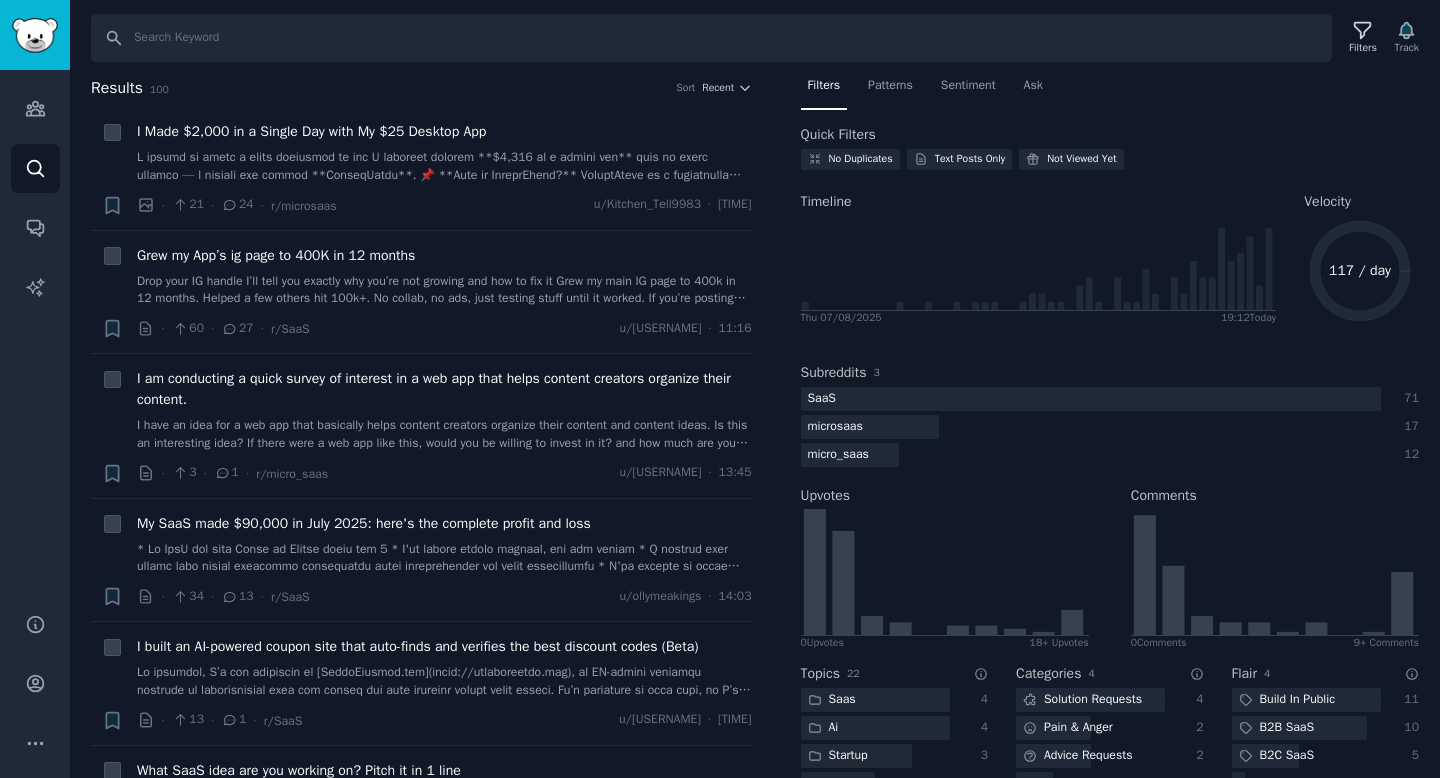 scroll, scrollTop: 0, scrollLeft: 0, axis: both 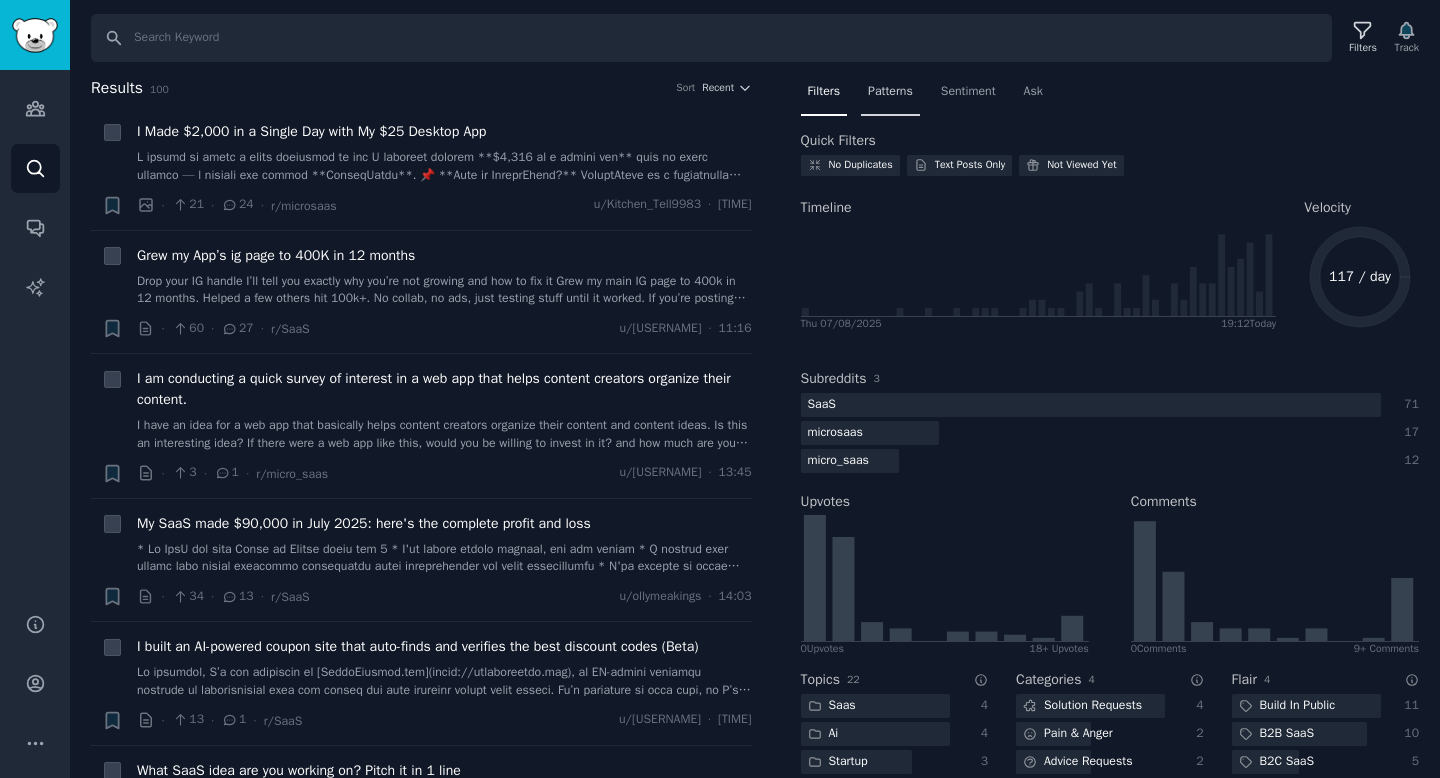 click on "Patterns" at bounding box center (890, 92) 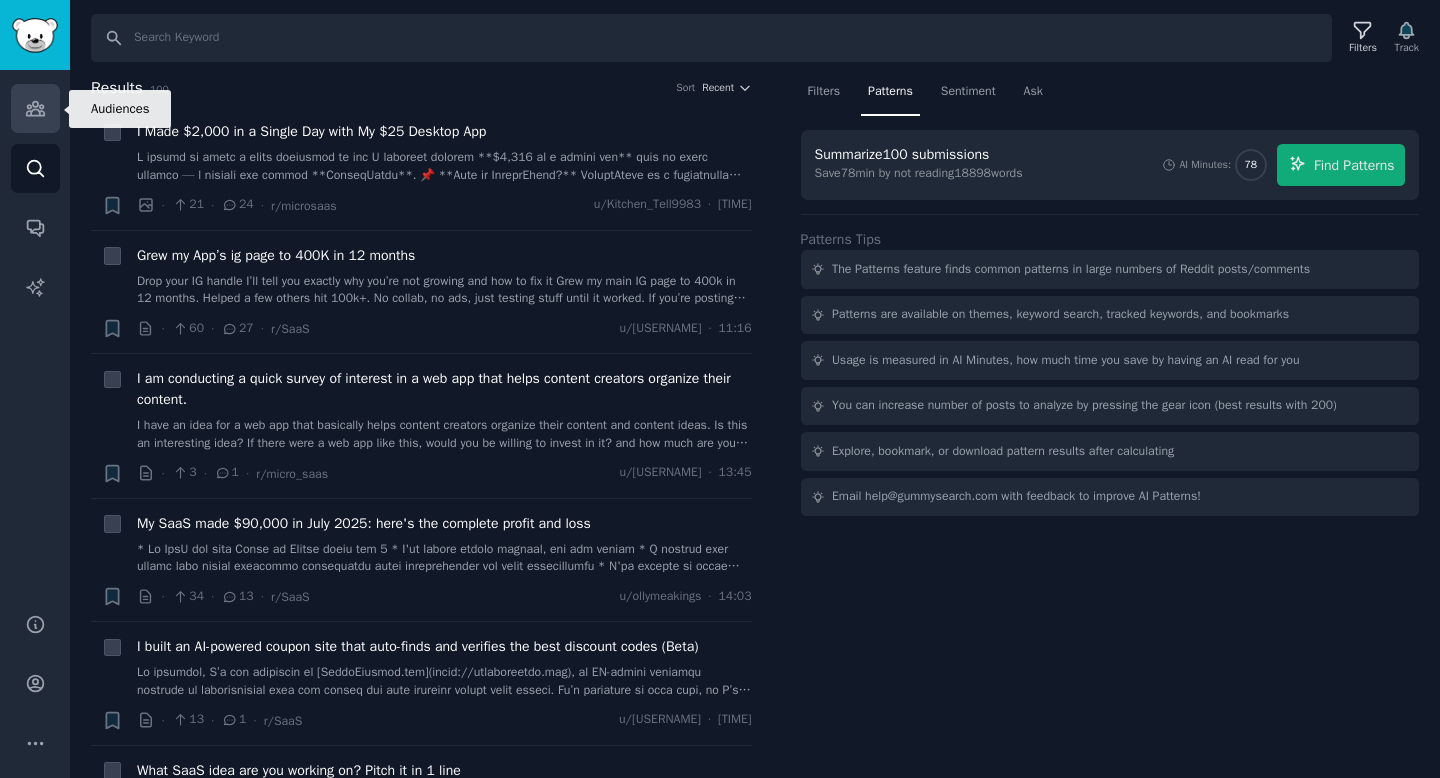 click on "Audiences" at bounding box center [35, 108] 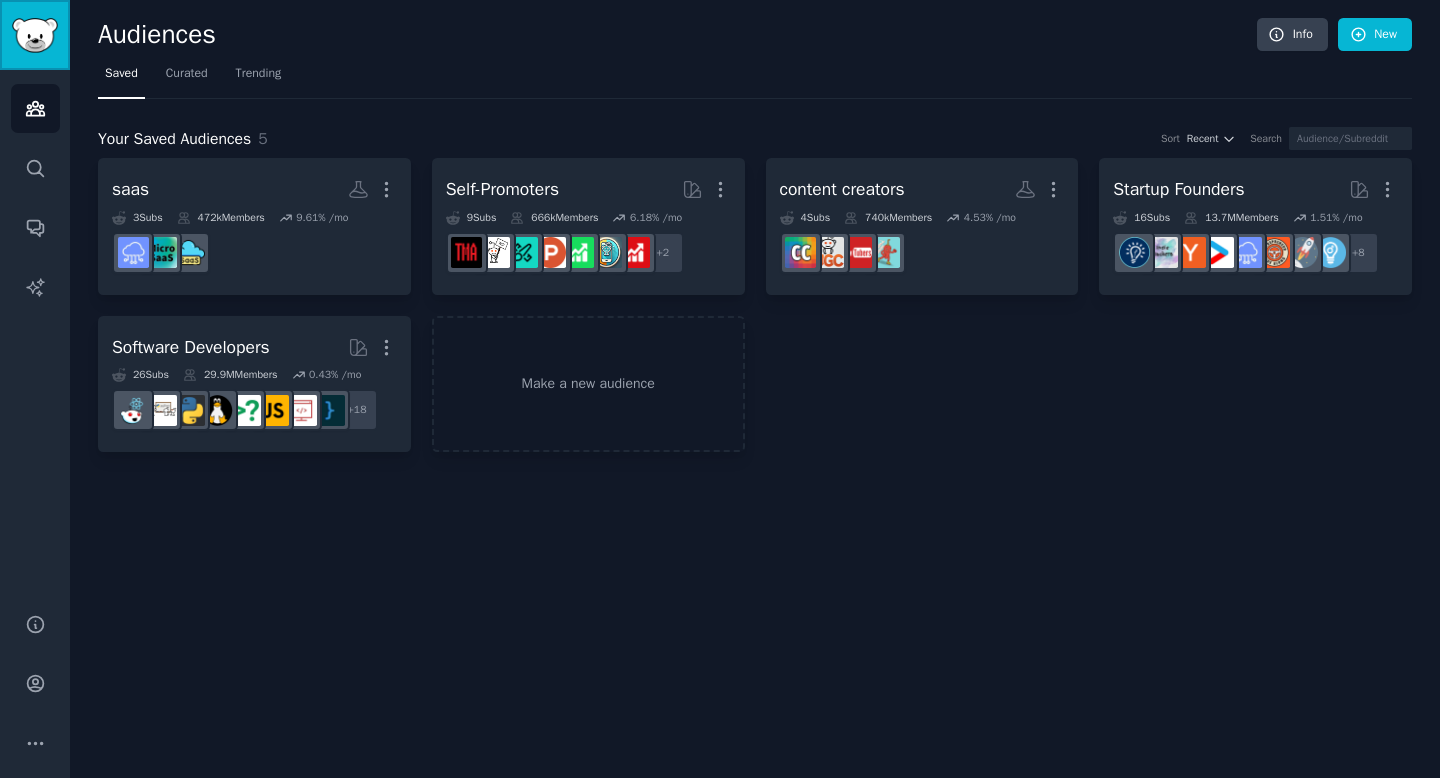 click at bounding box center (35, 35) 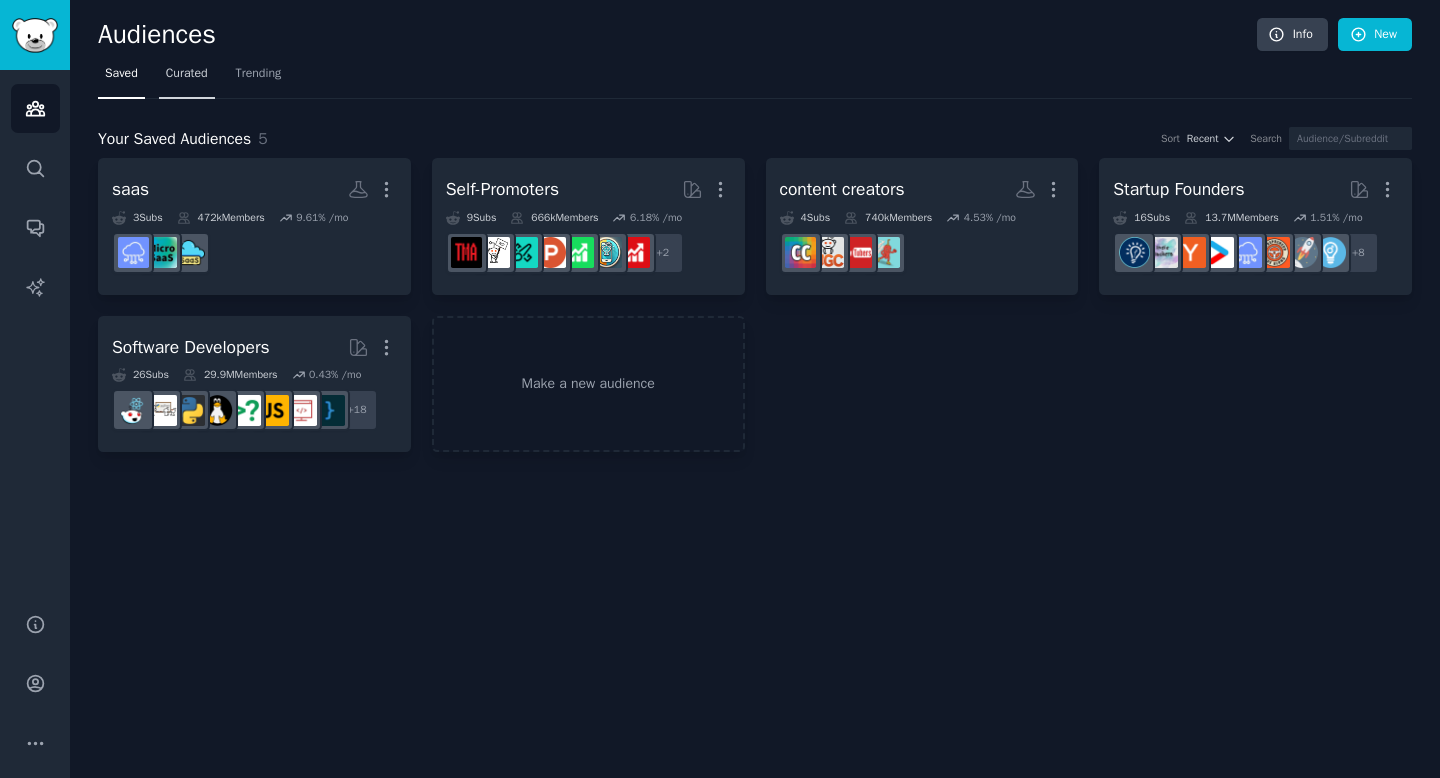 click on "Curated" at bounding box center [187, 74] 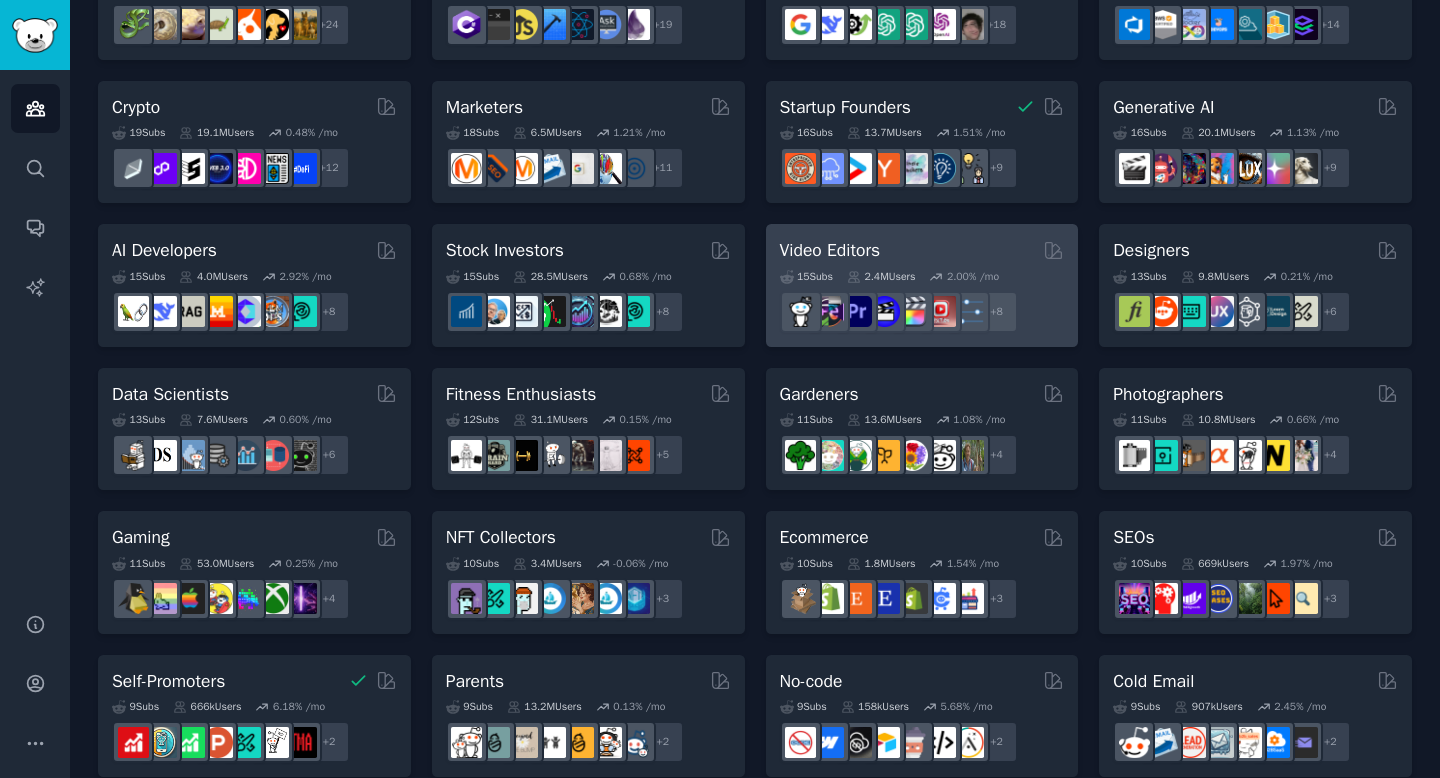 scroll, scrollTop: 0, scrollLeft: 0, axis: both 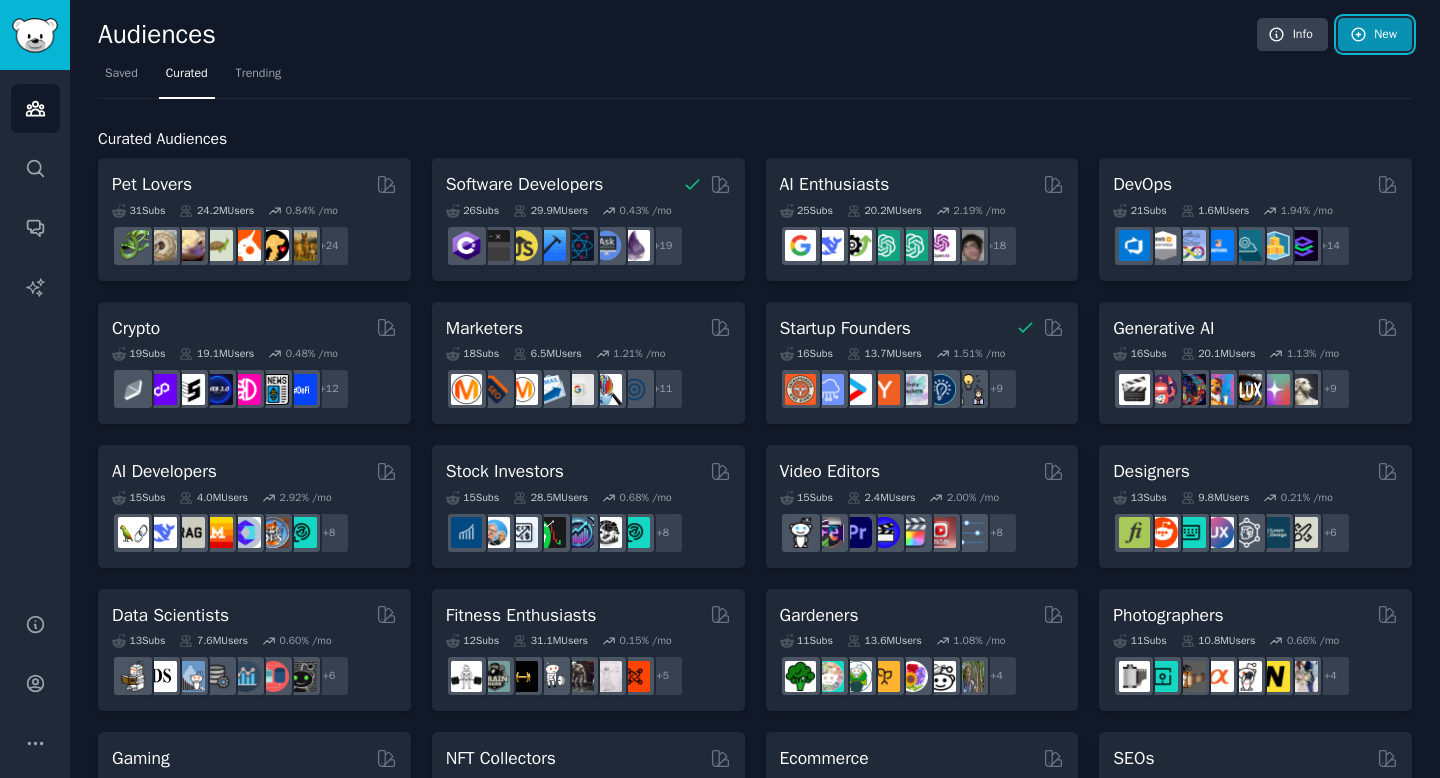 click on "New" at bounding box center (1375, 35) 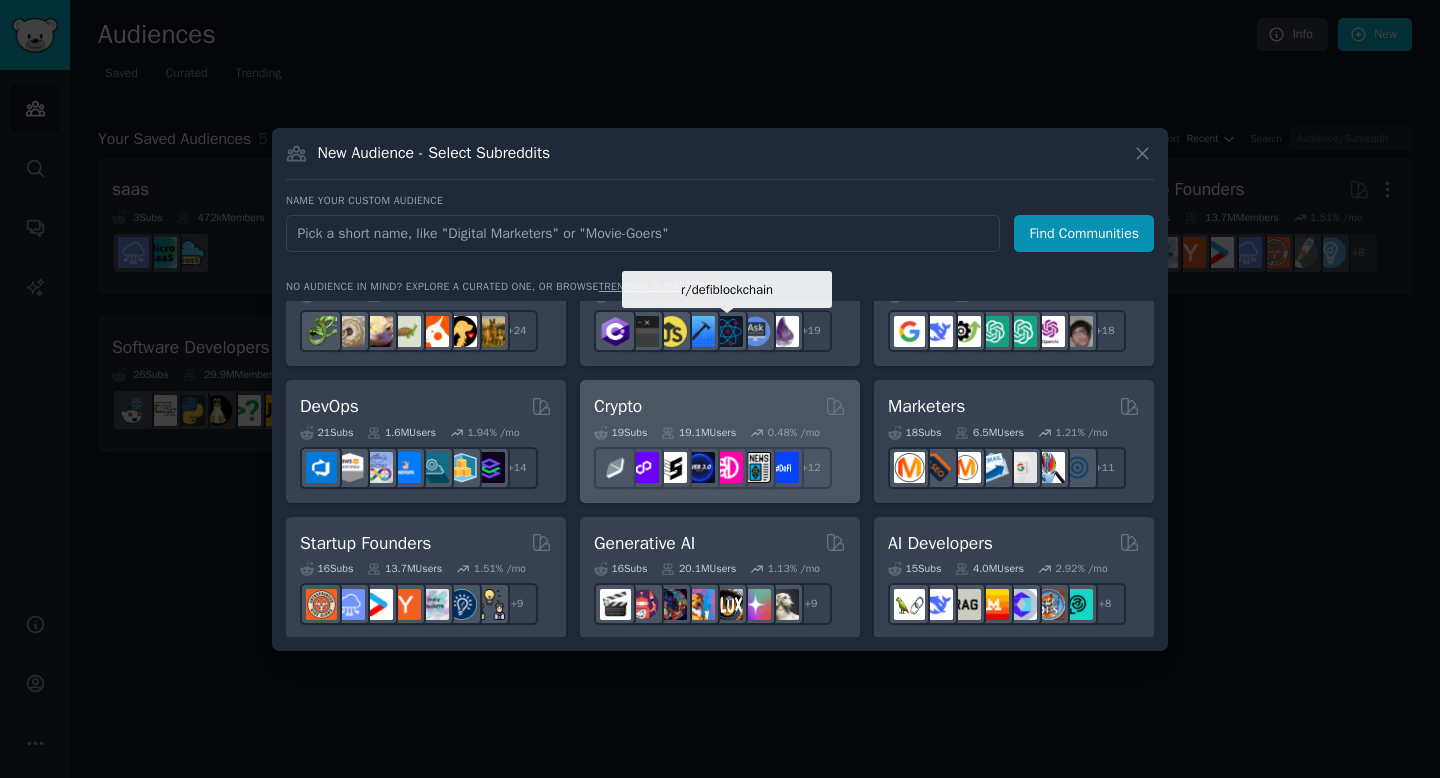 scroll, scrollTop: 0, scrollLeft: 0, axis: both 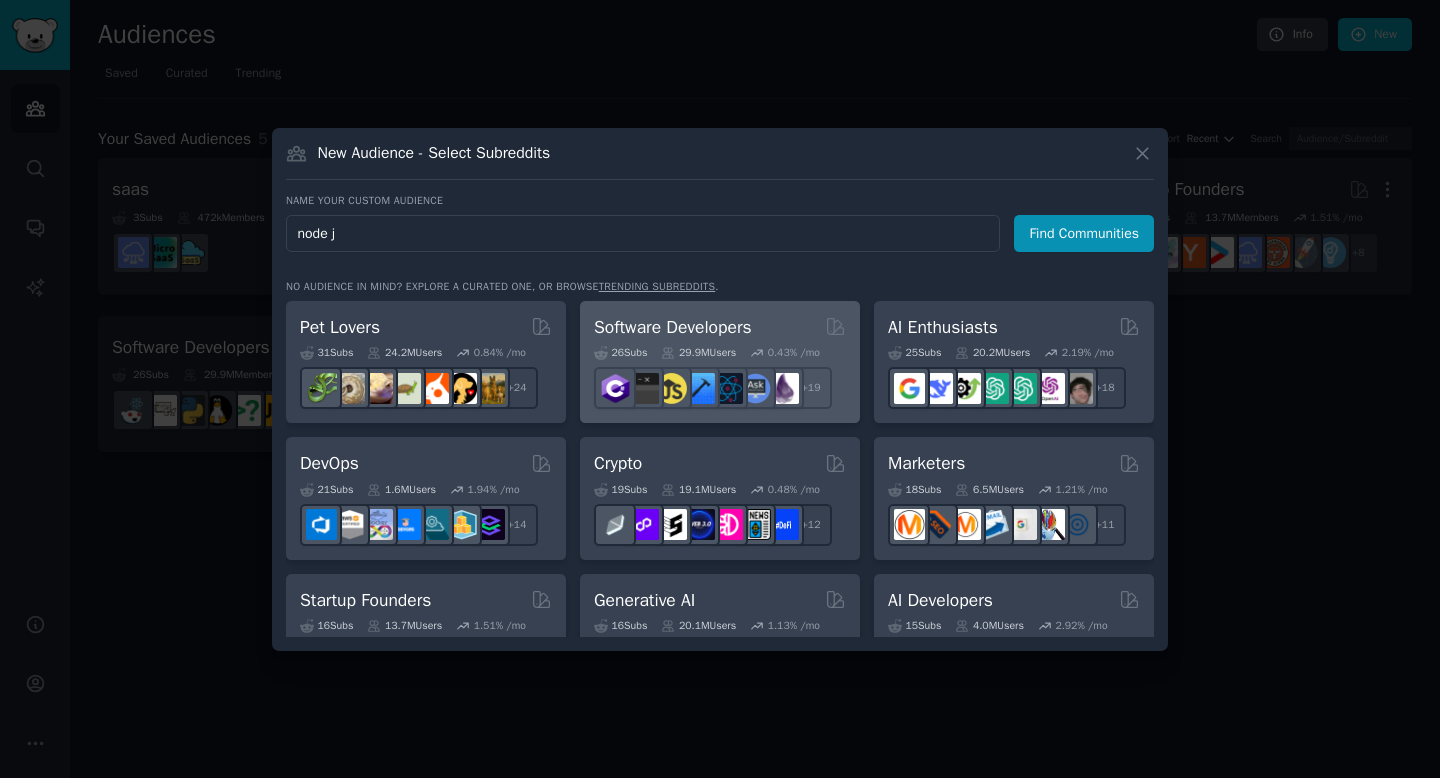 type on "node js" 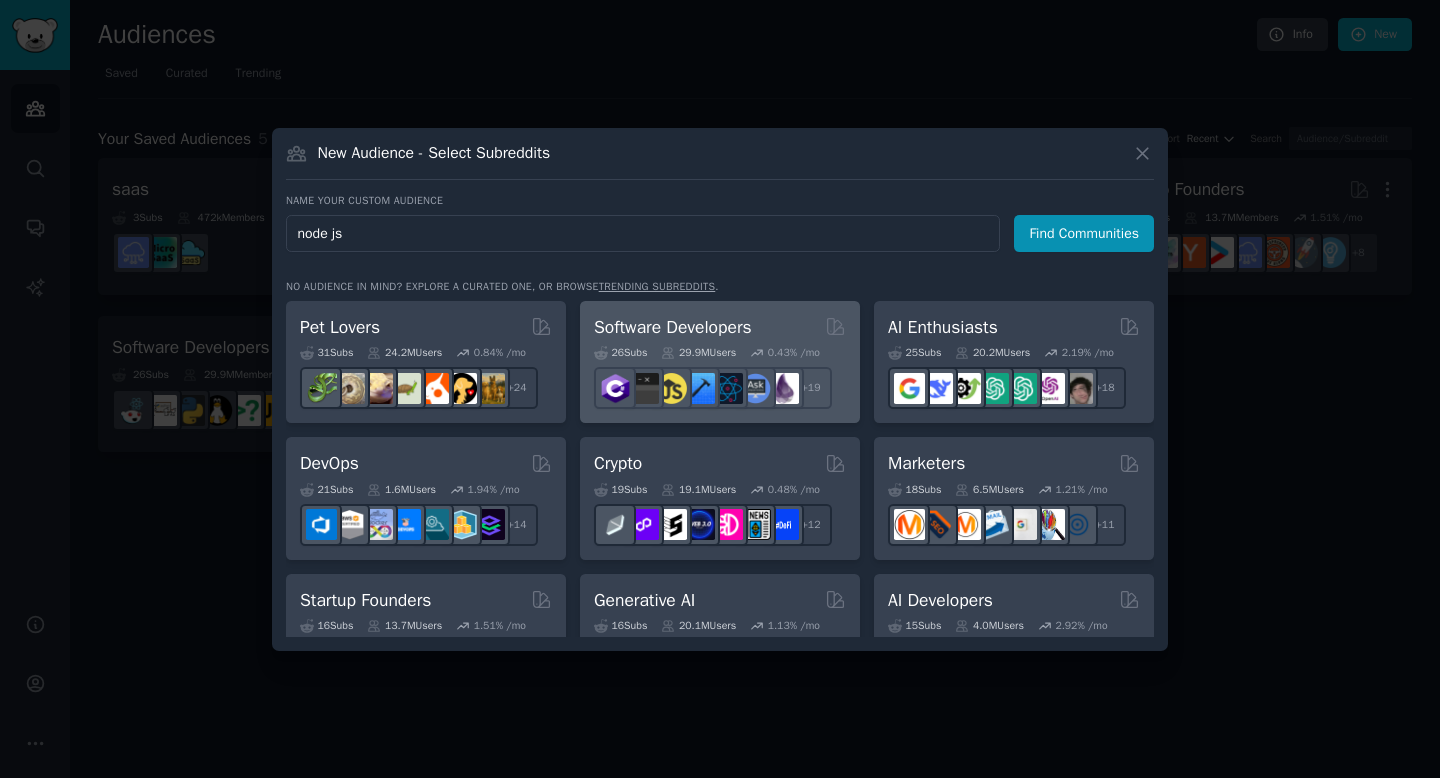 click on "Find Communities" at bounding box center [1084, 233] 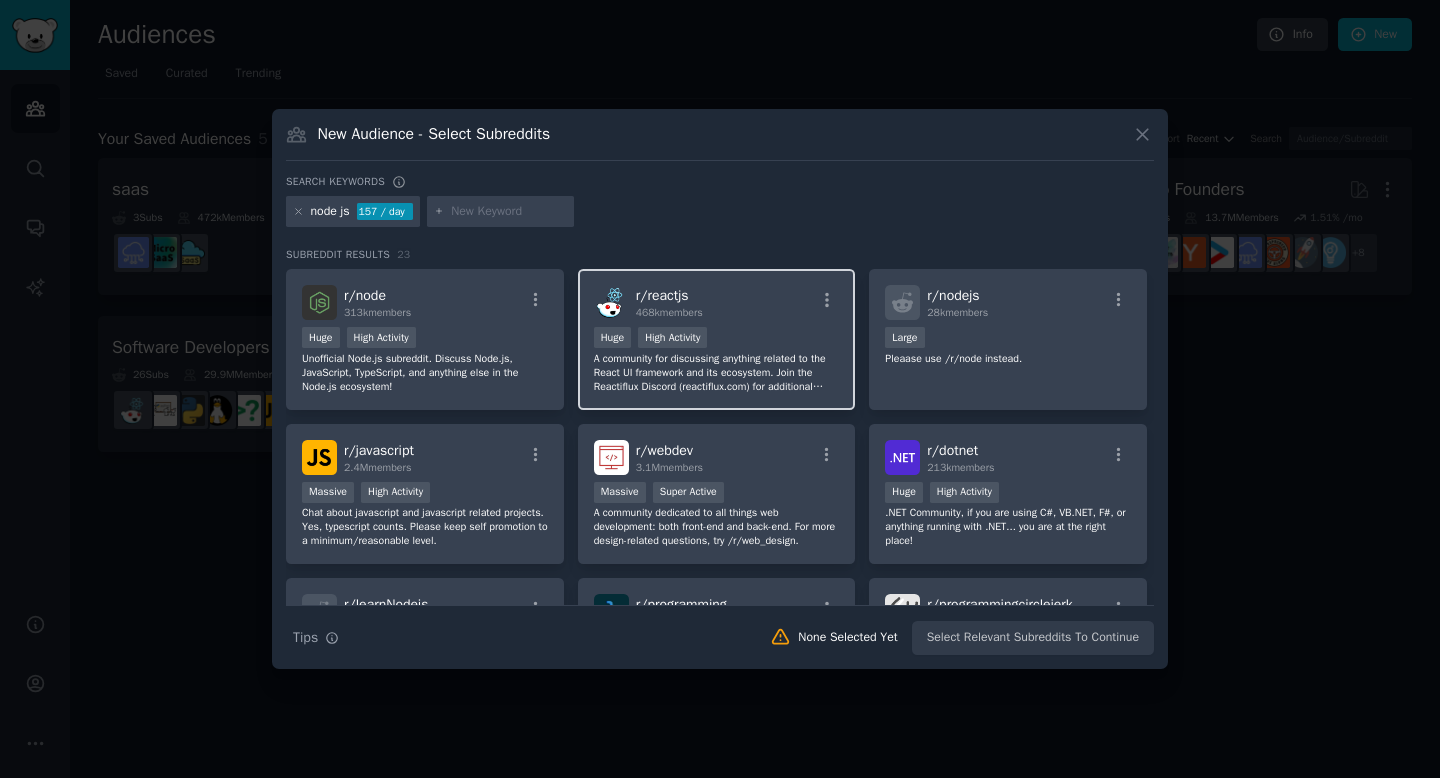 click on "r/ reactjs 468k  members" at bounding box center (717, 302) 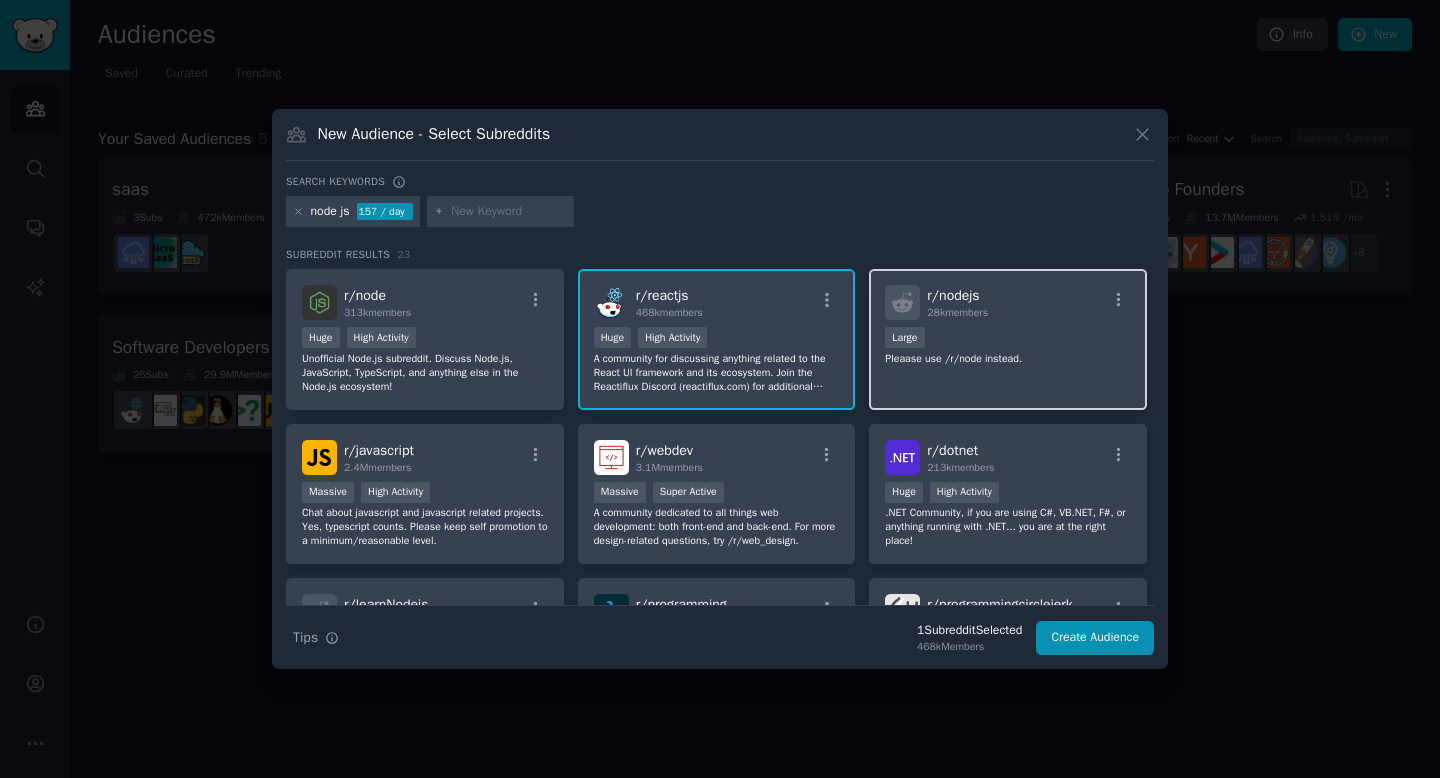 click on "r/ nodejs 28k members" at bounding box center [1008, 302] 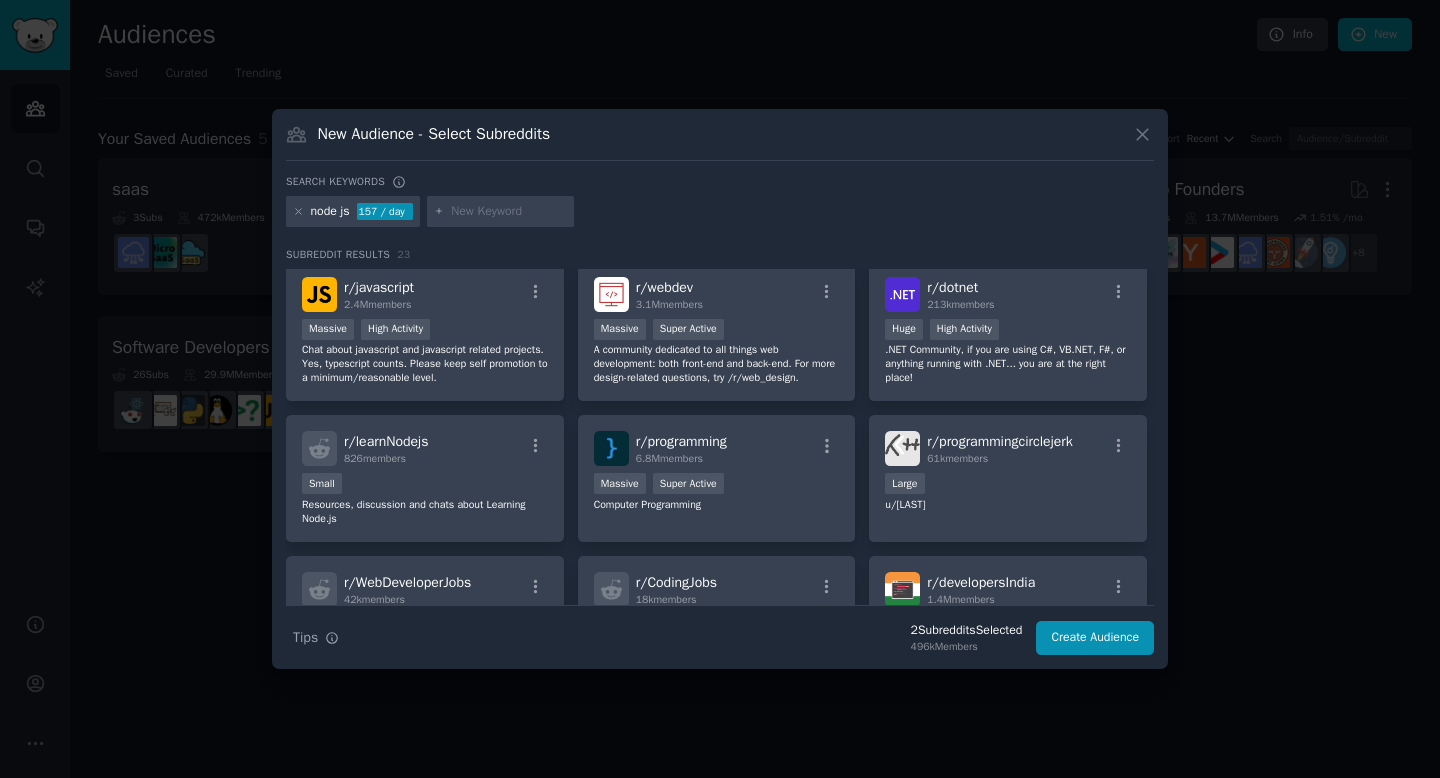 scroll, scrollTop: 162, scrollLeft: 0, axis: vertical 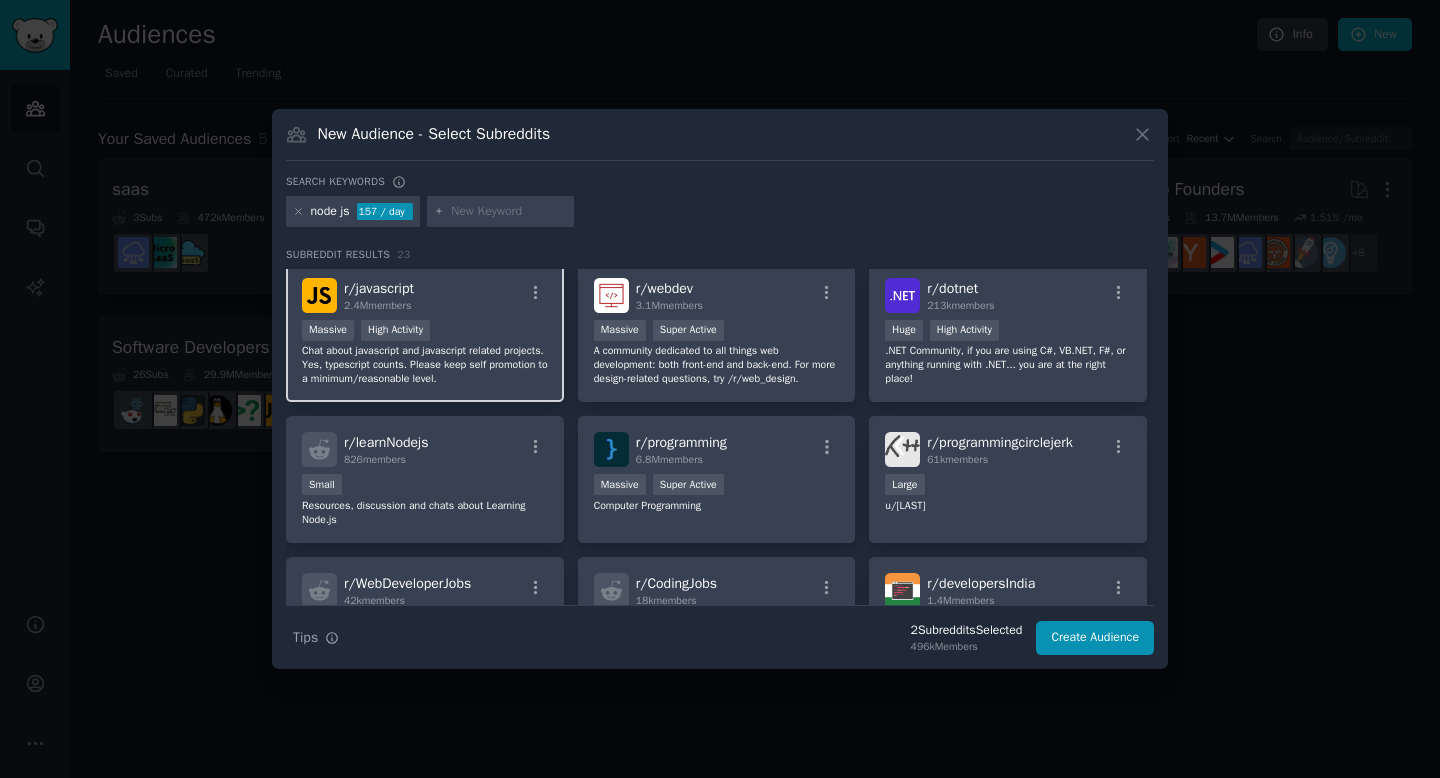 click on "r/ javascript 2.4M  members" at bounding box center (425, 295) 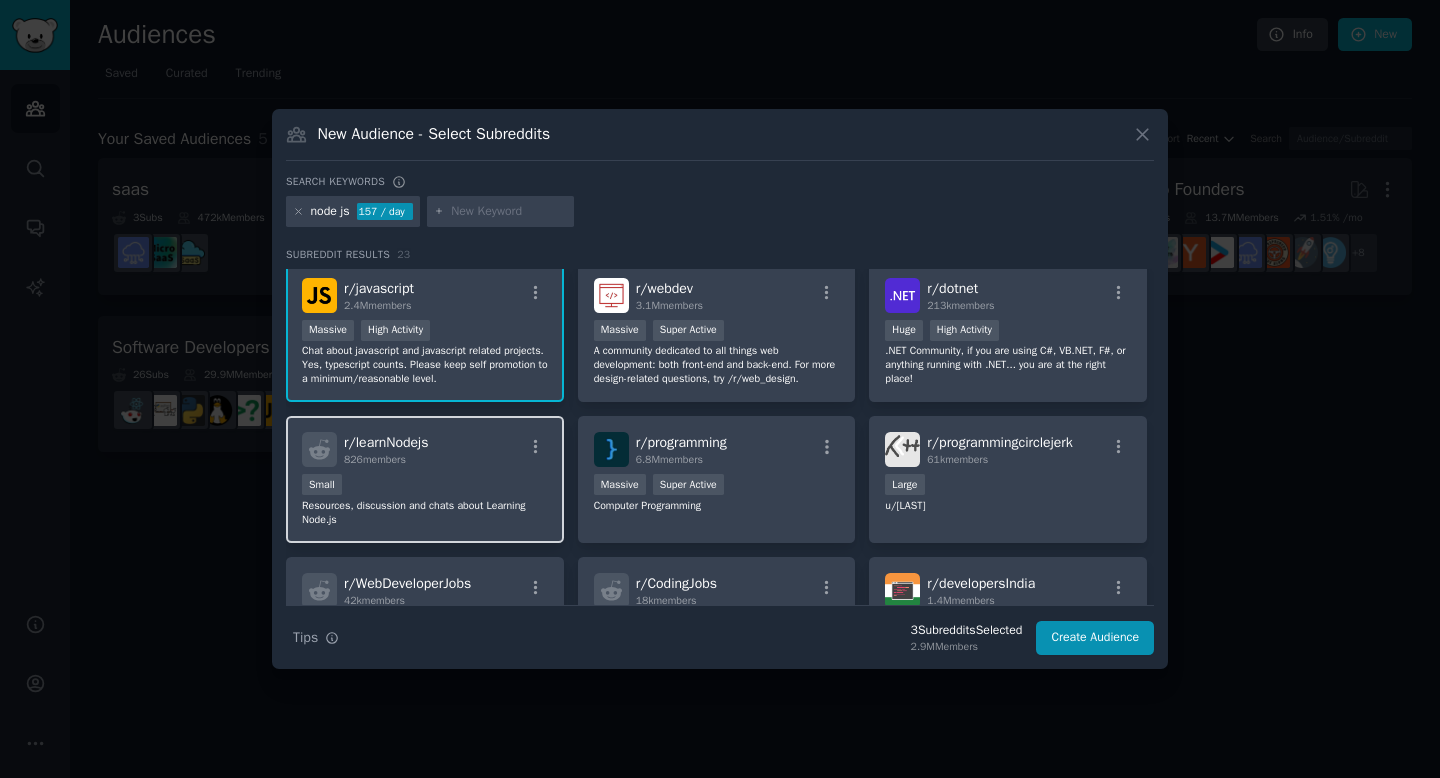 click on "r/ learnNodejs 826  members" at bounding box center (425, 449) 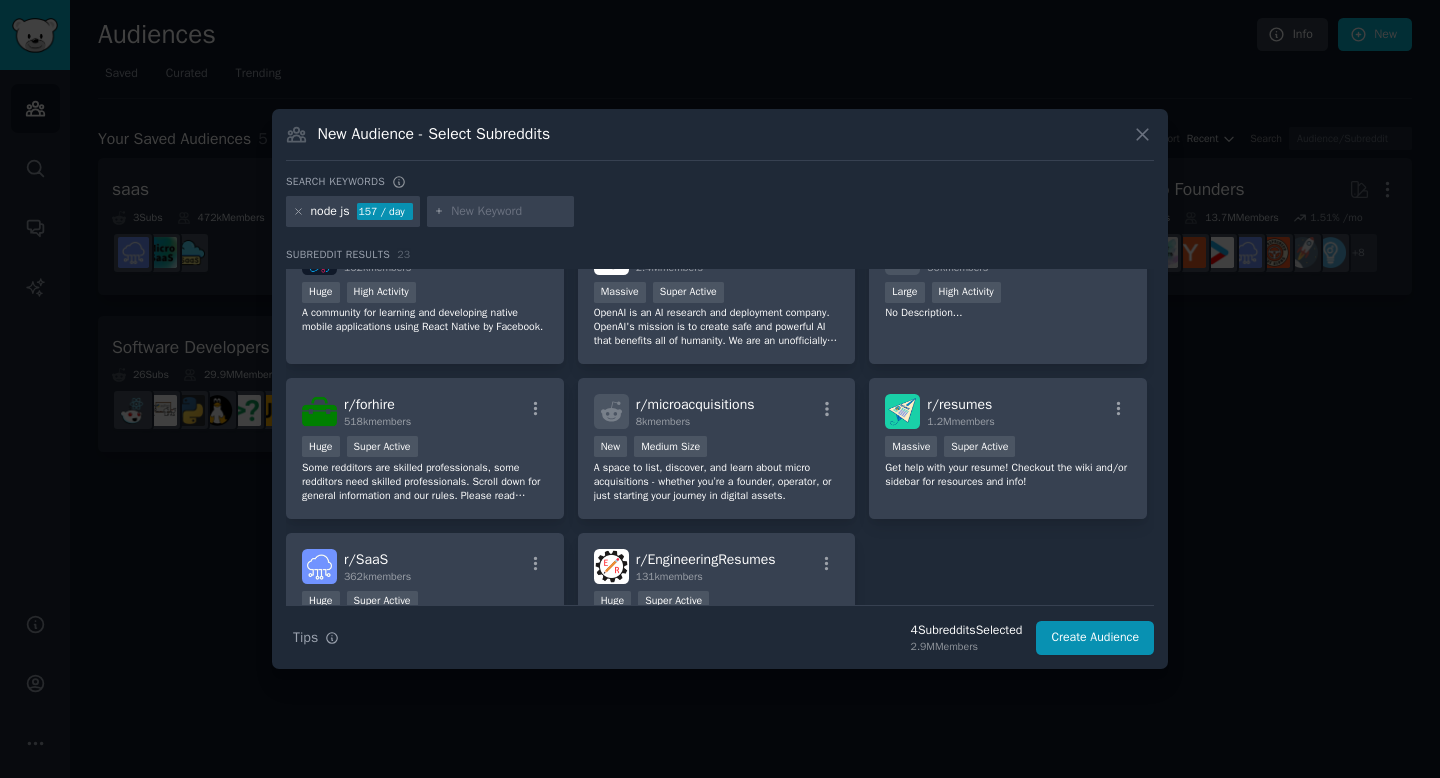 scroll, scrollTop: 793, scrollLeft: 0, axis: vertical 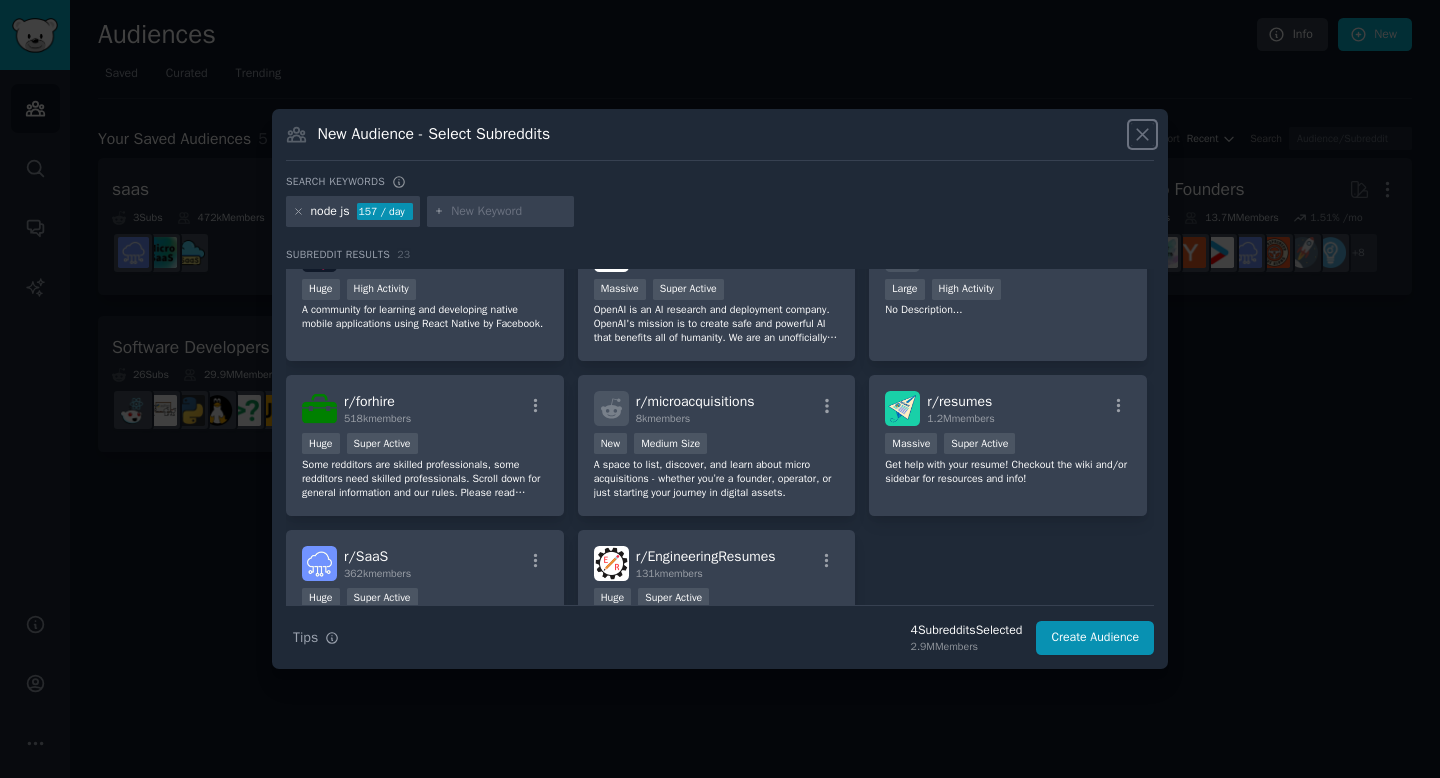 click 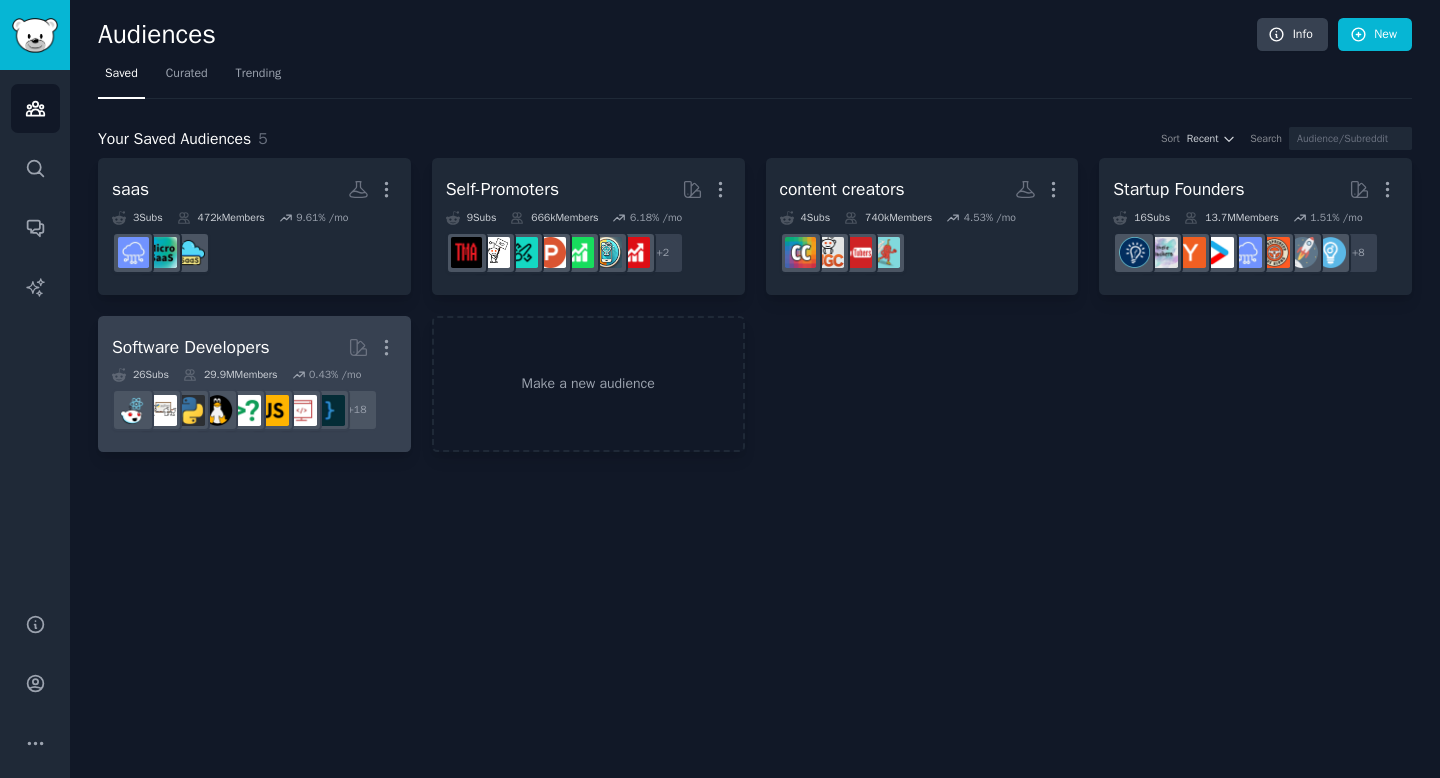click on "Software Developers" at bounding box center (191, 347) 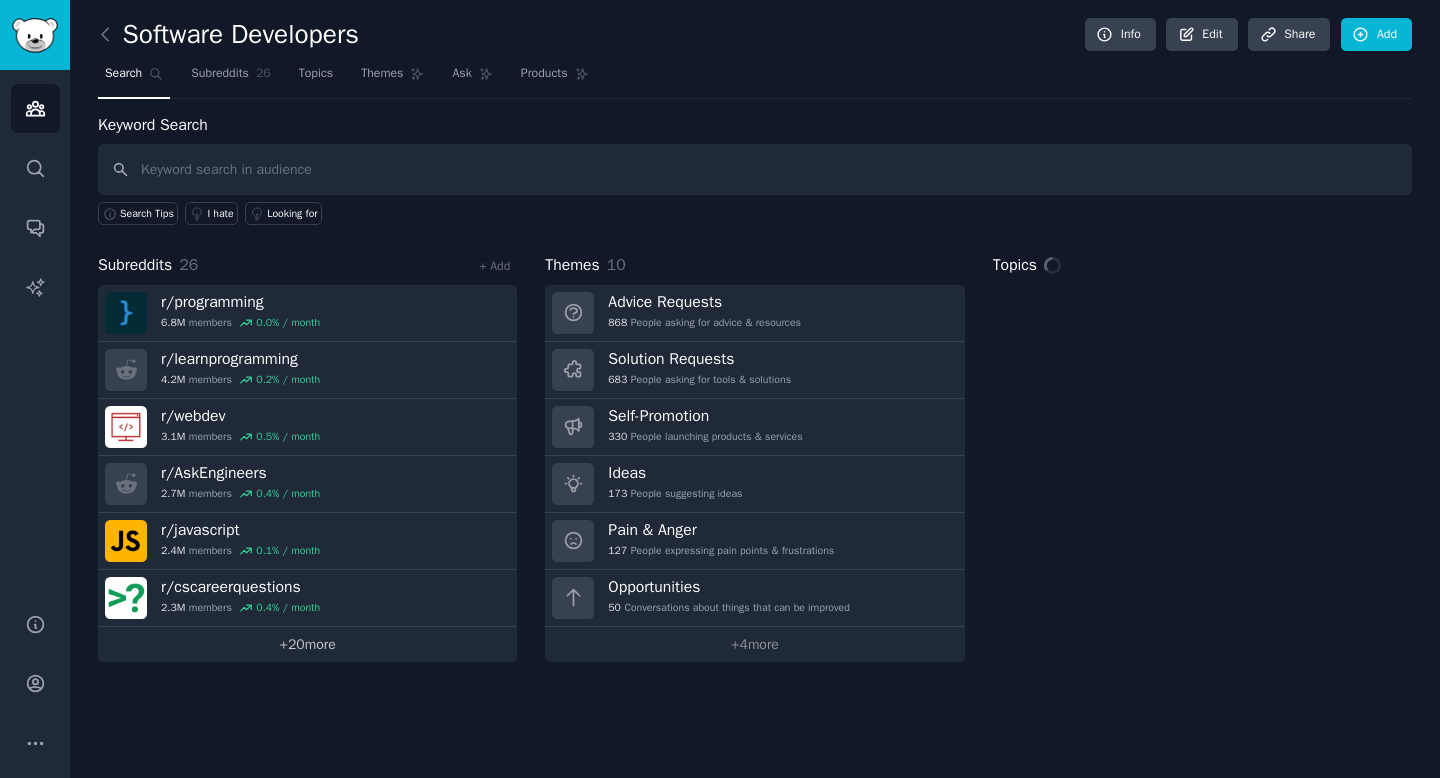 click on "+ 20 more" at bounding box center (307, 644) 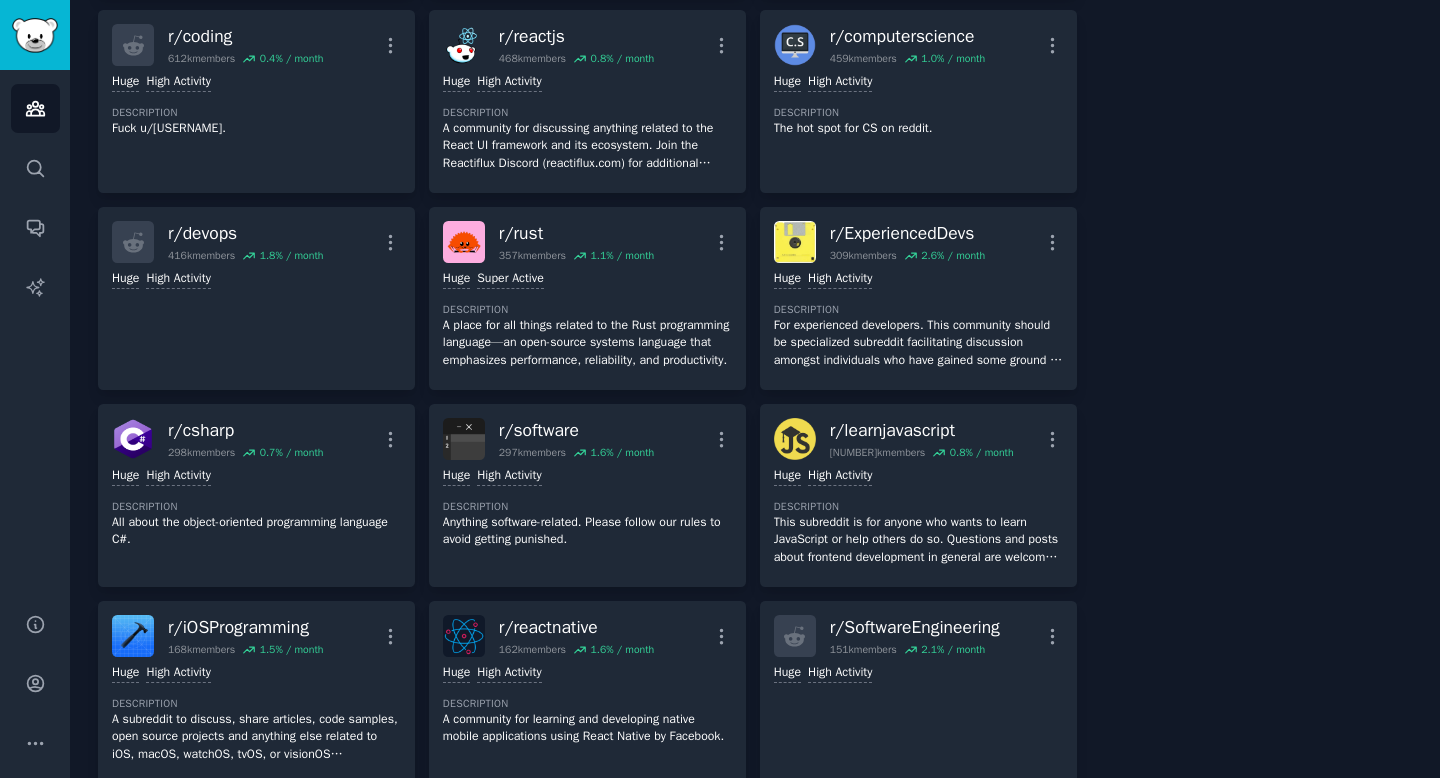 scroll, scrollTop: 0, scrollLeft: 0, axis: both 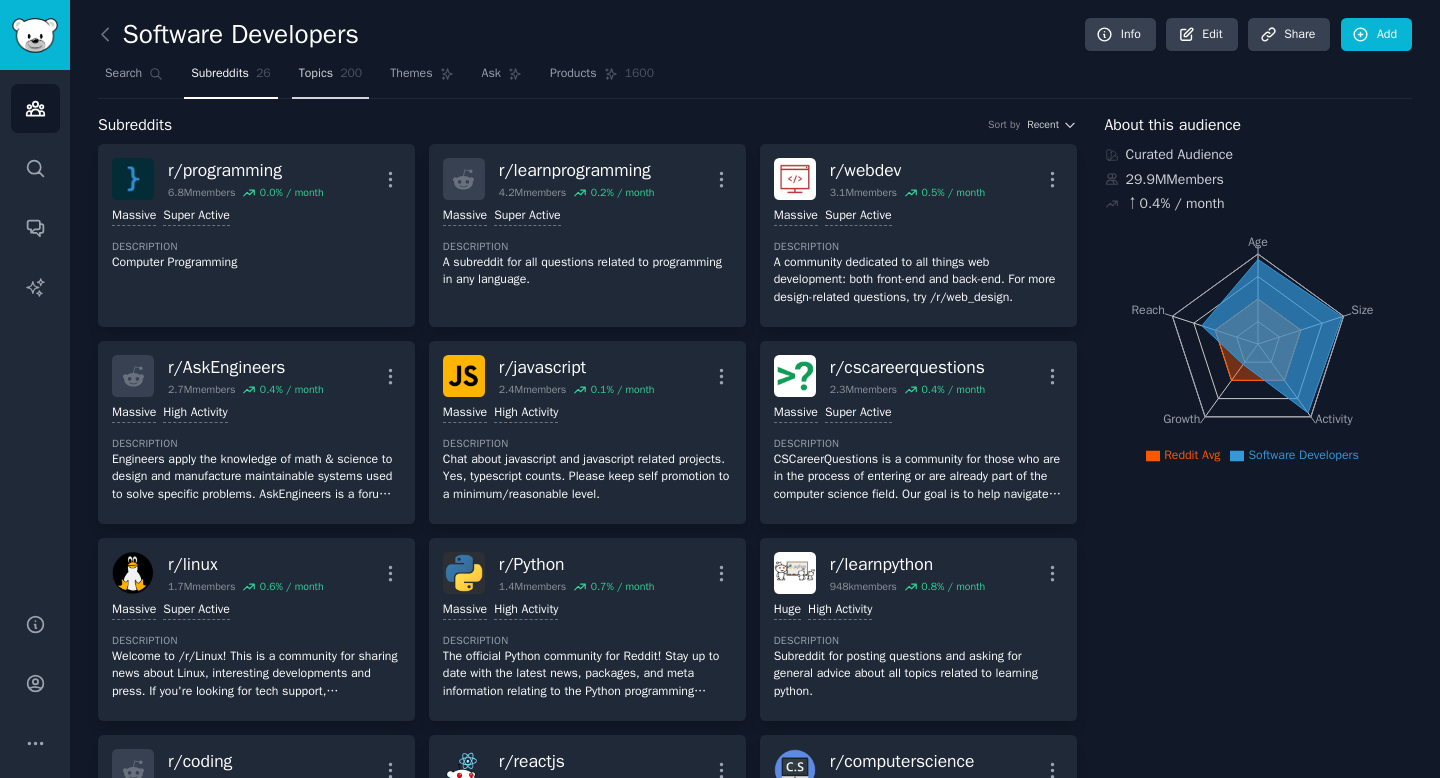 click on "Topics" at bounding box center (316, 74) 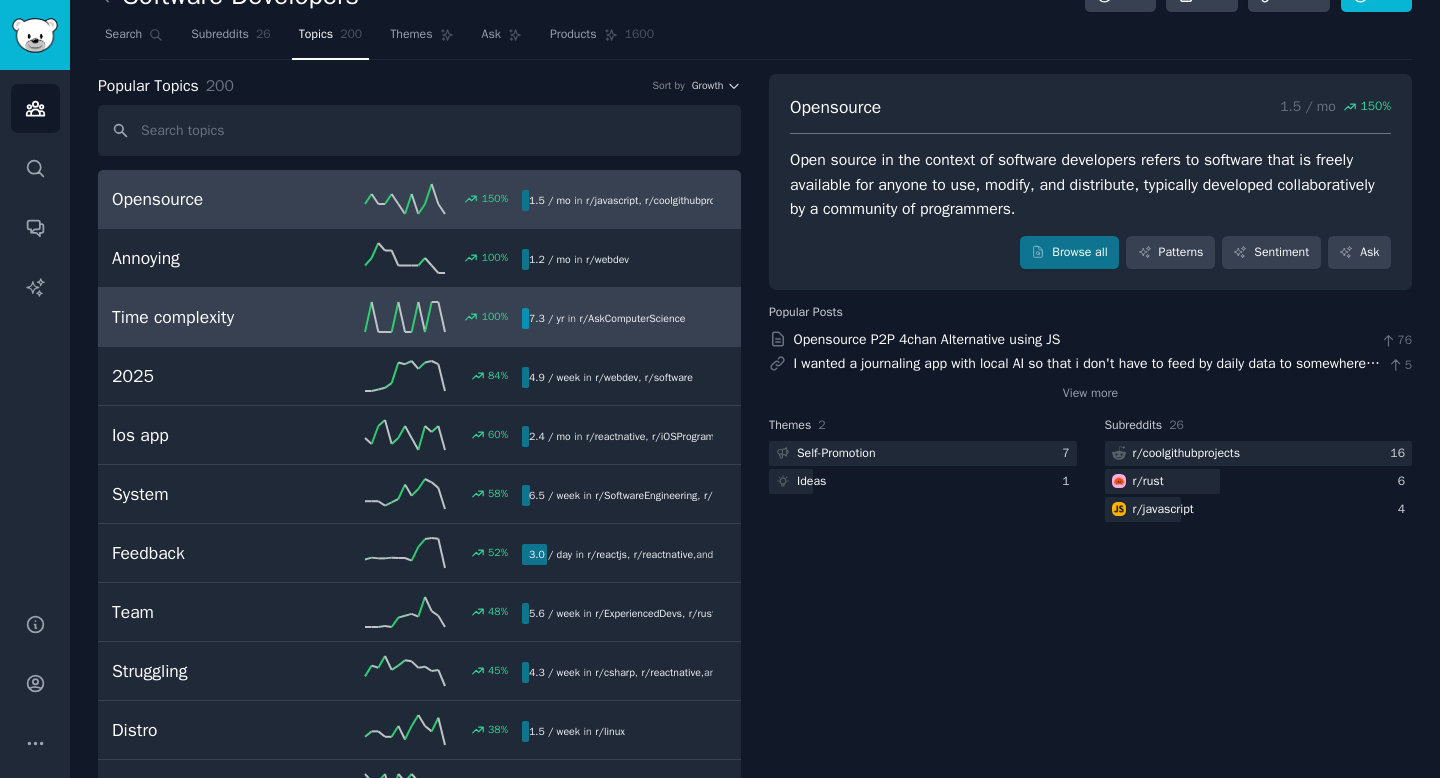 scroll, scrollTop: 114, scrollLeft: 0, axis: vertical 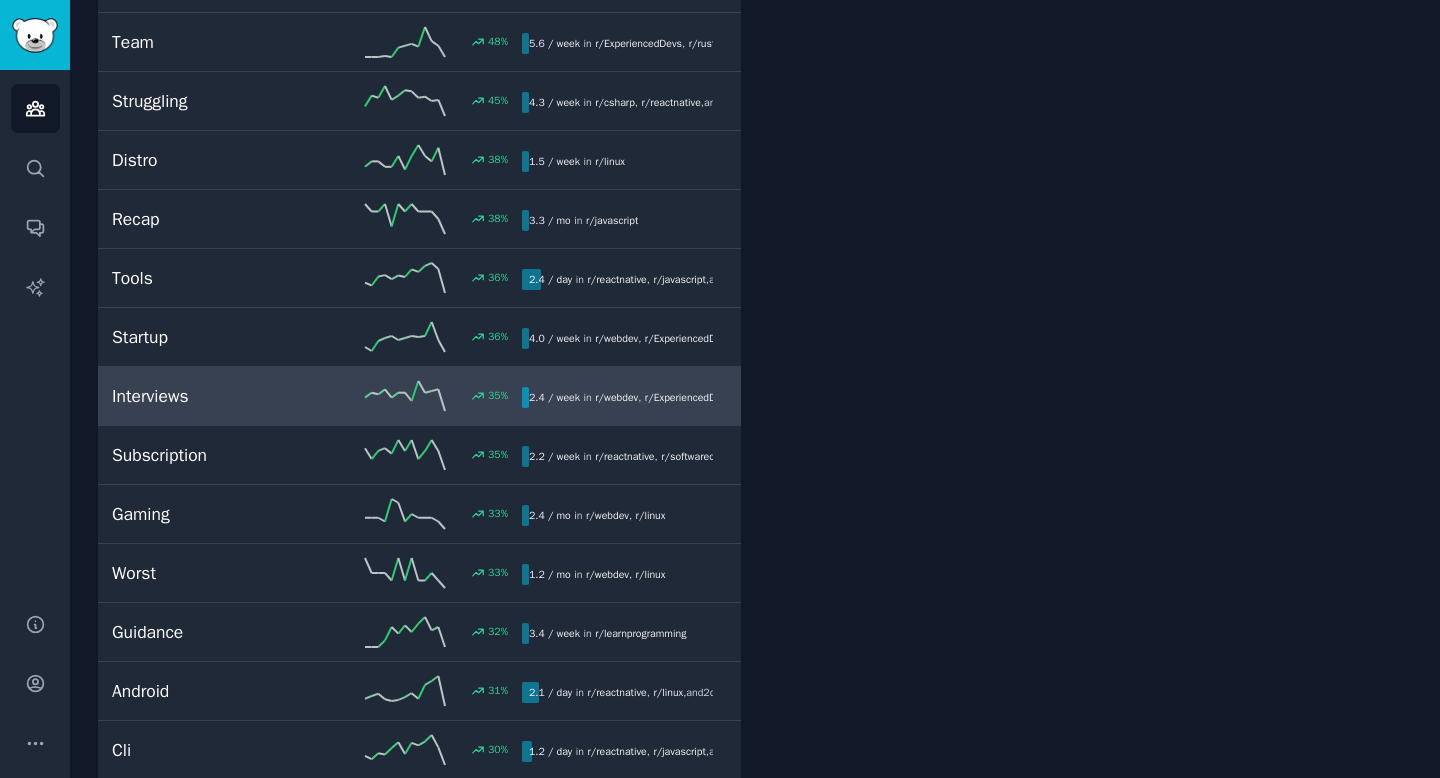 click on "Interviews" at bounding box center (214, 396) 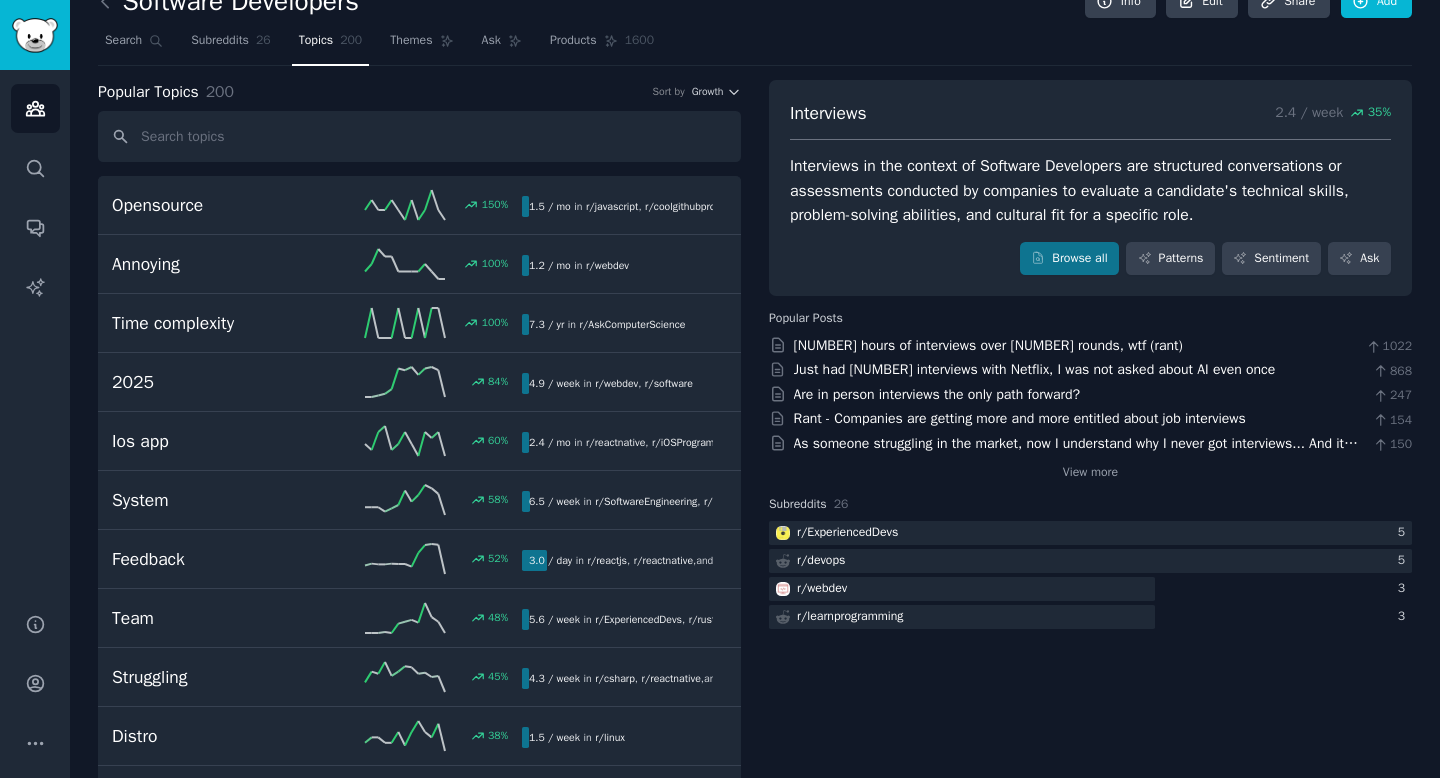 scroll, scrollTop: 0, scrollLeft: 0, axis: both 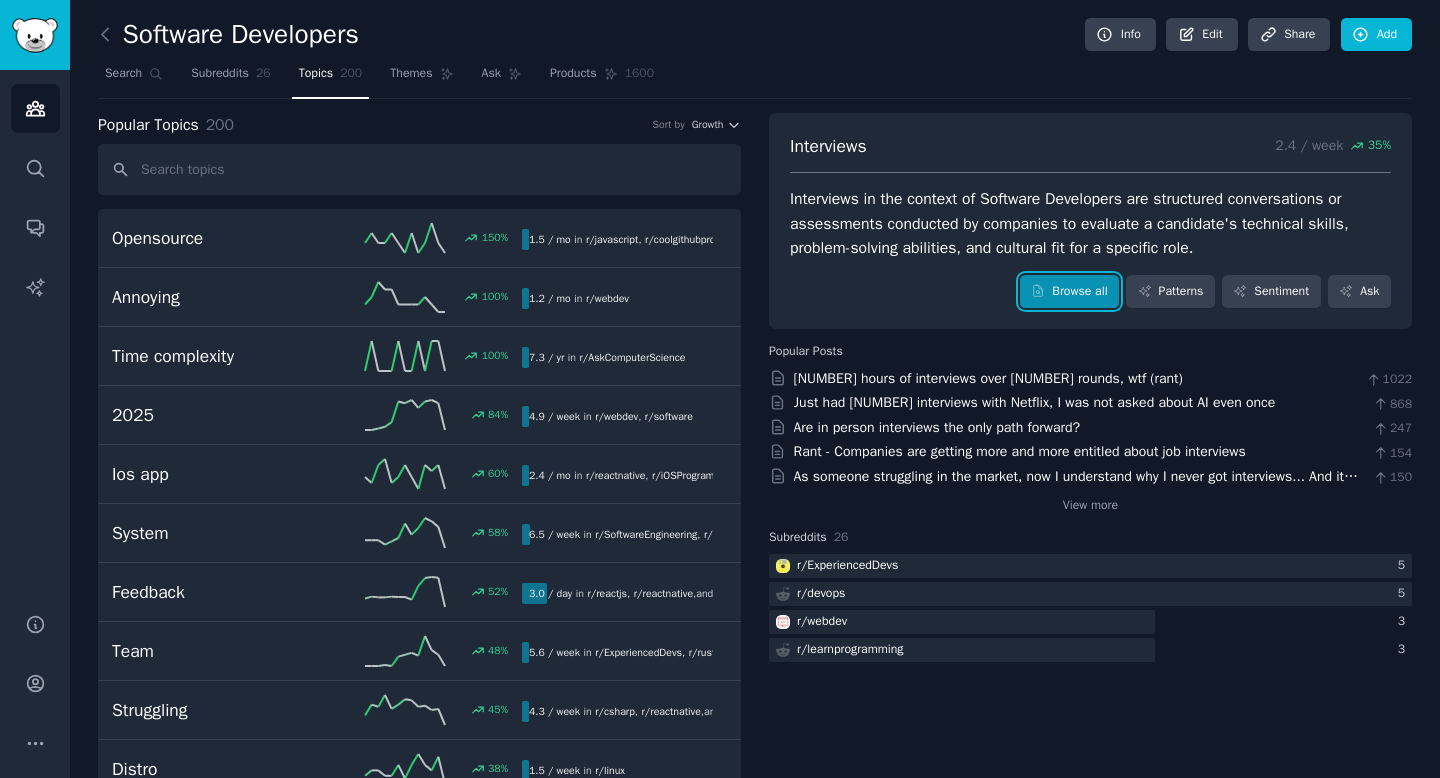 click on "Browse all" at bounding box center (1069, 292) 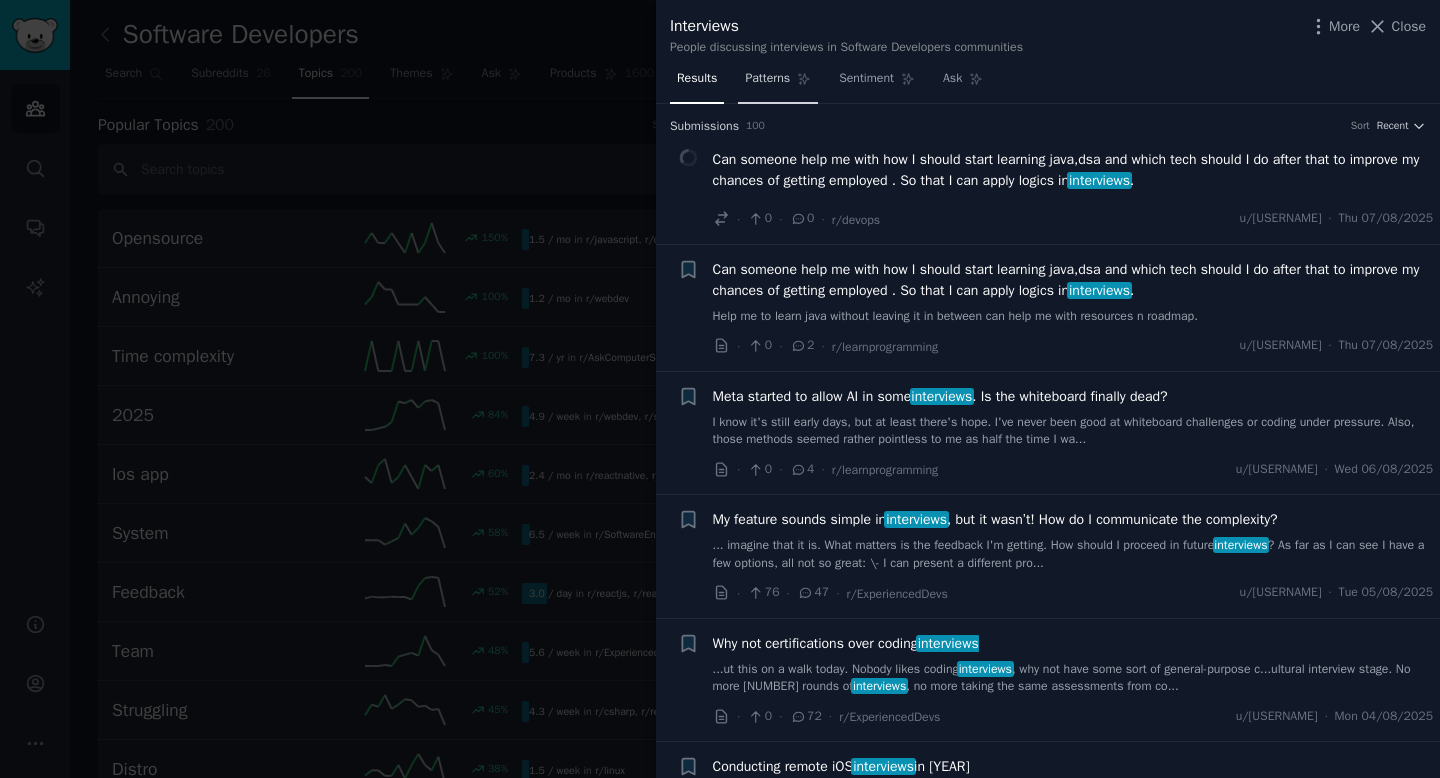 click on "Patterns" at bounding box center (767, 79) 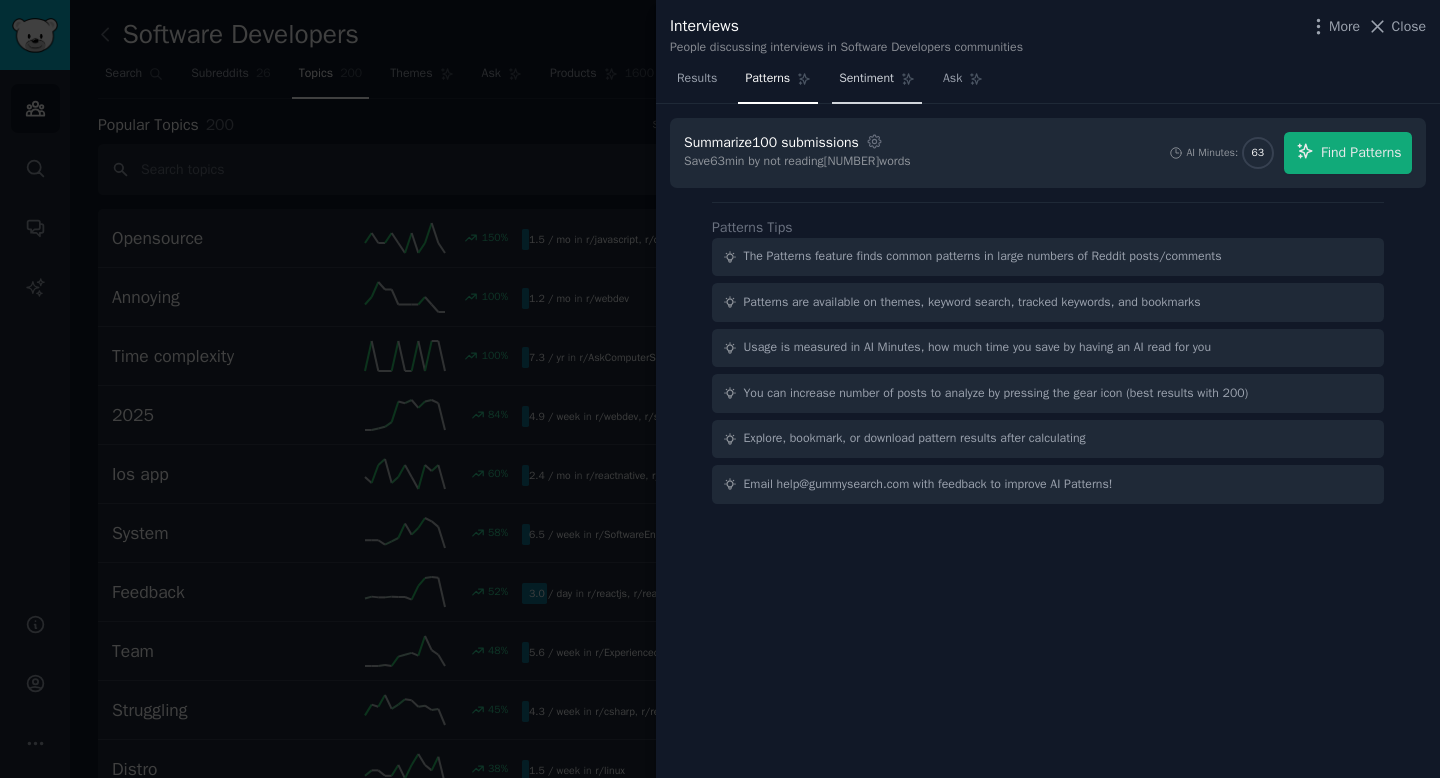 click on "Sentiment" at bounding box center (866, 79) 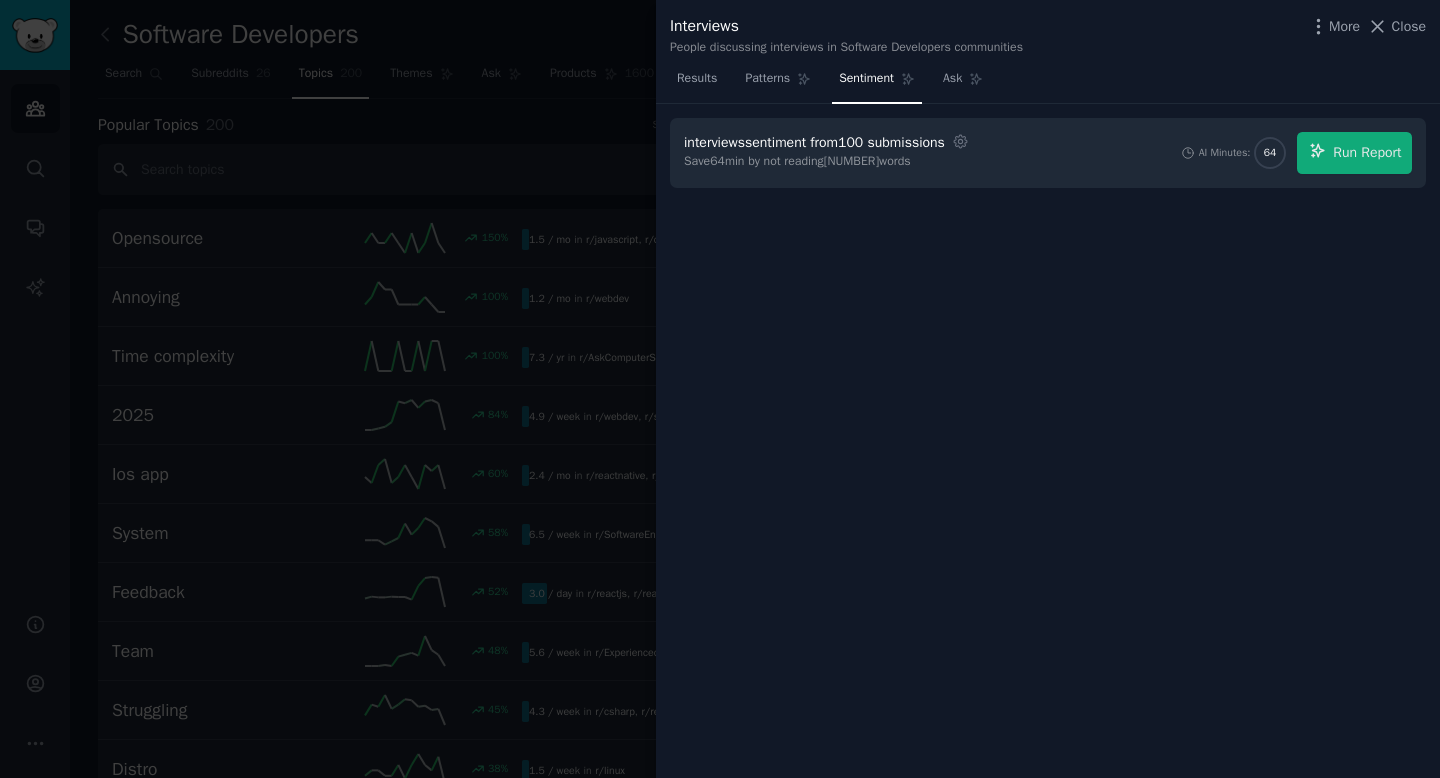 click at bounding box center (720, 389) 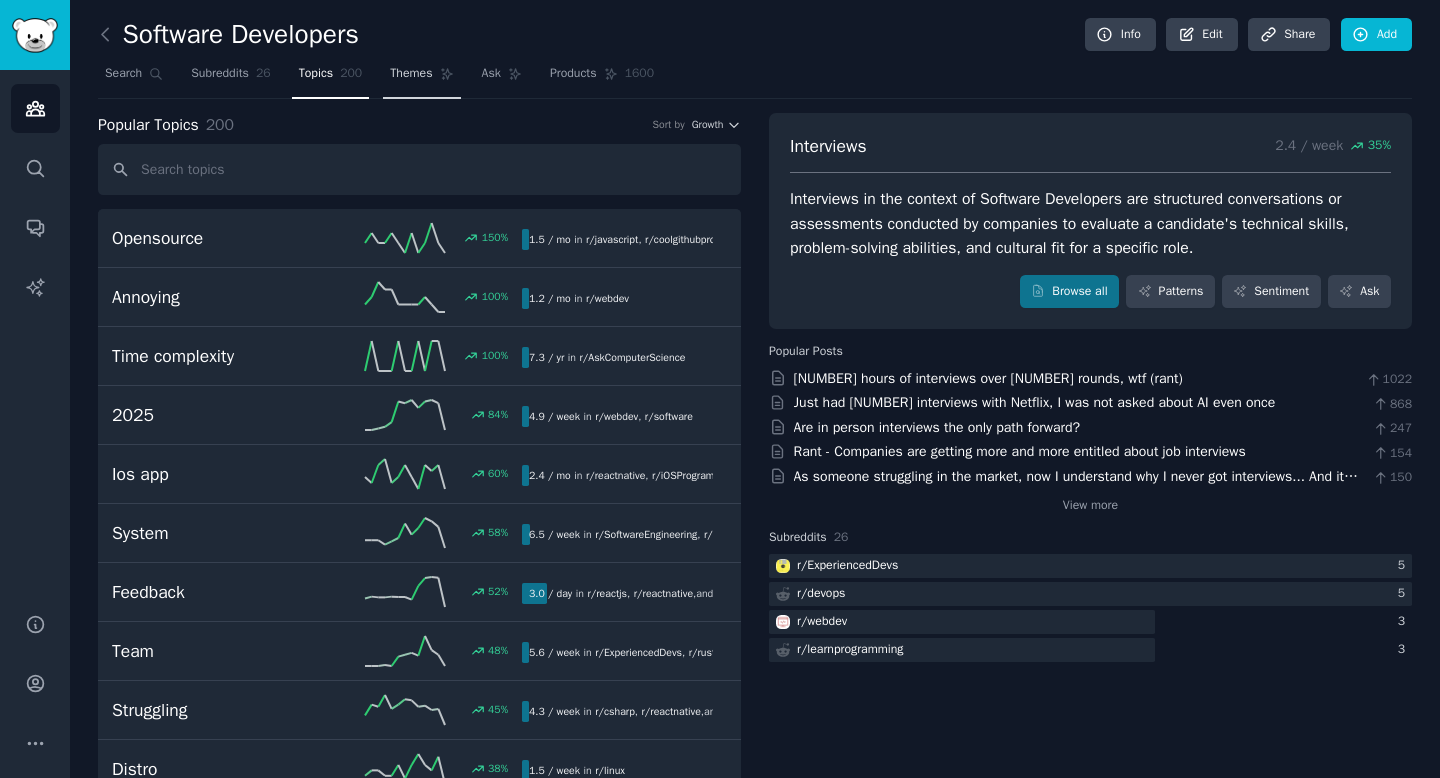 click on "Themes" at bounding box center (411, 74) 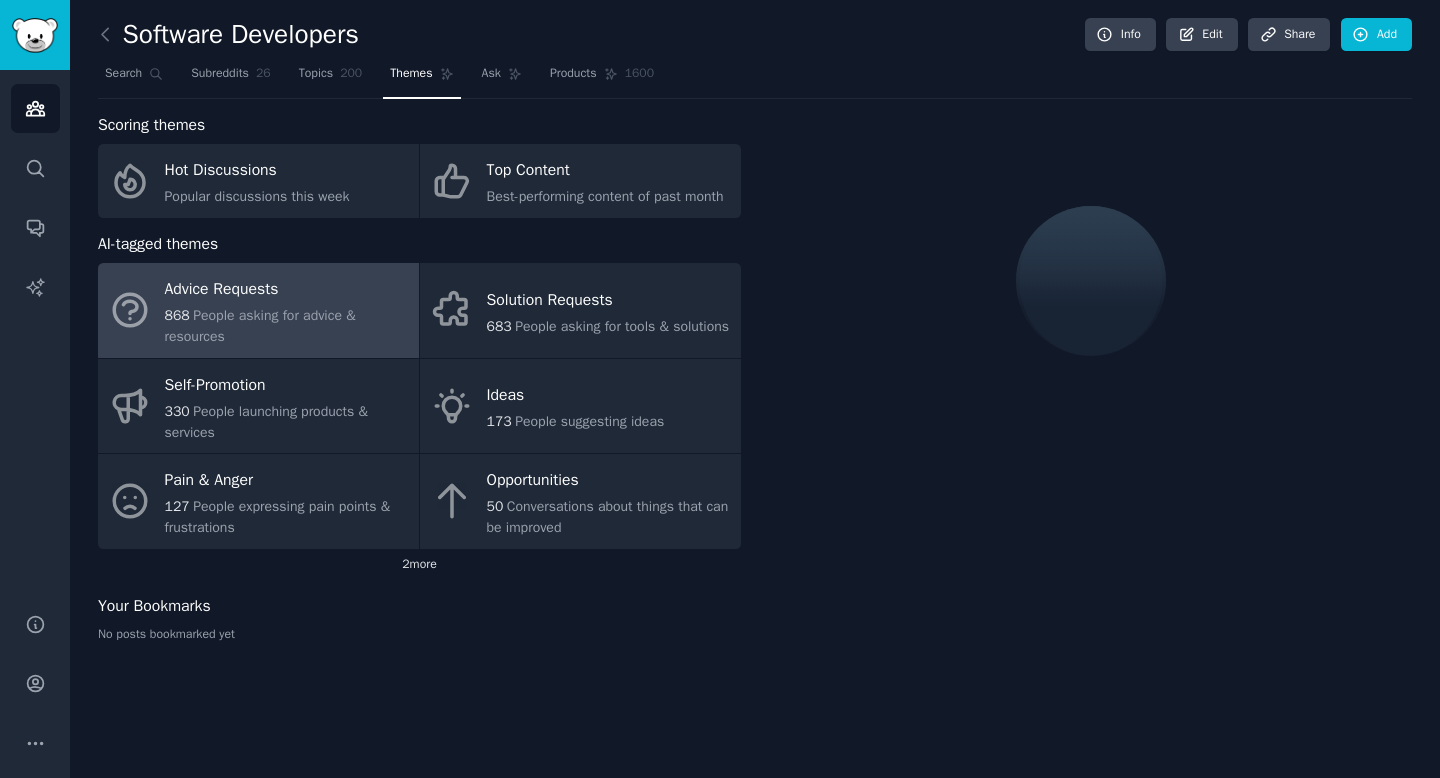click on "2  more" 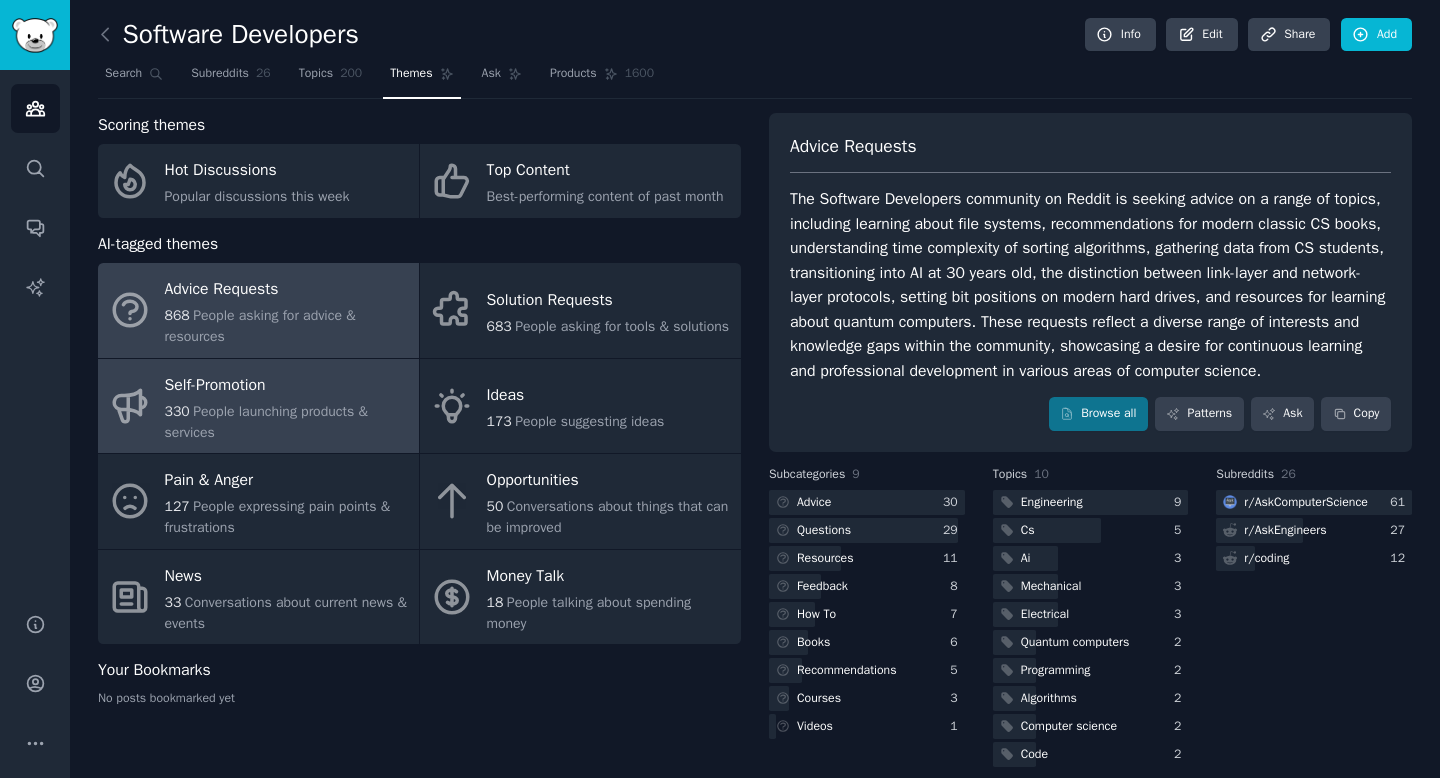 scroll, scrollTop: 44, scrollLeft: 0, axis: vertical 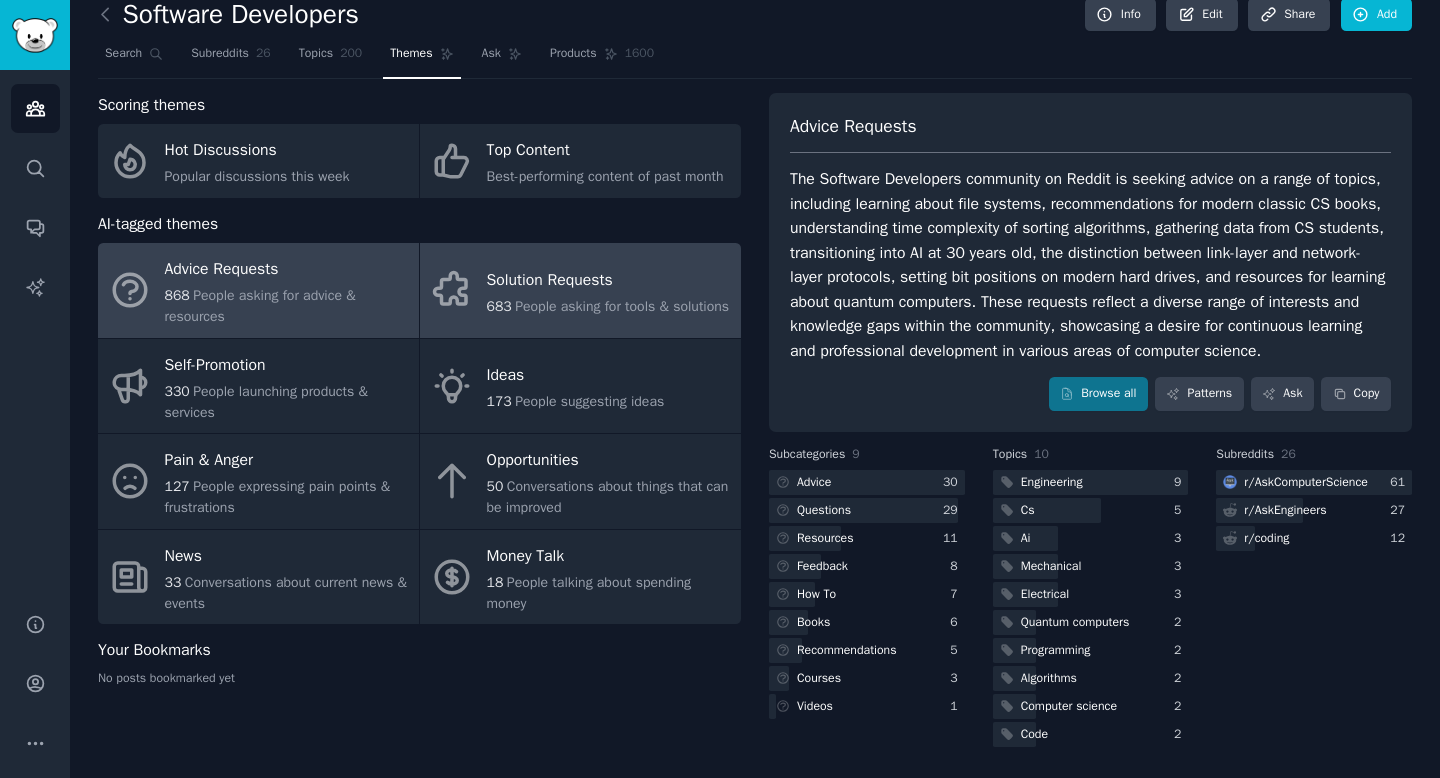 click on "683 People asking for tools & solutions" at bounding box center [608, 306] 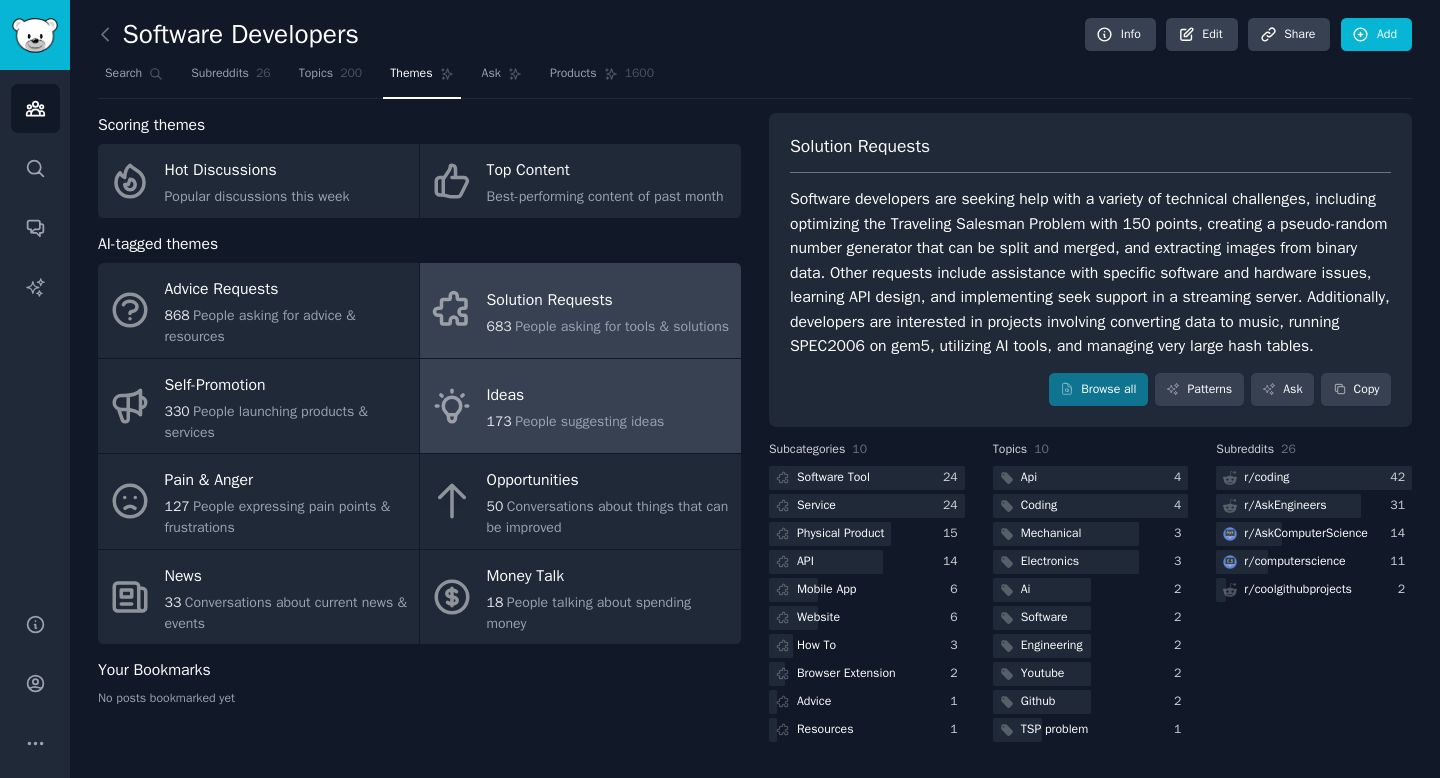 click on "Ideas" at bounding box center (576, 396) 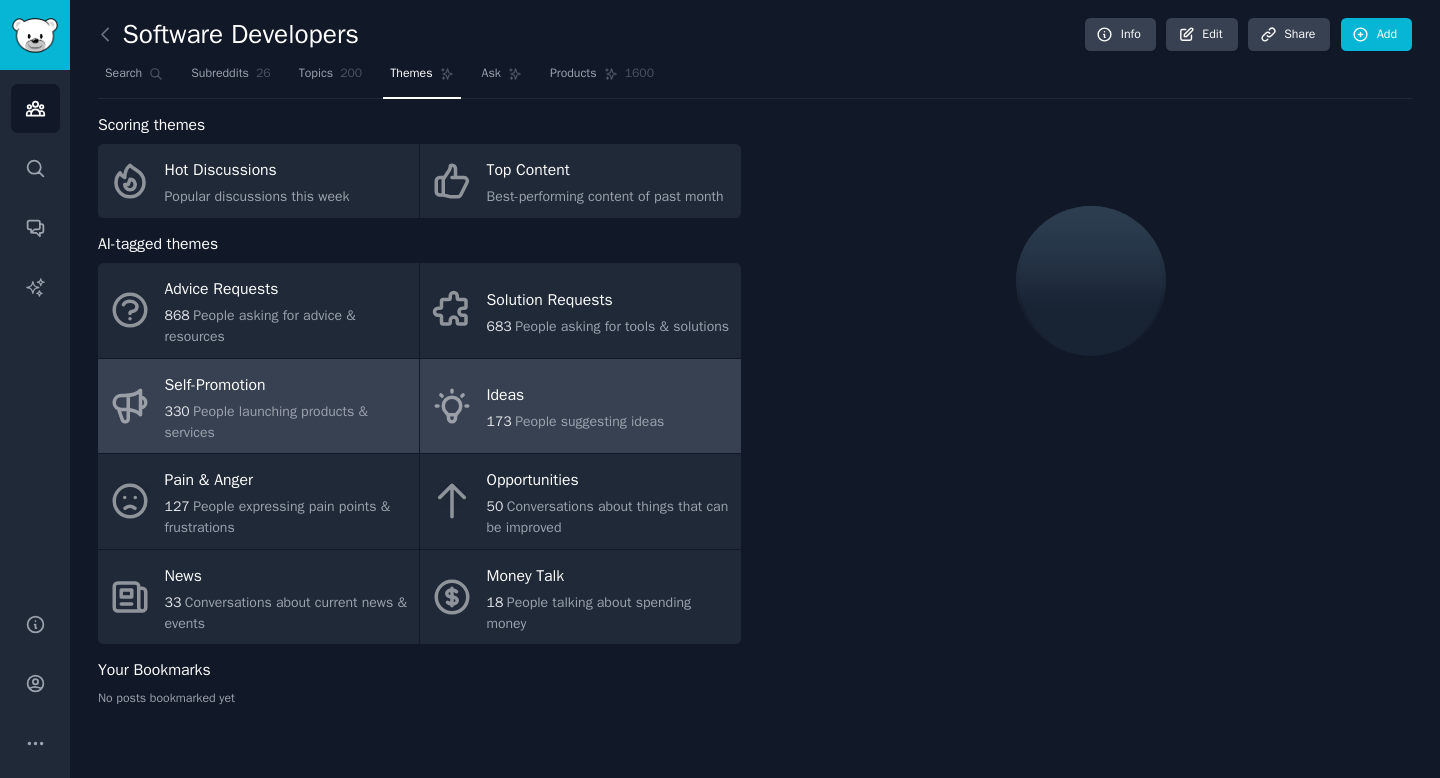 click on "[NUMBER] People launching products & services" at bounding box center (287, 422) 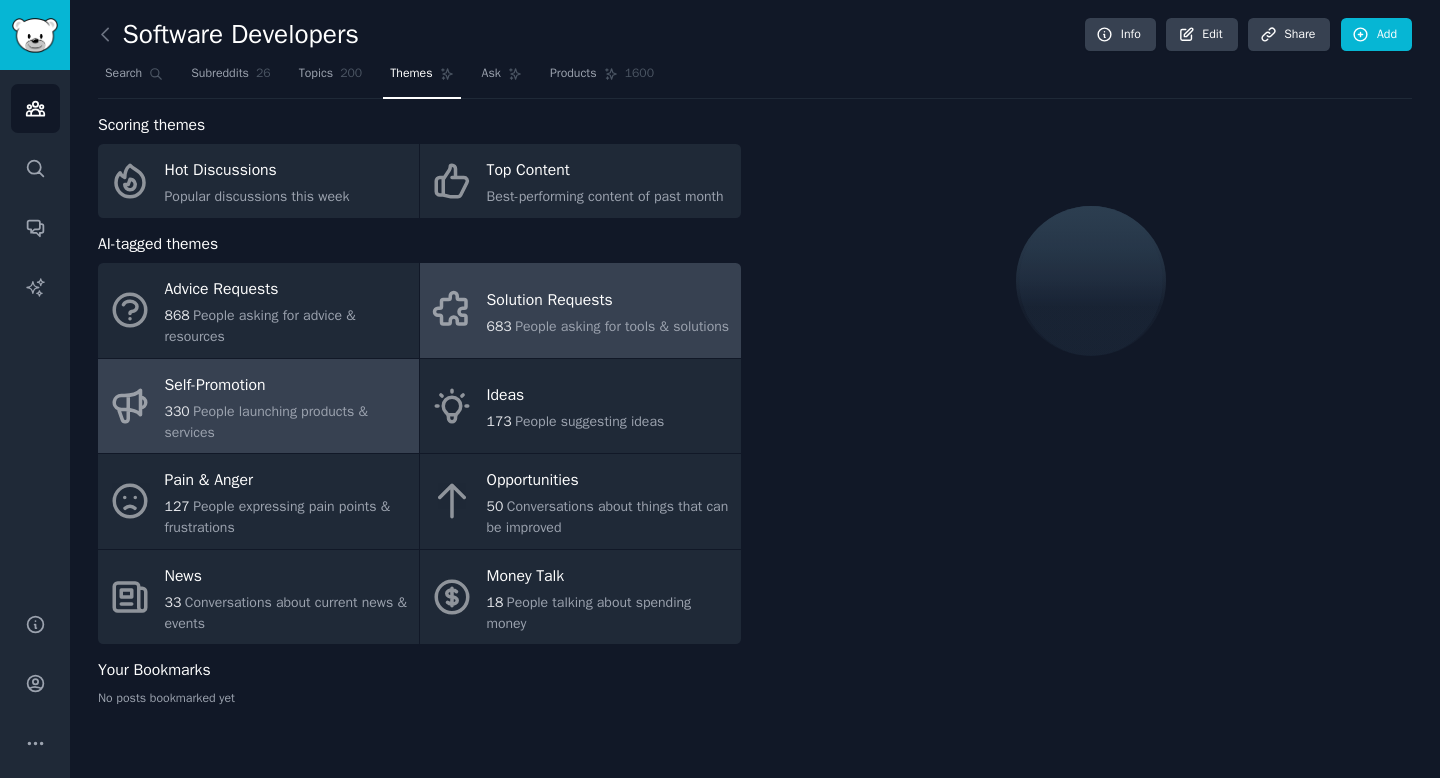 click on "People asking for tools & solutions" at bounding box center [622, 326] 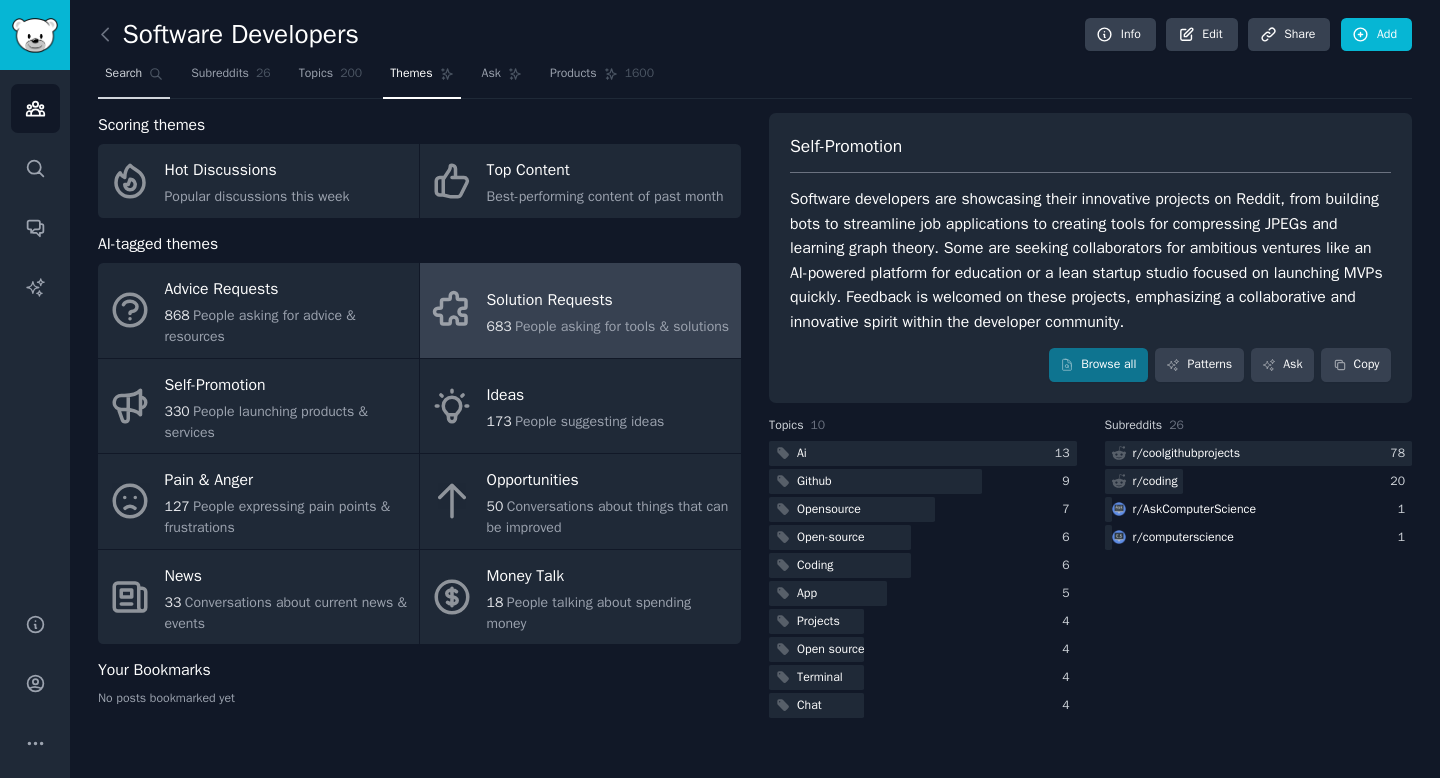 click 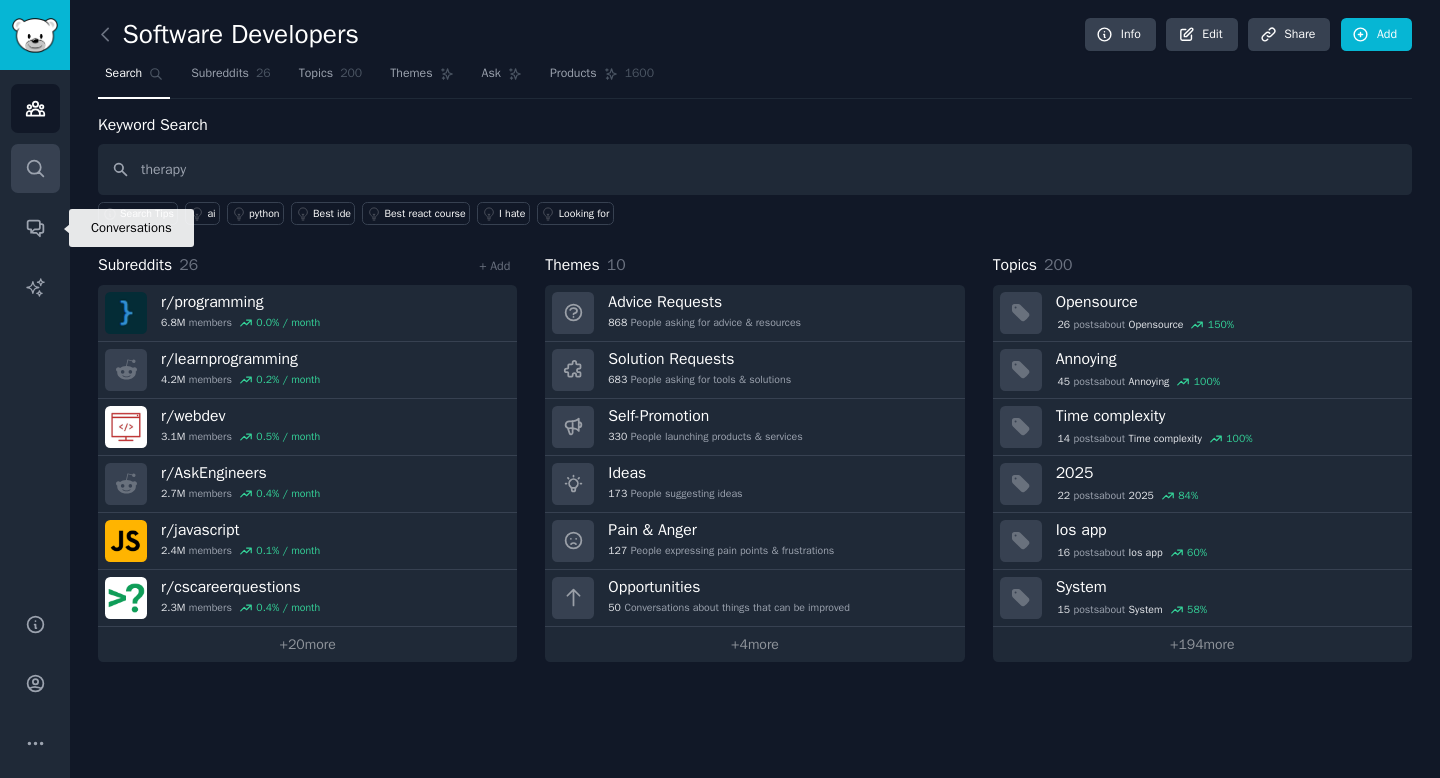 type on "therapy" 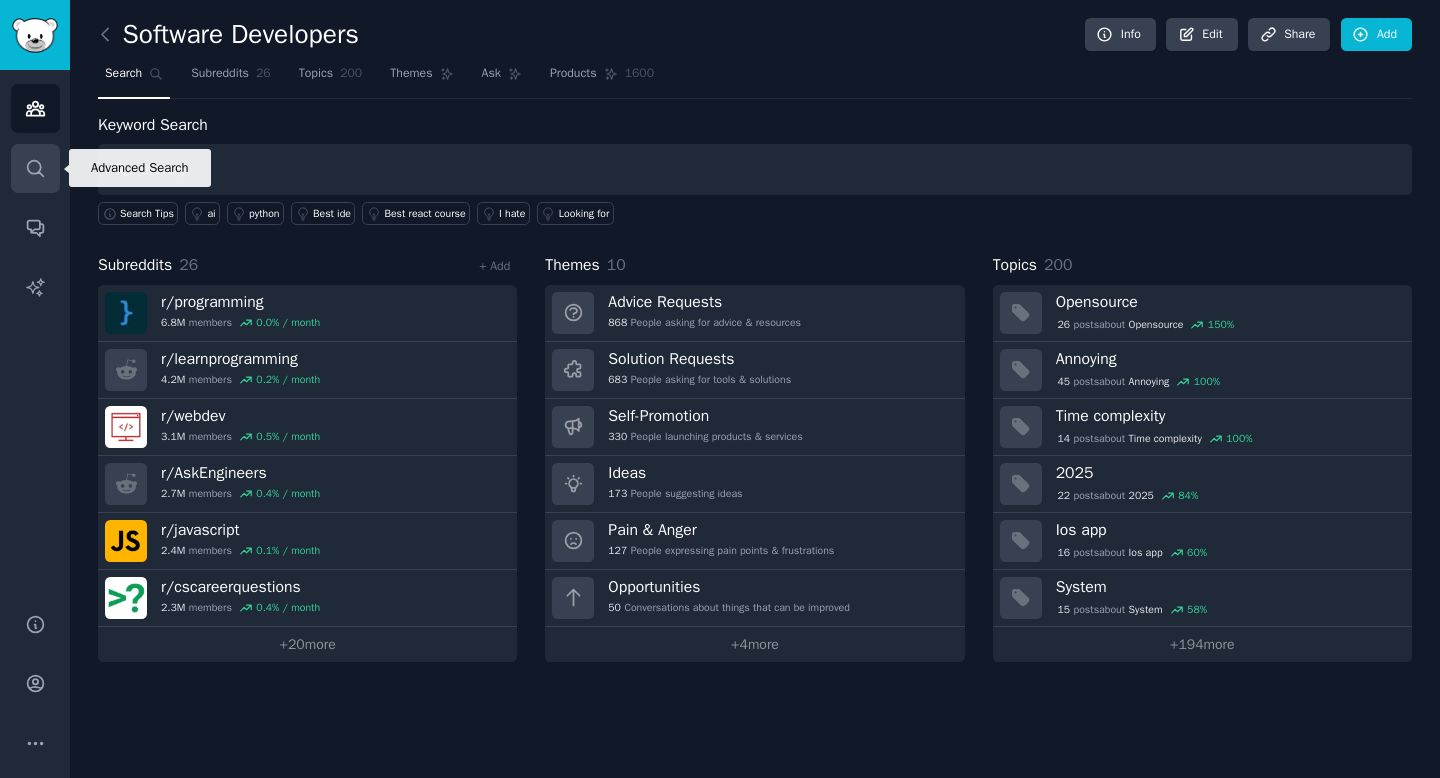 click 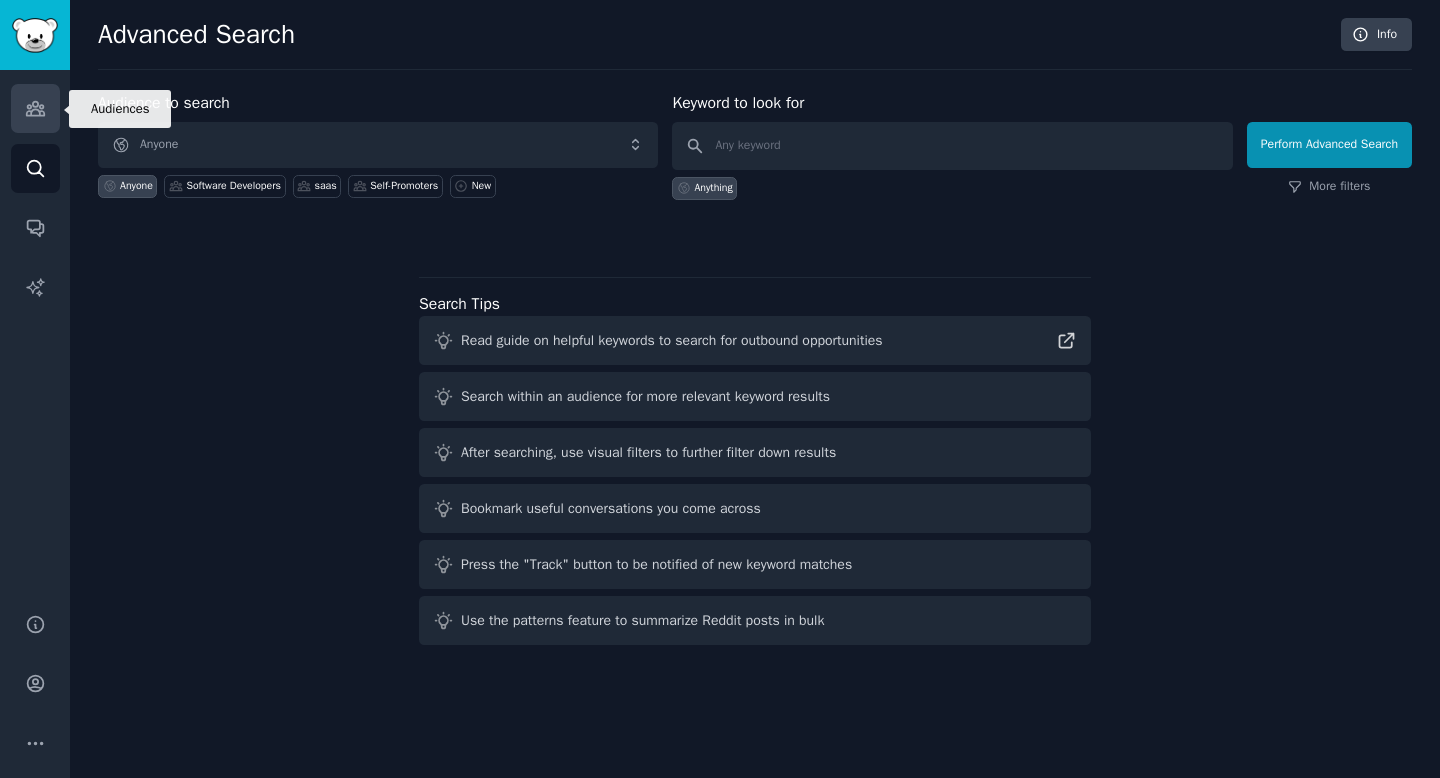 click 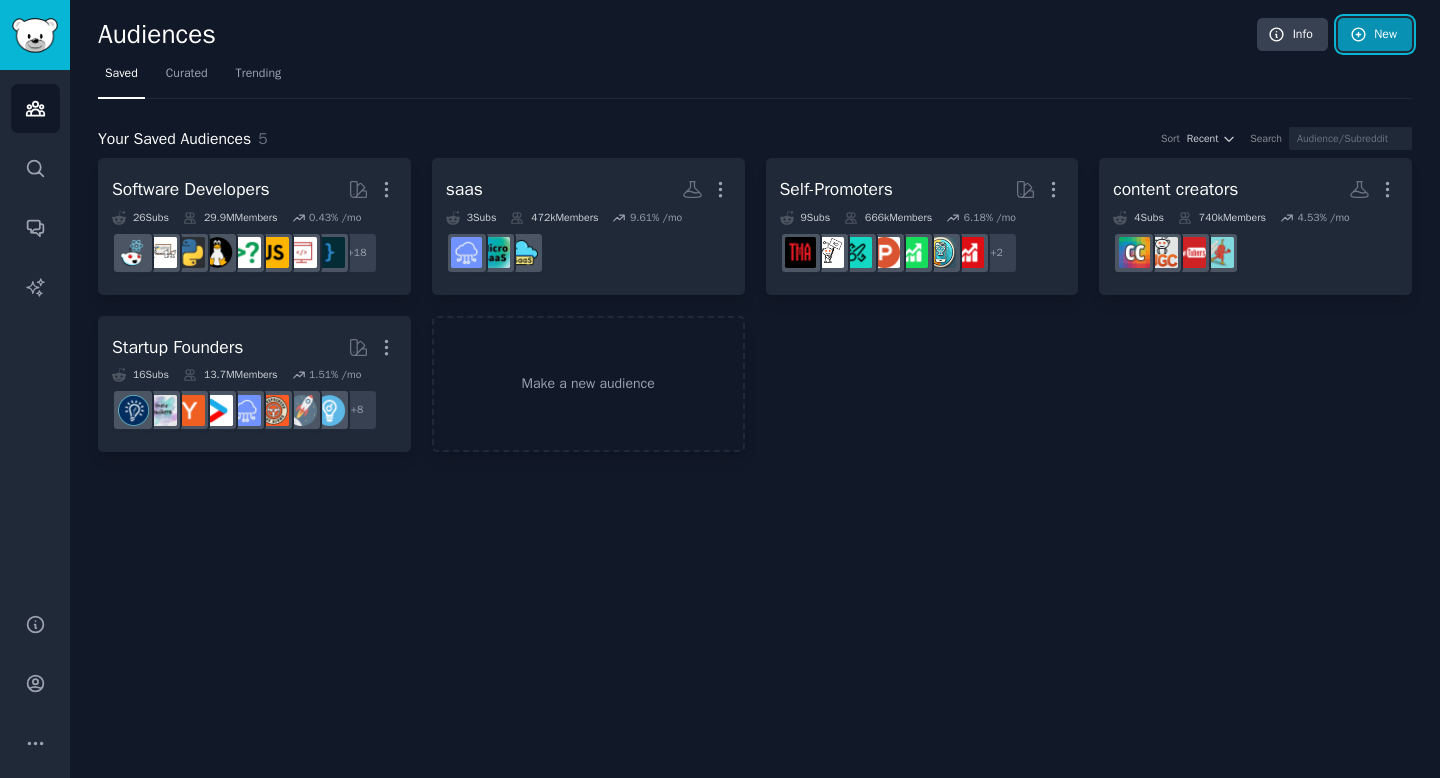 click on "New" at bounding box center [1375, 35] 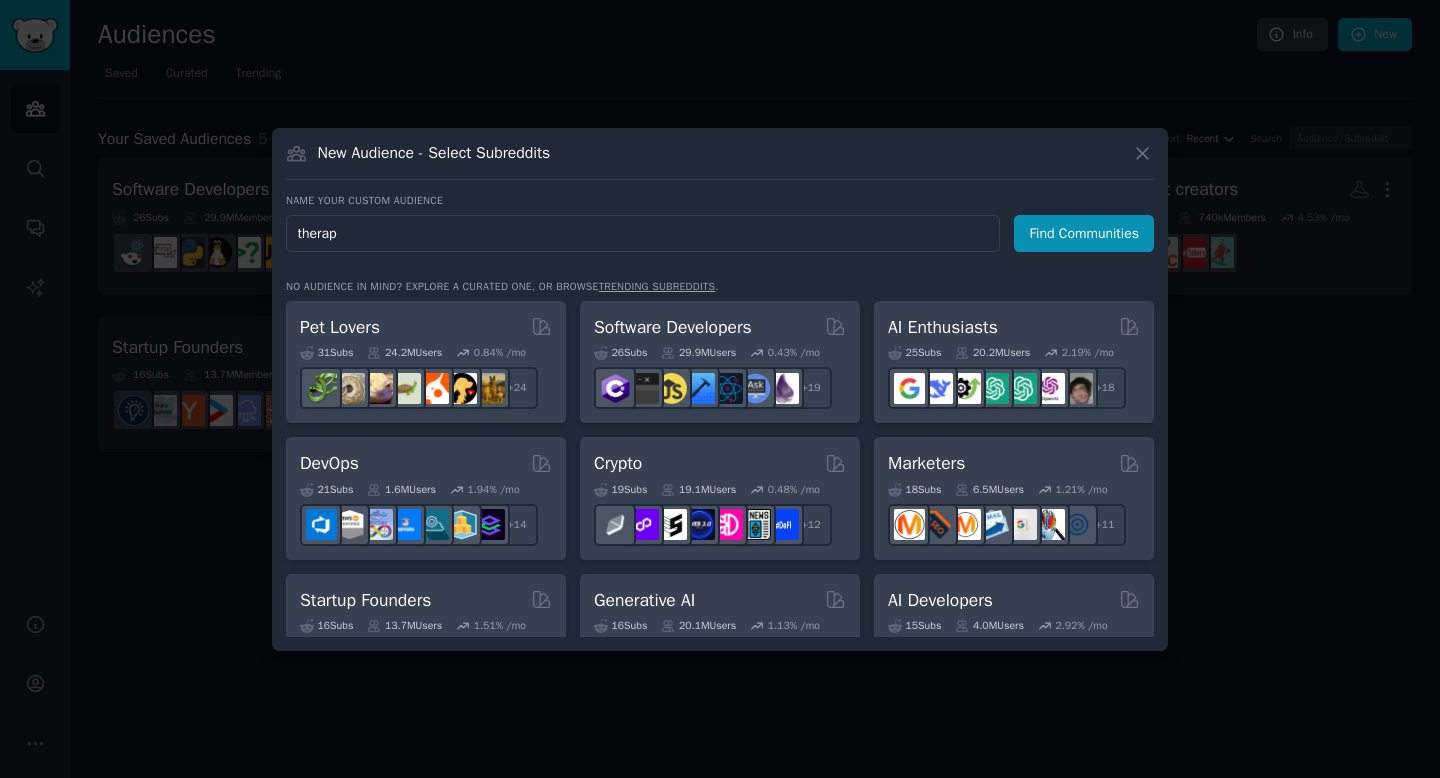 type on "therapy" 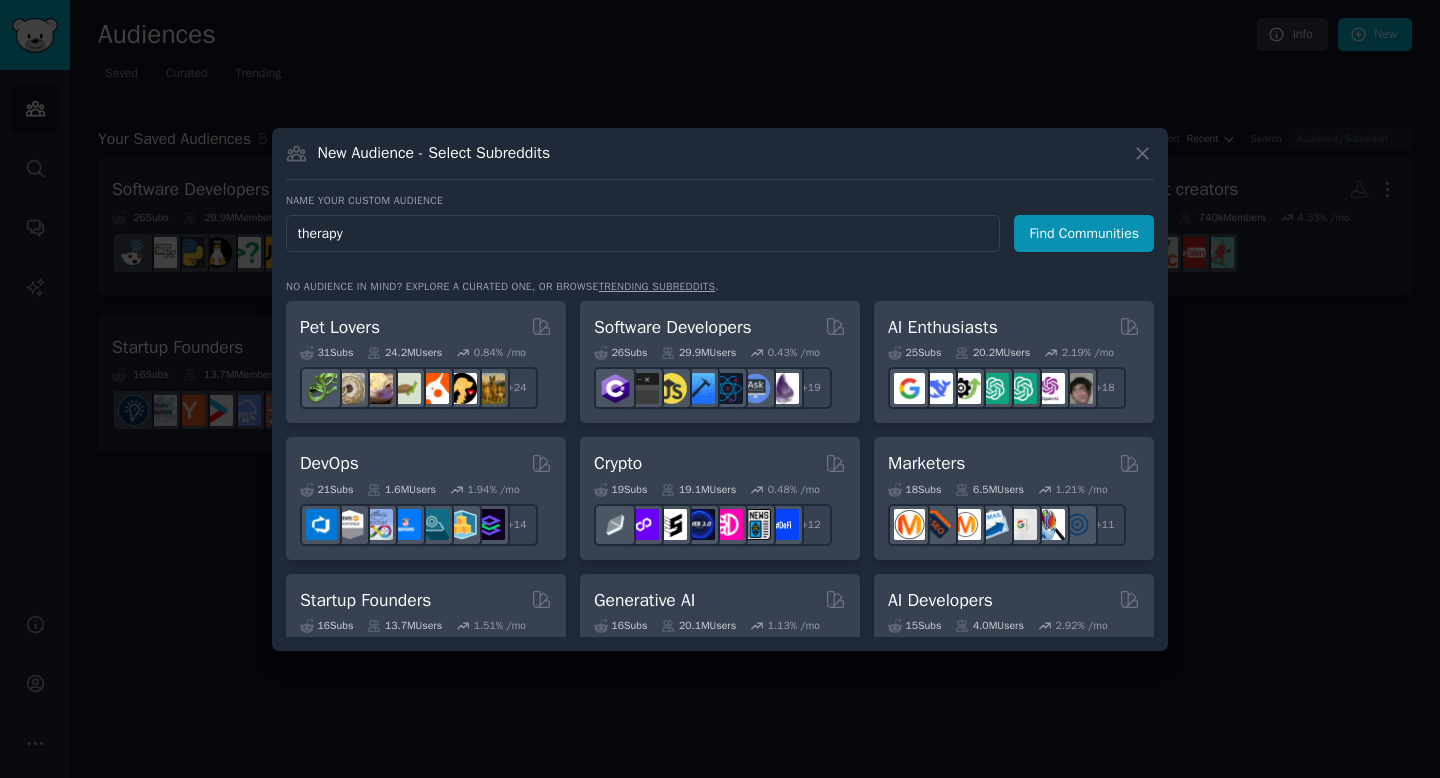 click on "Find Communities" at bounding box center [1084, 233] 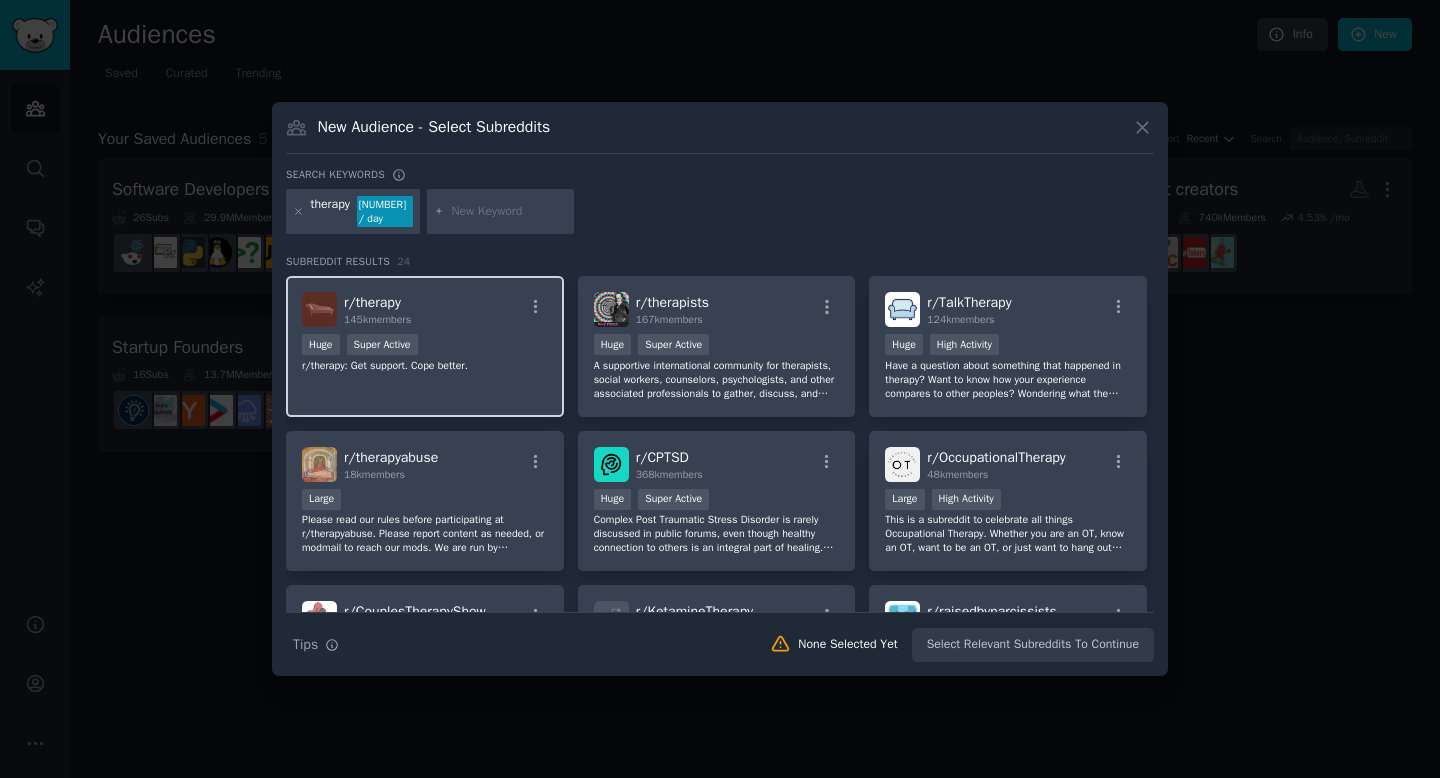 click on "r/ therapy 145k members Huge Super Active r/therapy: Get support. Cope better." at bounding box center [425, 346] 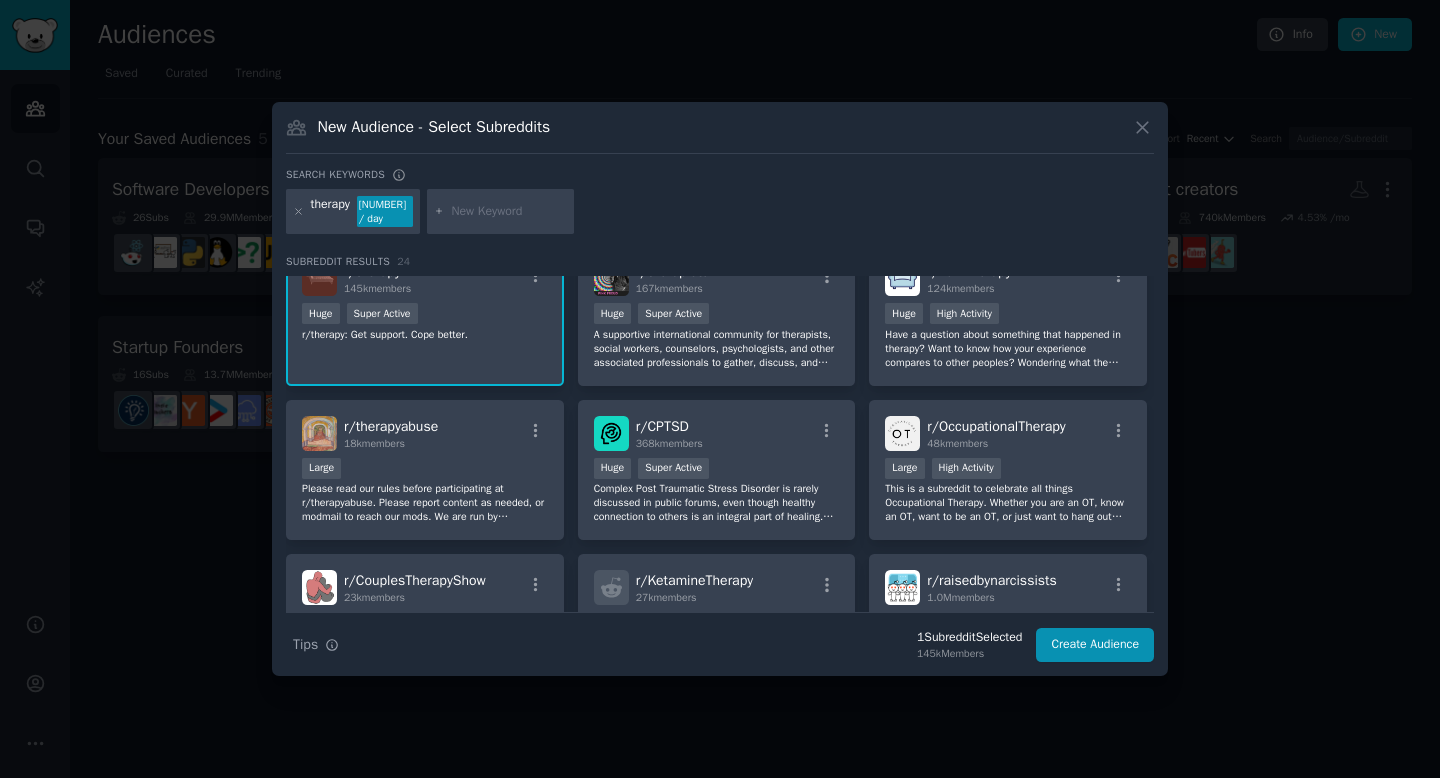 scroll, scrollTop: 26, scrollLeft: 0, axis: vertical 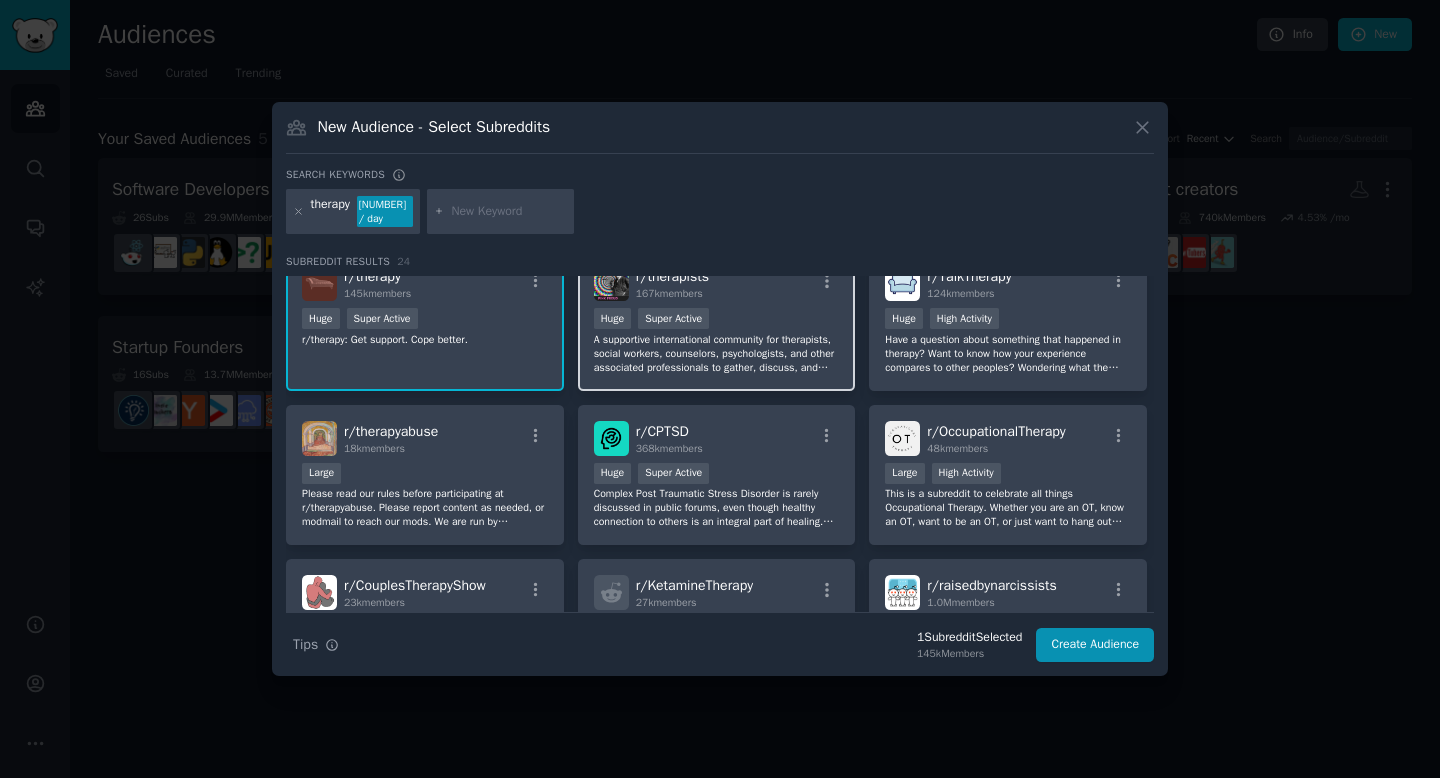 click on "A supportive international community for therapists, social workers, counselors, psychologists, and other associated professionals to gather, discuss, and gain information. You are welcome to set your own flair or contact mod mail to get a verified flair so that other members know you are a certified professional.
Posts or comments by non professionals will be  removed." at bounding box center (717, 354) 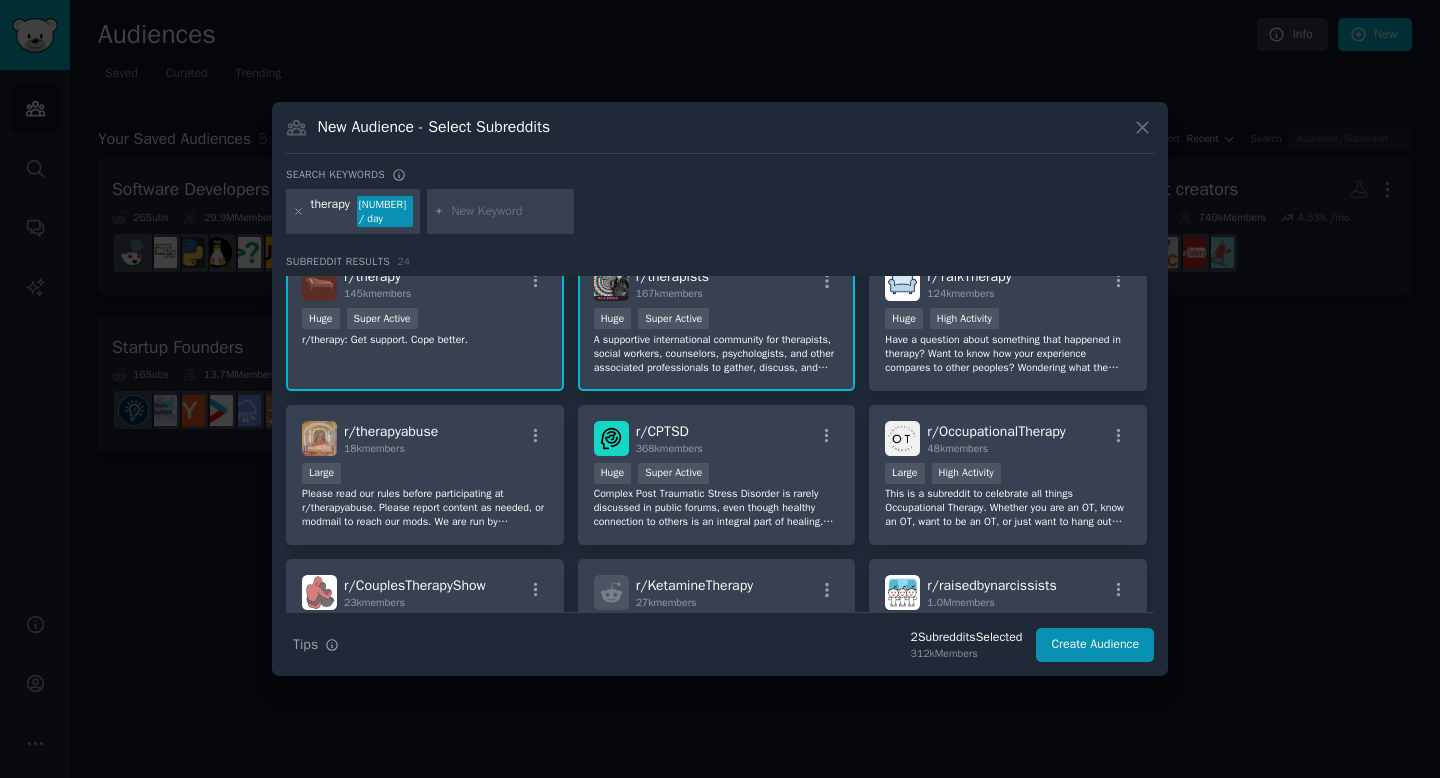 scroll, scrollTop: 0, scrollLeft: 0, axis: both 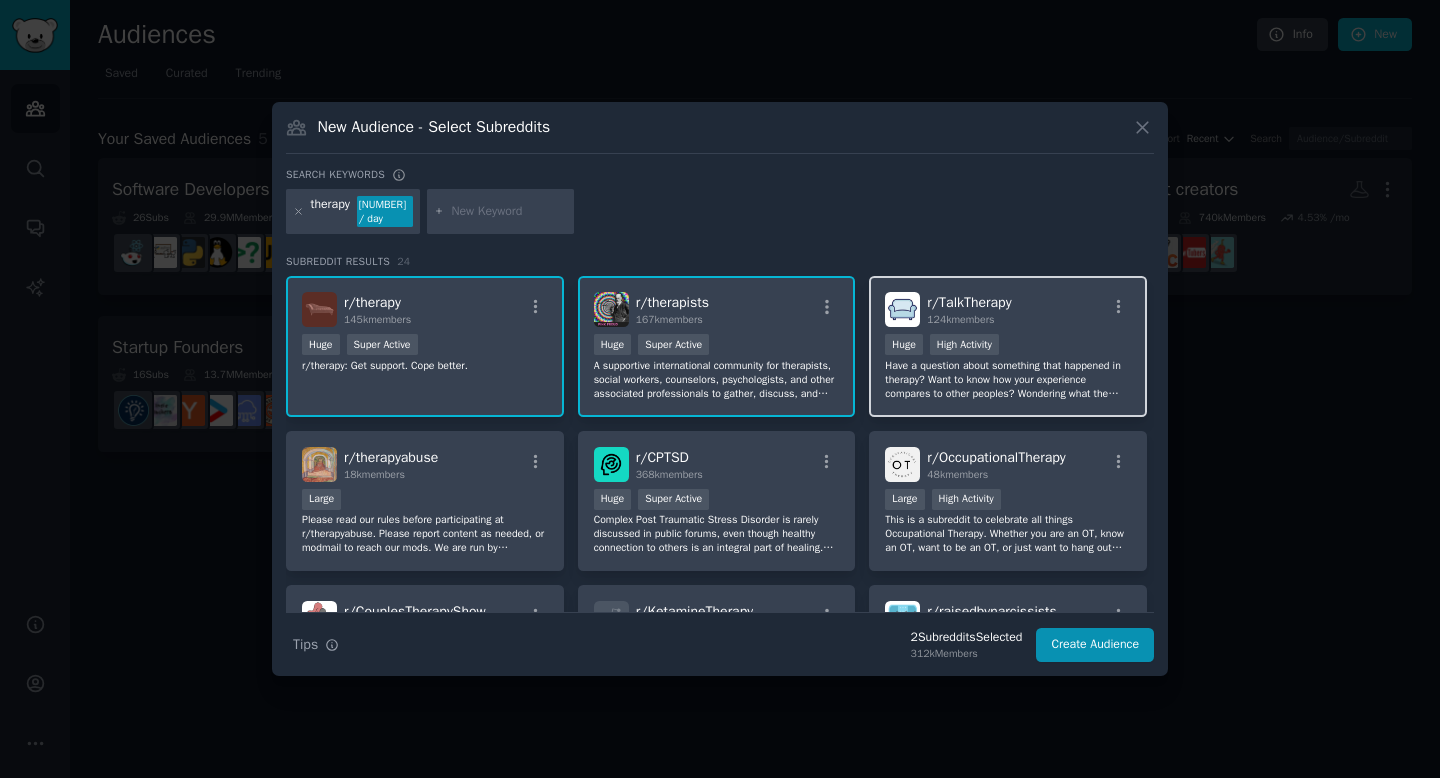click on "Huge High Activity" at bounding box center (1008, 346) 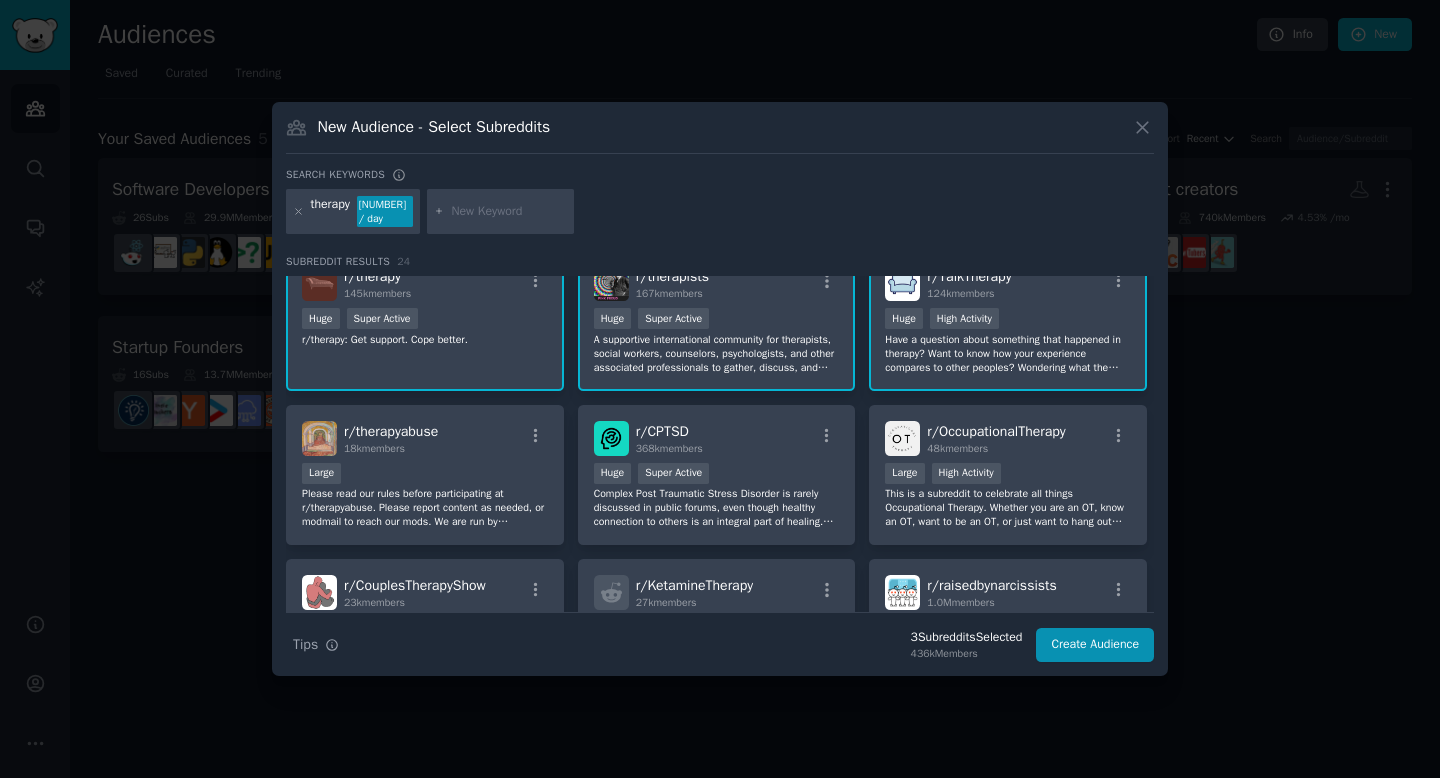 scroll, scrollTop: 34, scrollLeft: 0, axis: vertical 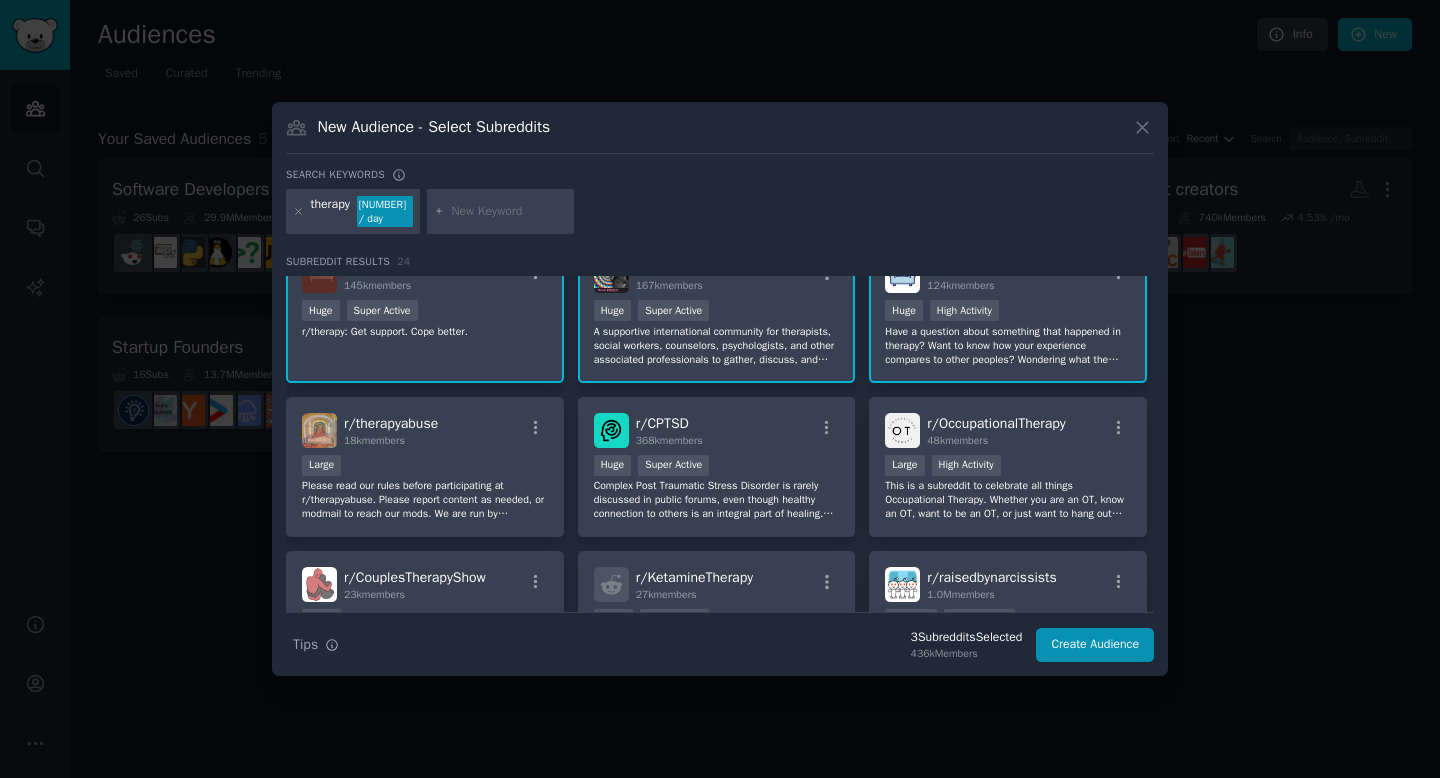 click on ">= 80th percentile for submissions / day Huge High Activity" at bounding box center (1008, 312) 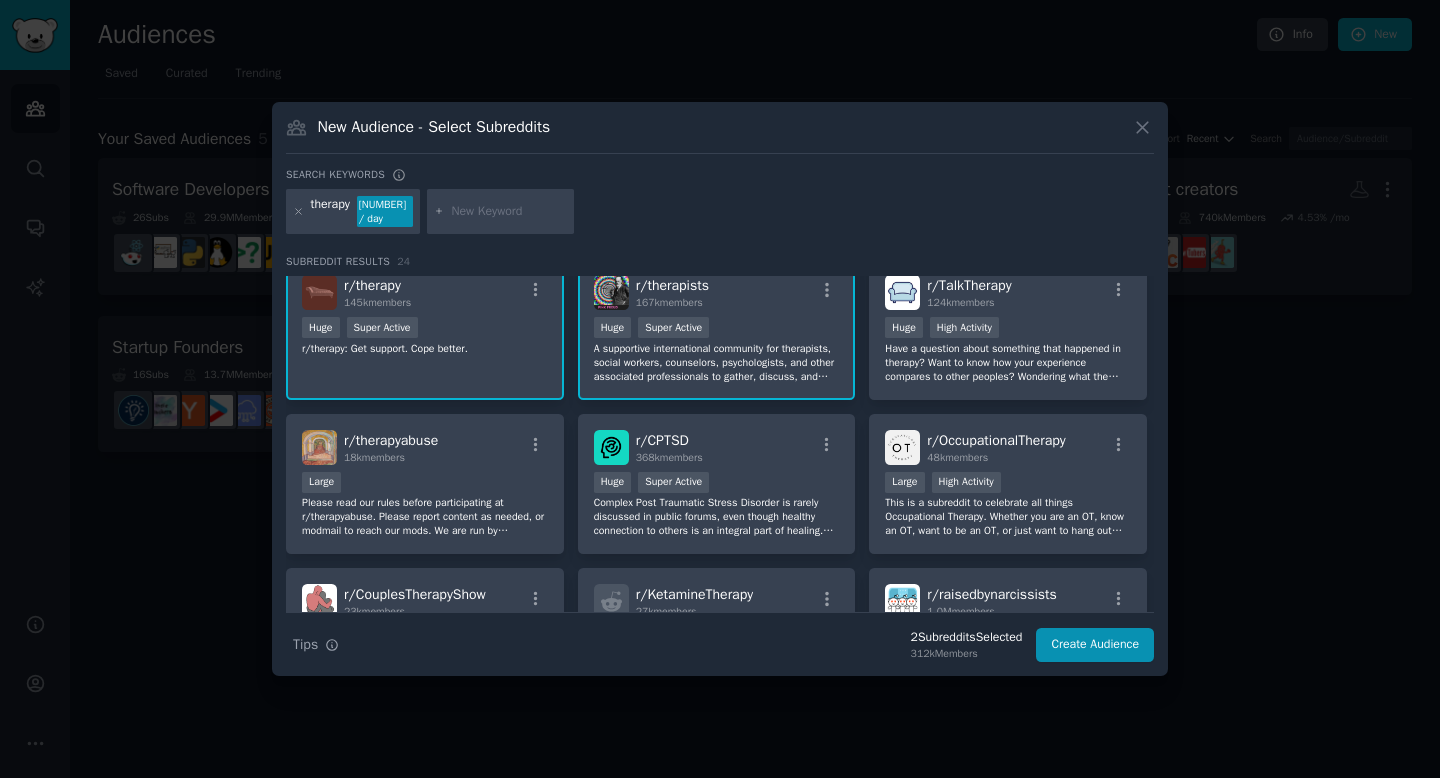 scroll, scrollTop: 0, scrollLeft: 0, axis: both 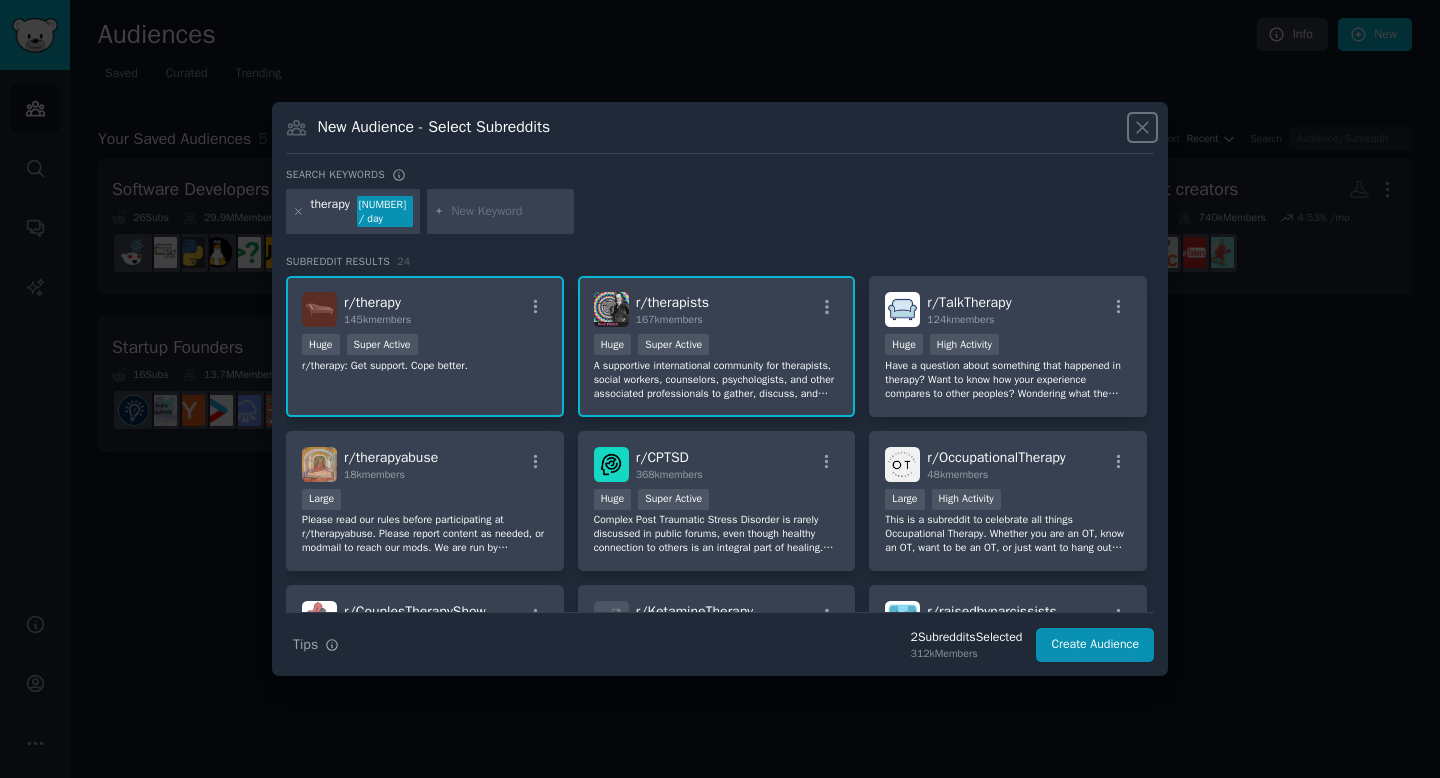click 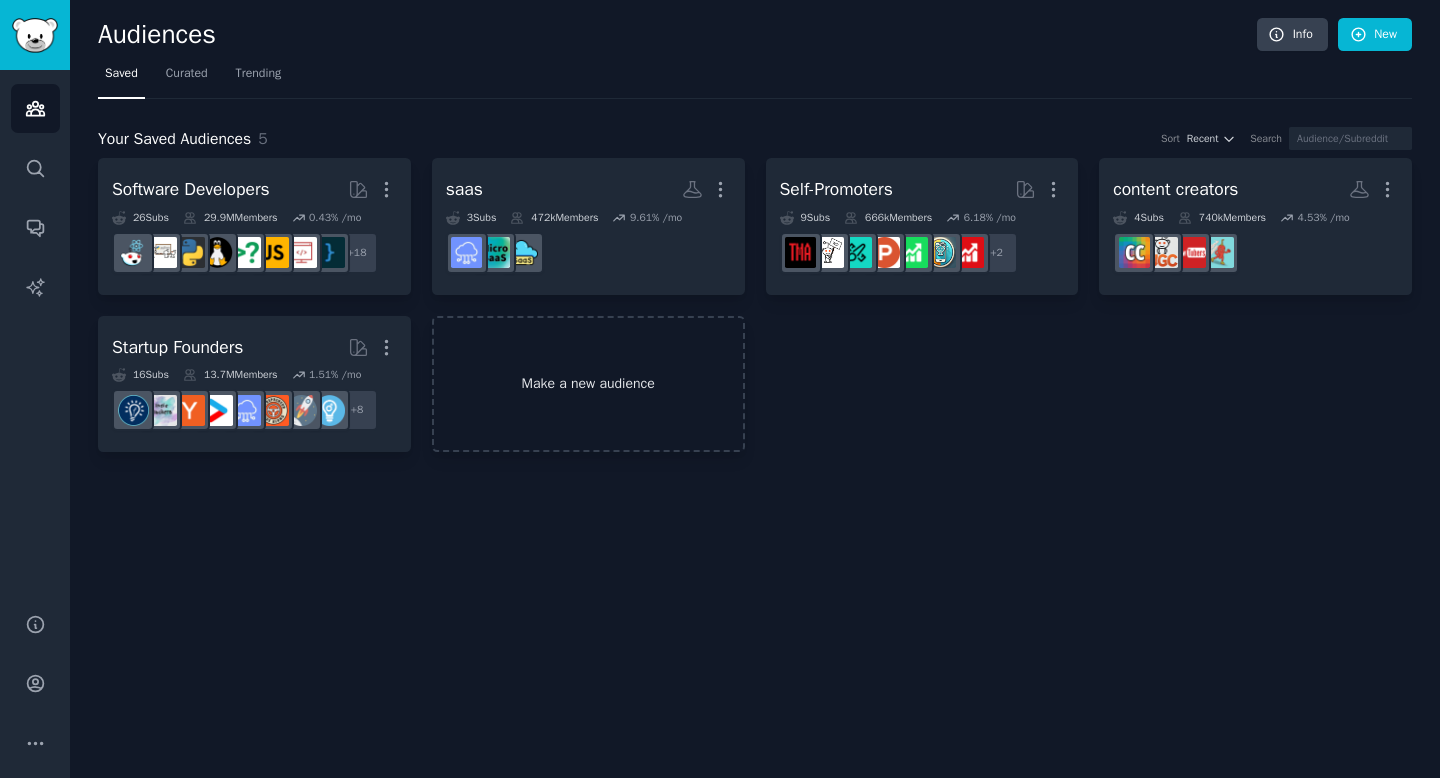 click on "Make a new audience" at bounding box center (588, 384) 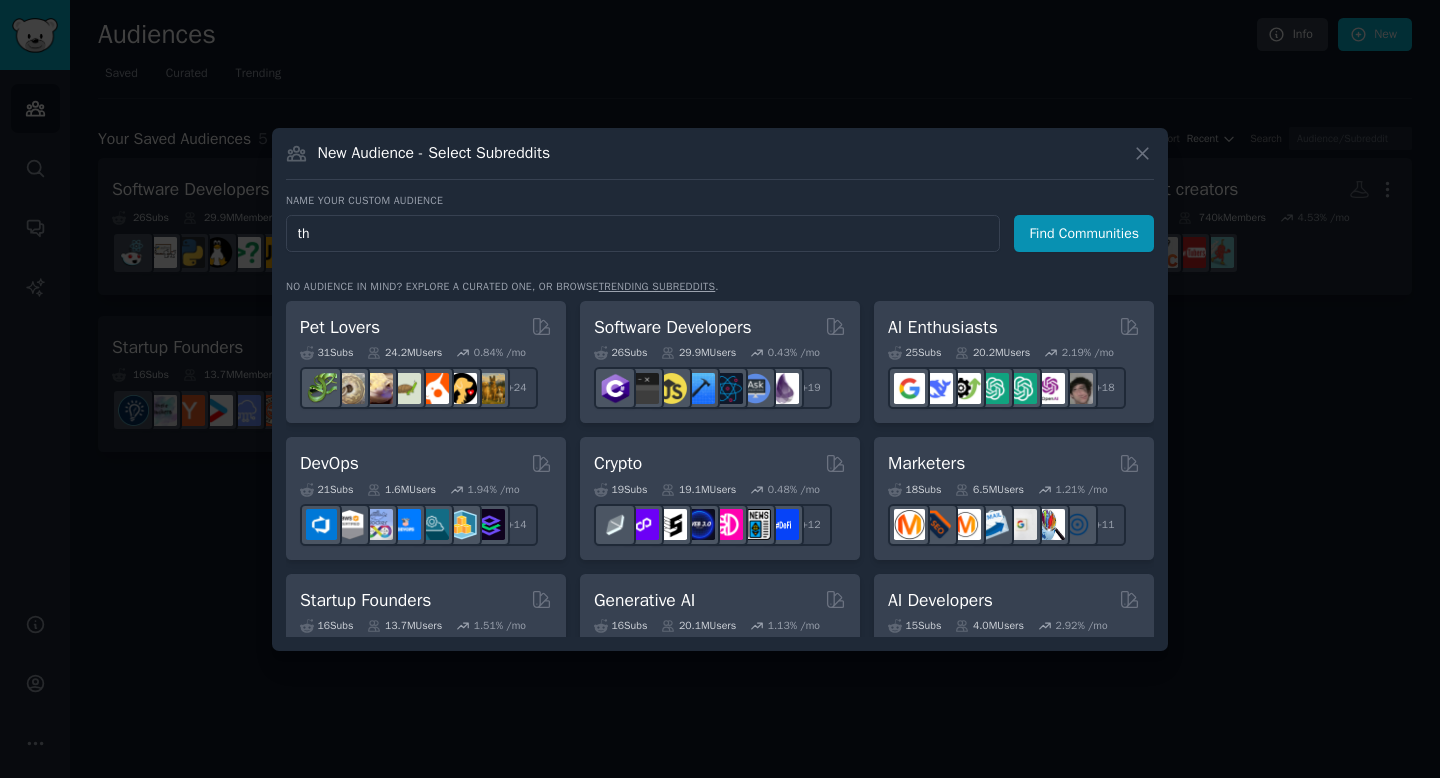 type on "t" 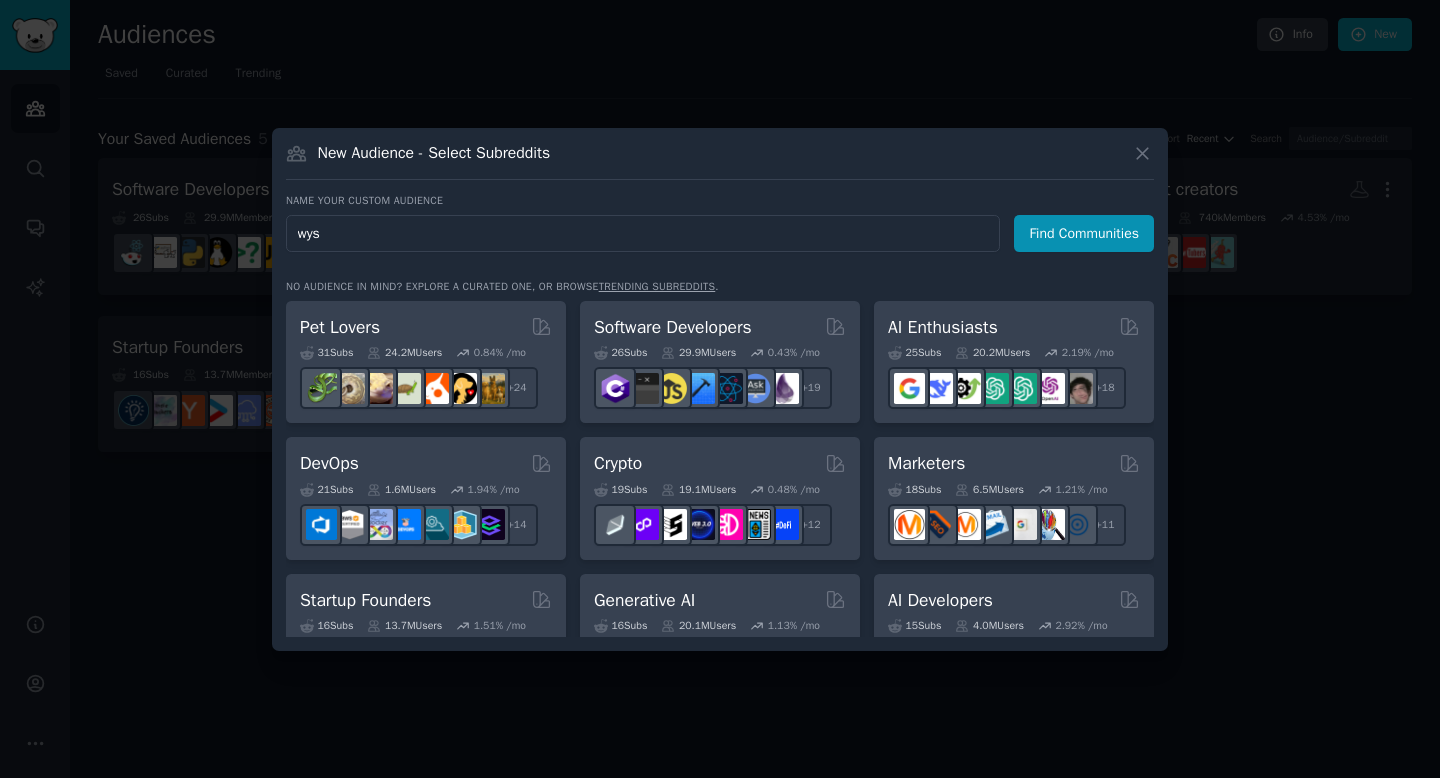 type on "wysi" 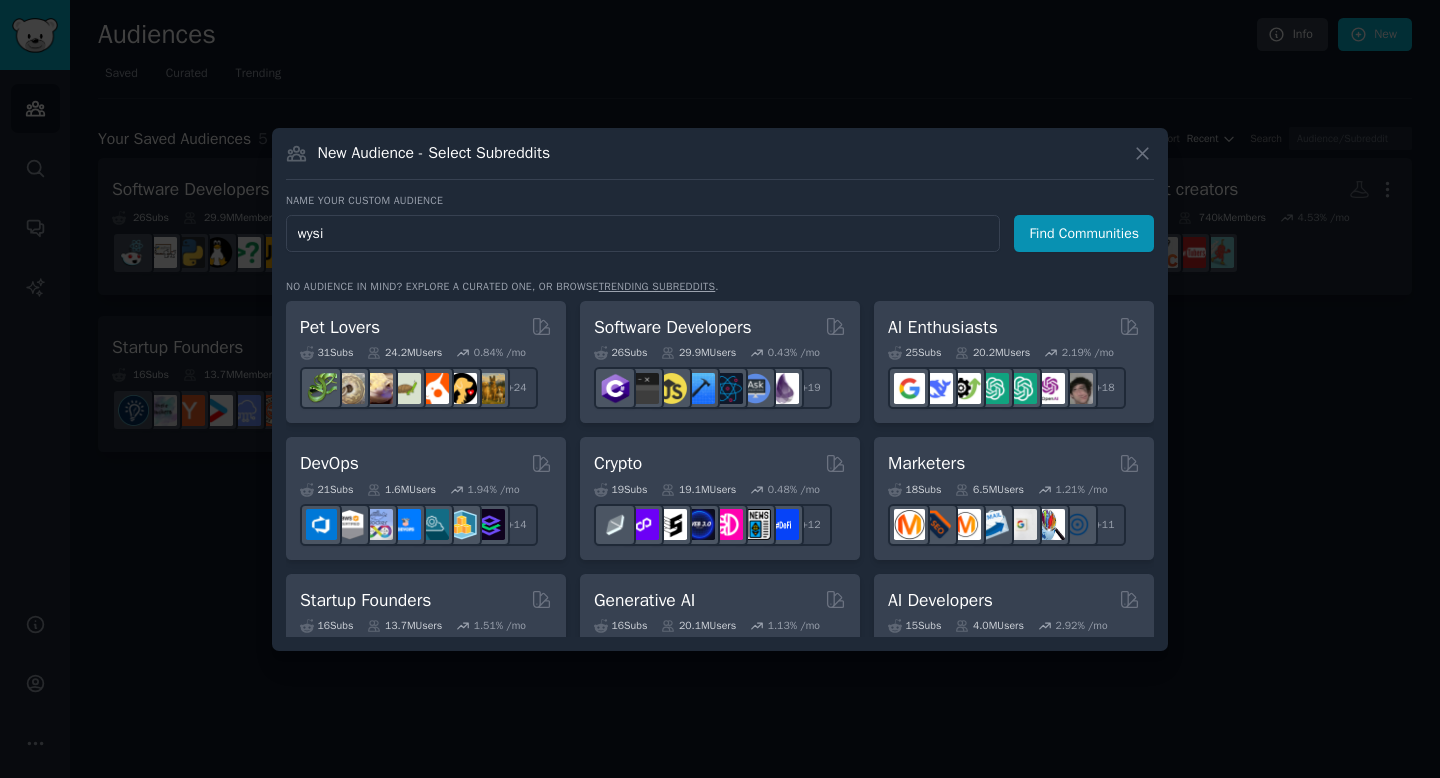 click on "Find Communities" at bounding box center (1084, 233) 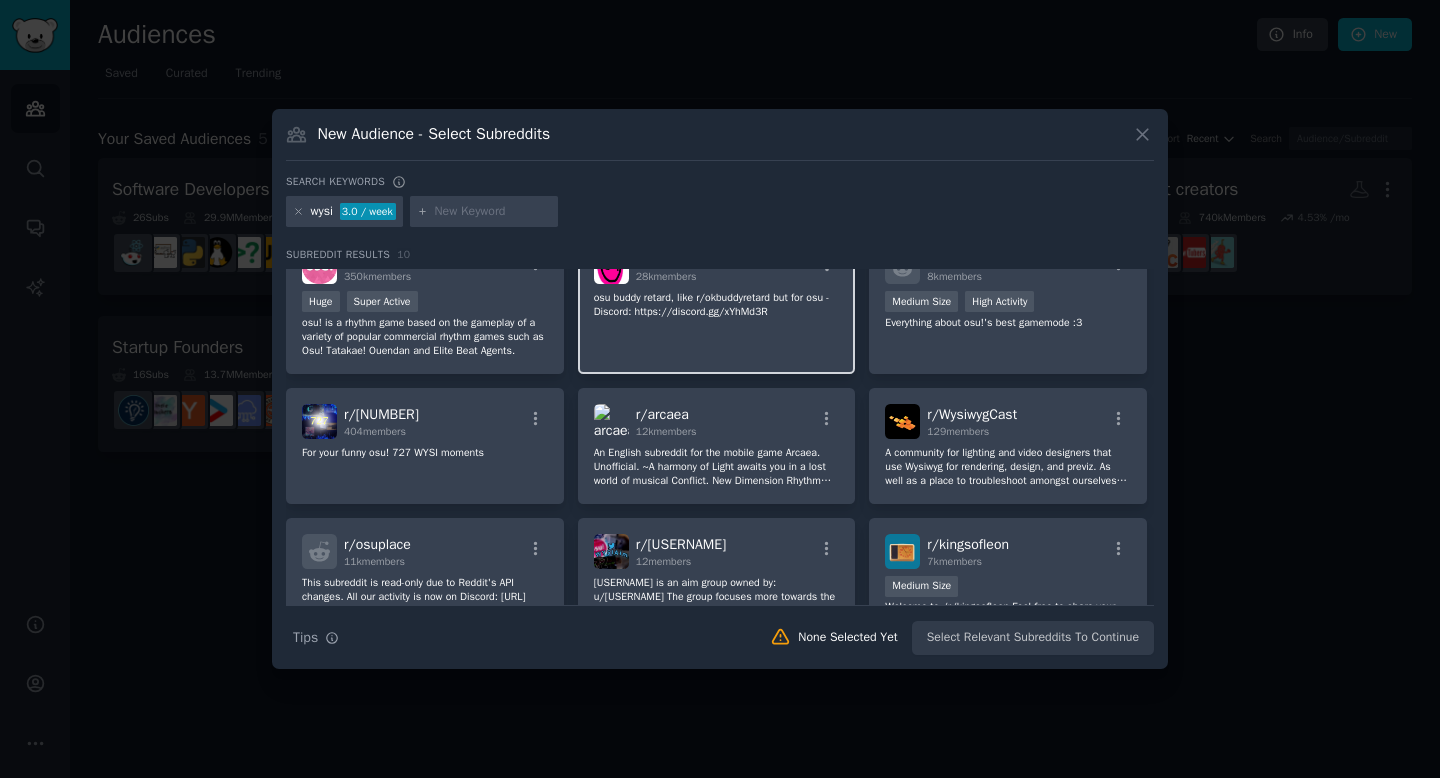 scroll, scrollTop: 0, scrollLeft: 0, axis: both 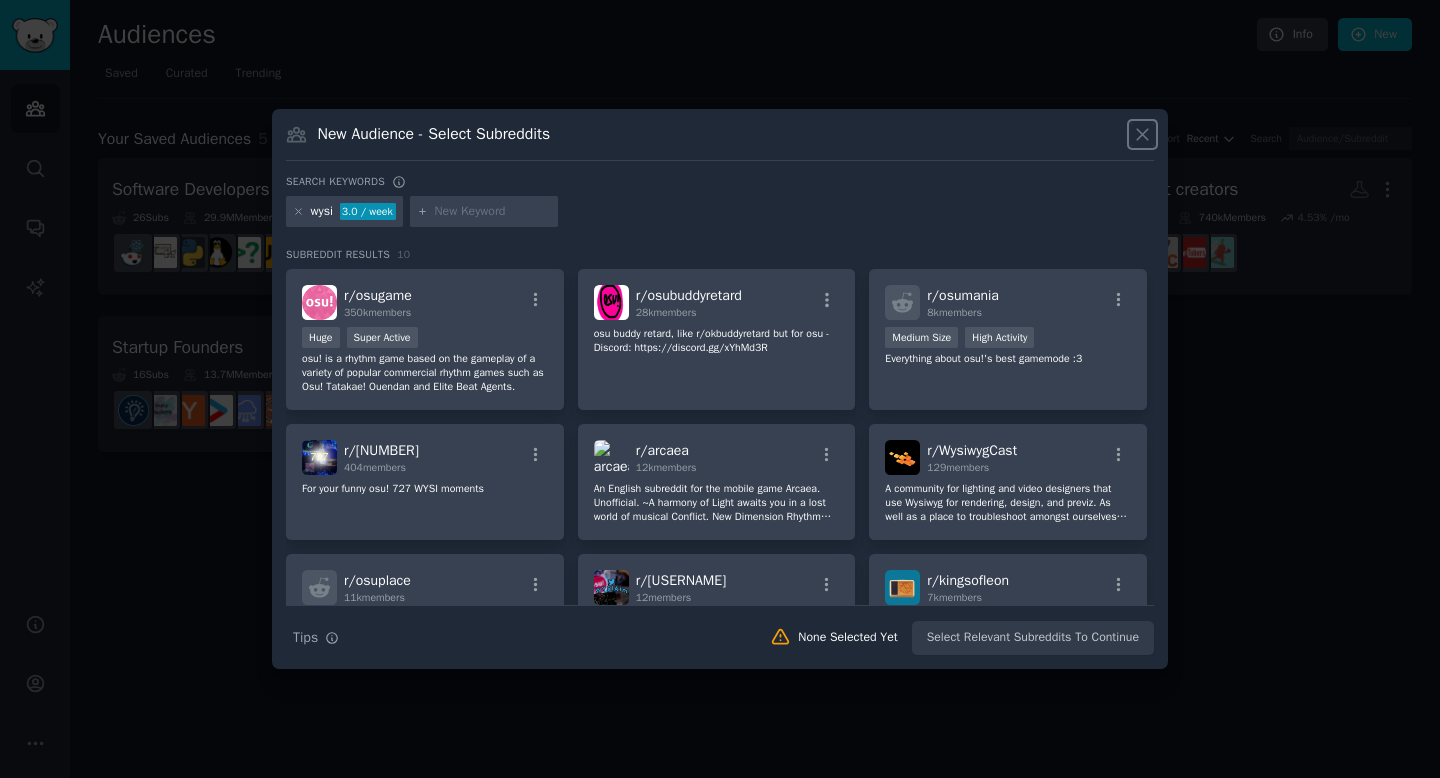 click 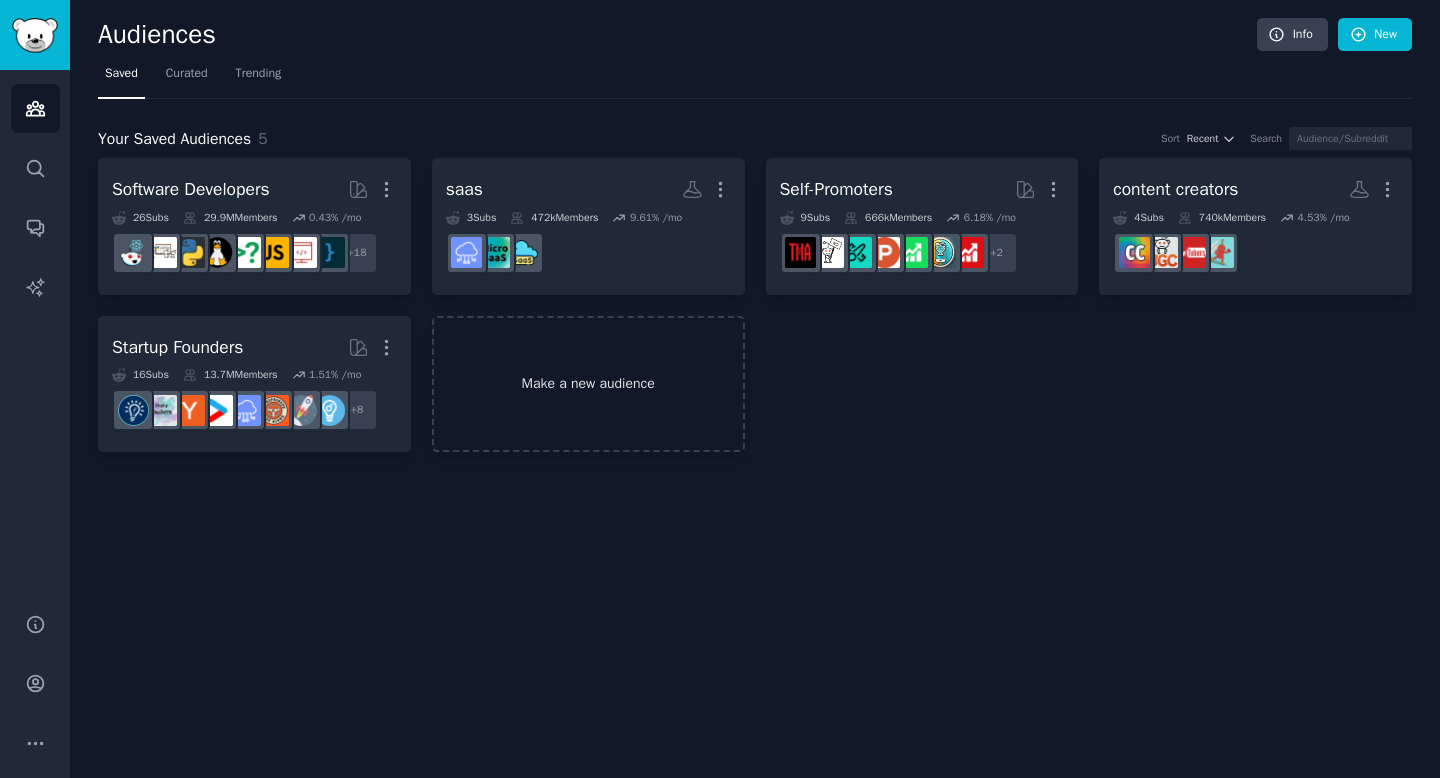 click on "Make a new audience" at bounding box center (588, 384) 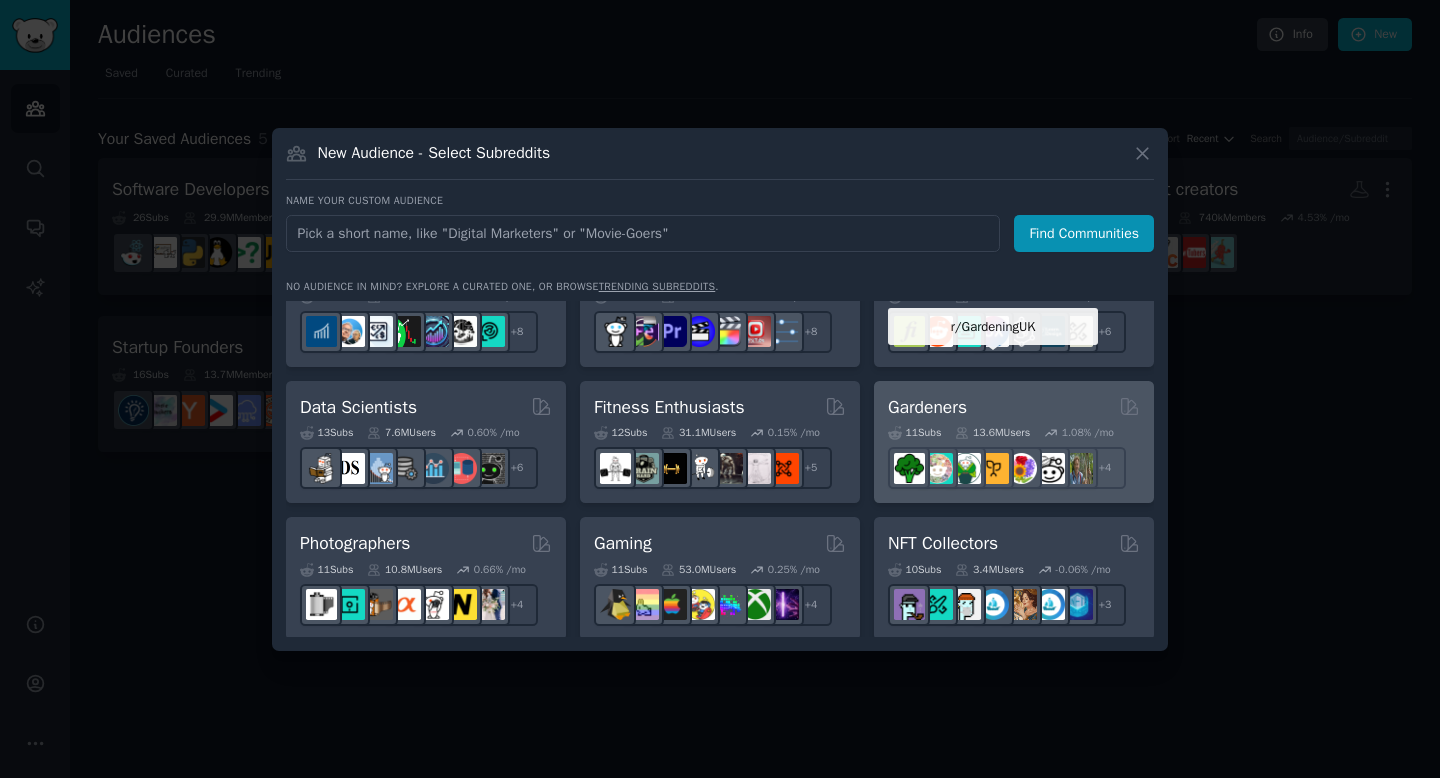 scroll, scrollTop: 445, scrollLeft: 0, axis: vertical 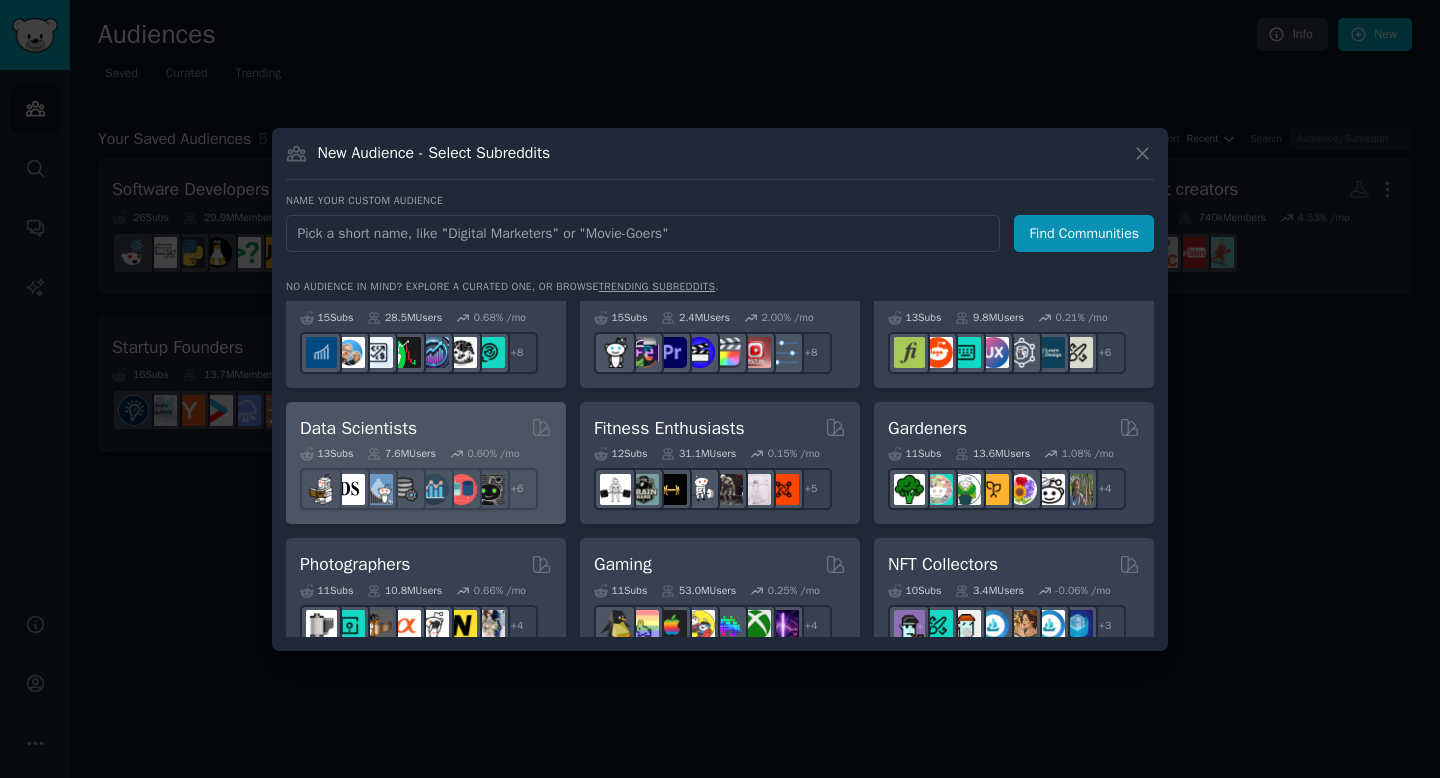 click on "[NUMBER] Sub s [NUMBER]M  Users [NUMBER] % /mo + [NUMBER]" at bounding box center [426, 475] 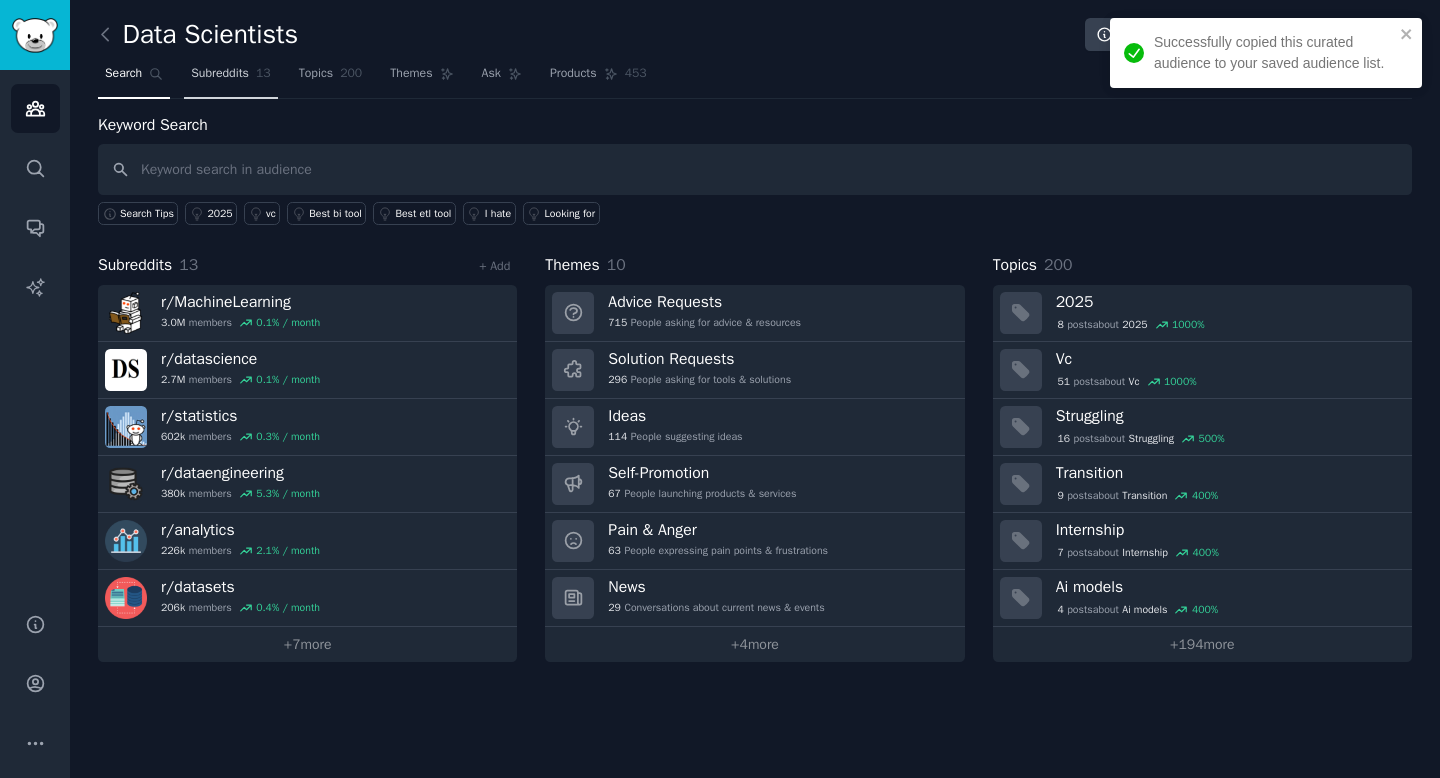 click on "Subreddits" at bounding box center (220, 74) 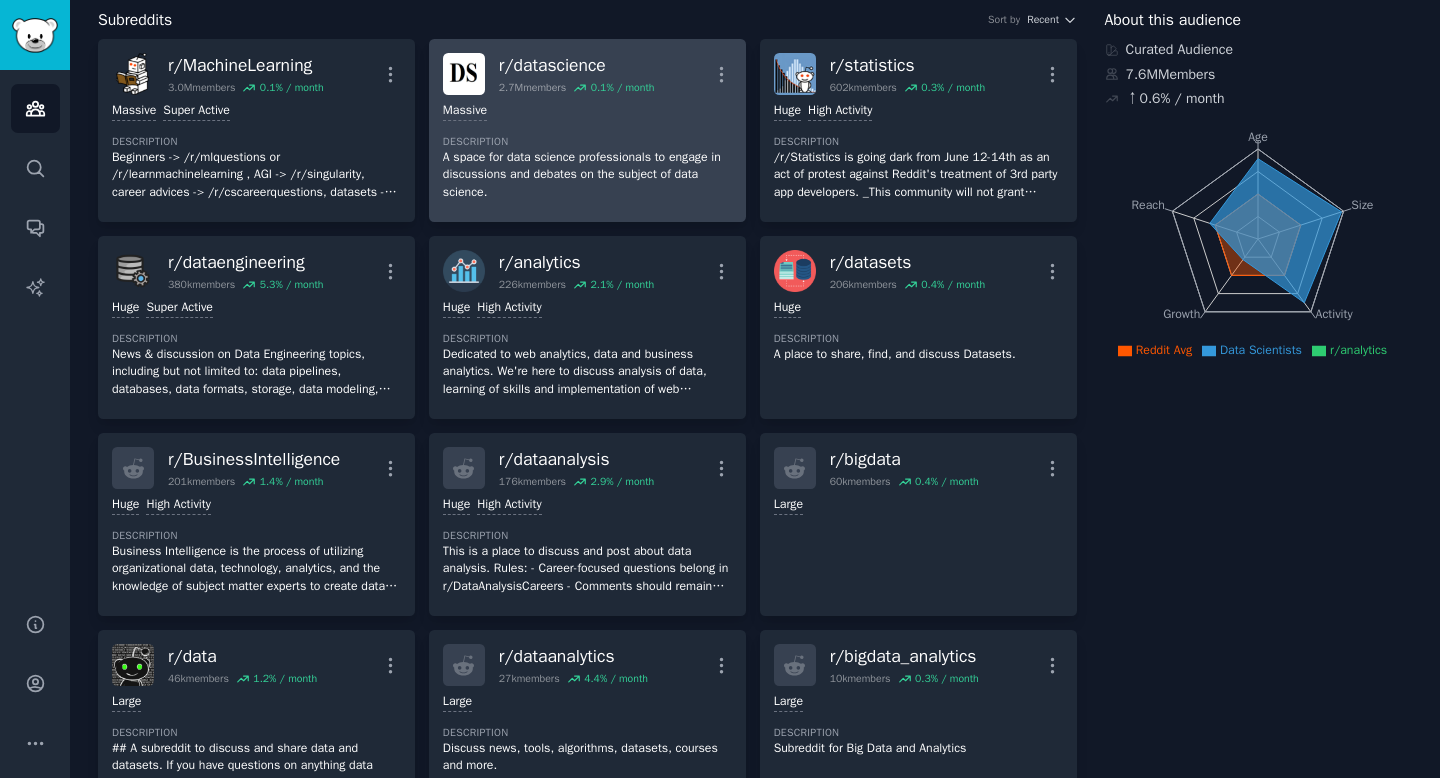 scroll, scrollTop: 0, scrollLeft: 0, axis: both 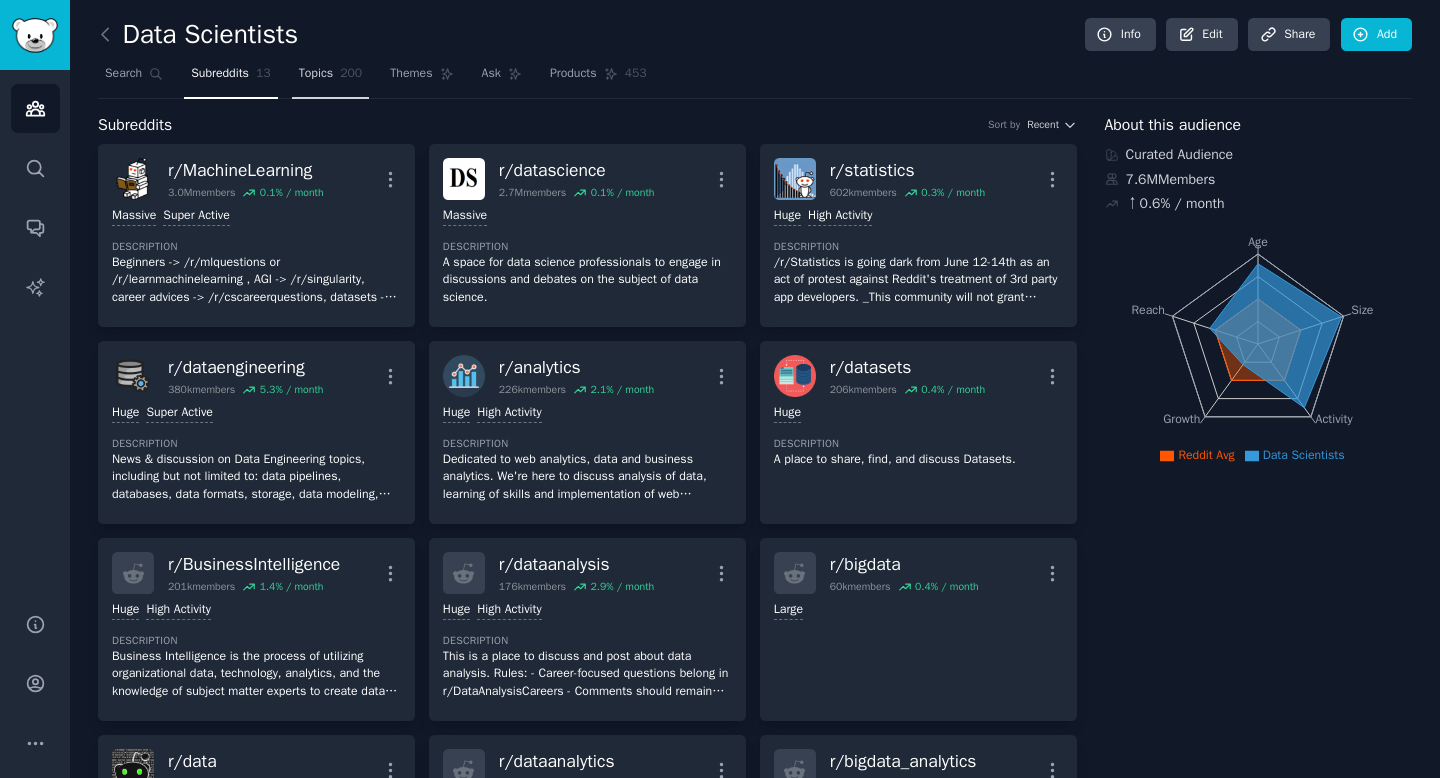 click on "Topics" at bounding box center [316, 74] 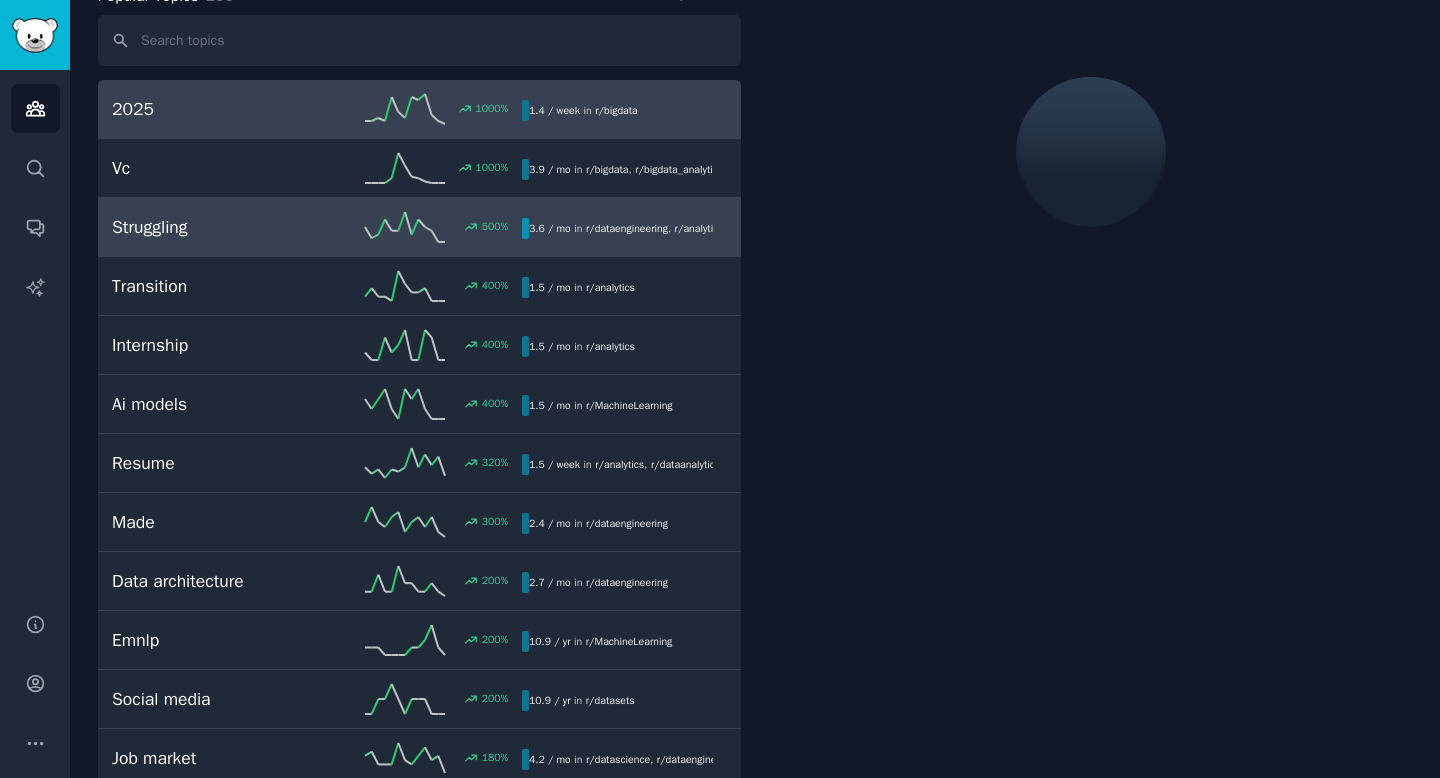 scroll, scrollTop: 178, scrollLeft: 0, axis: vertical 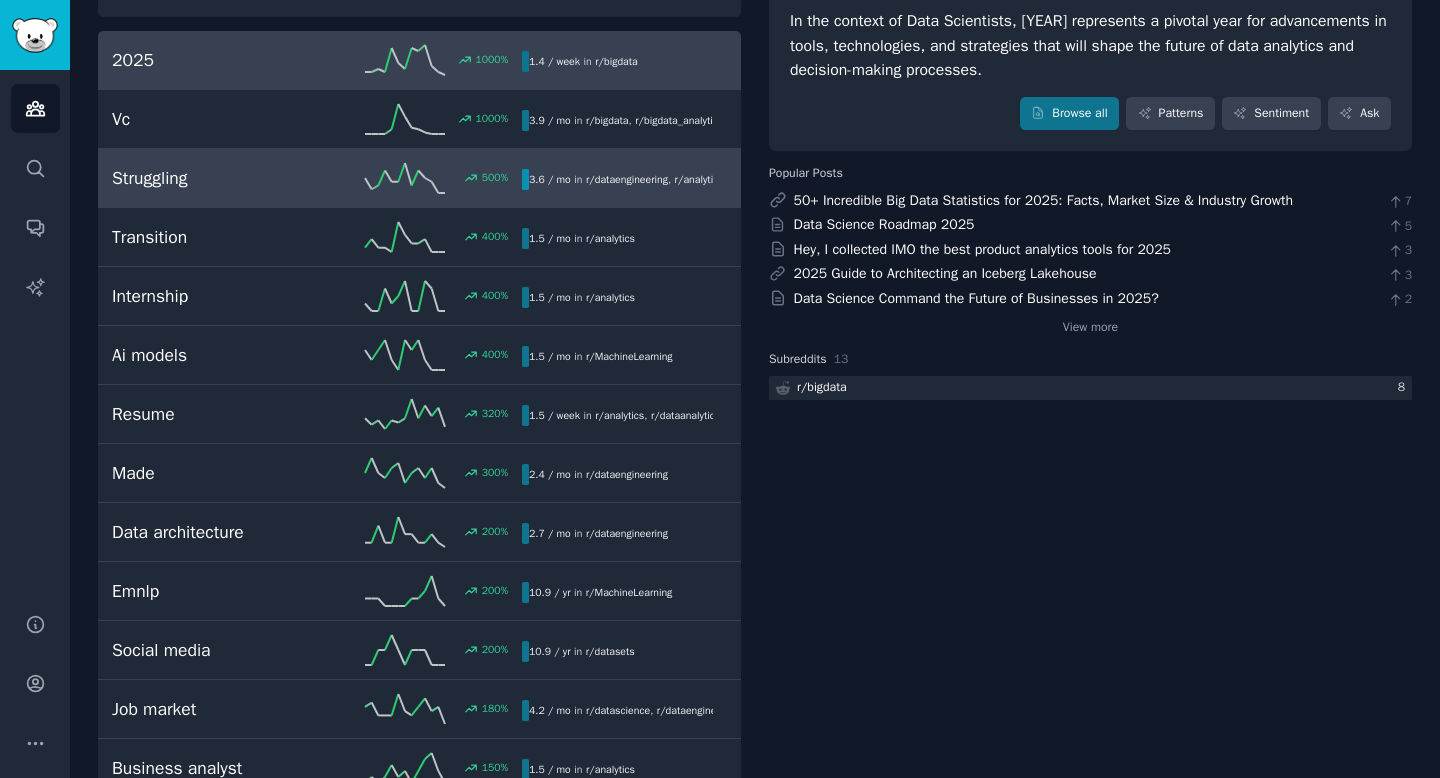 click on "Struggling" at bounding box center (214, 178) 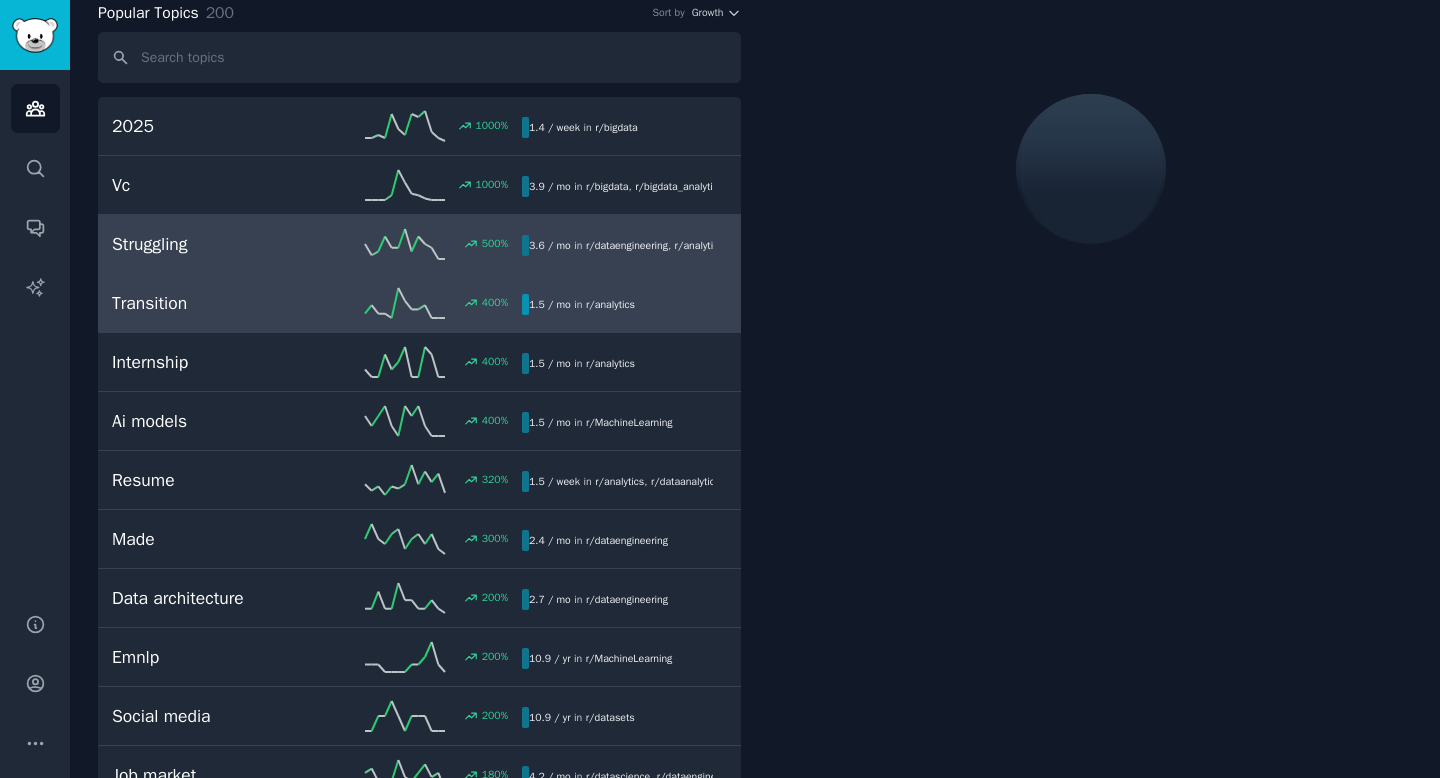 scroll, scrollTop: 101, scrollLeft: 0, axis: vertical 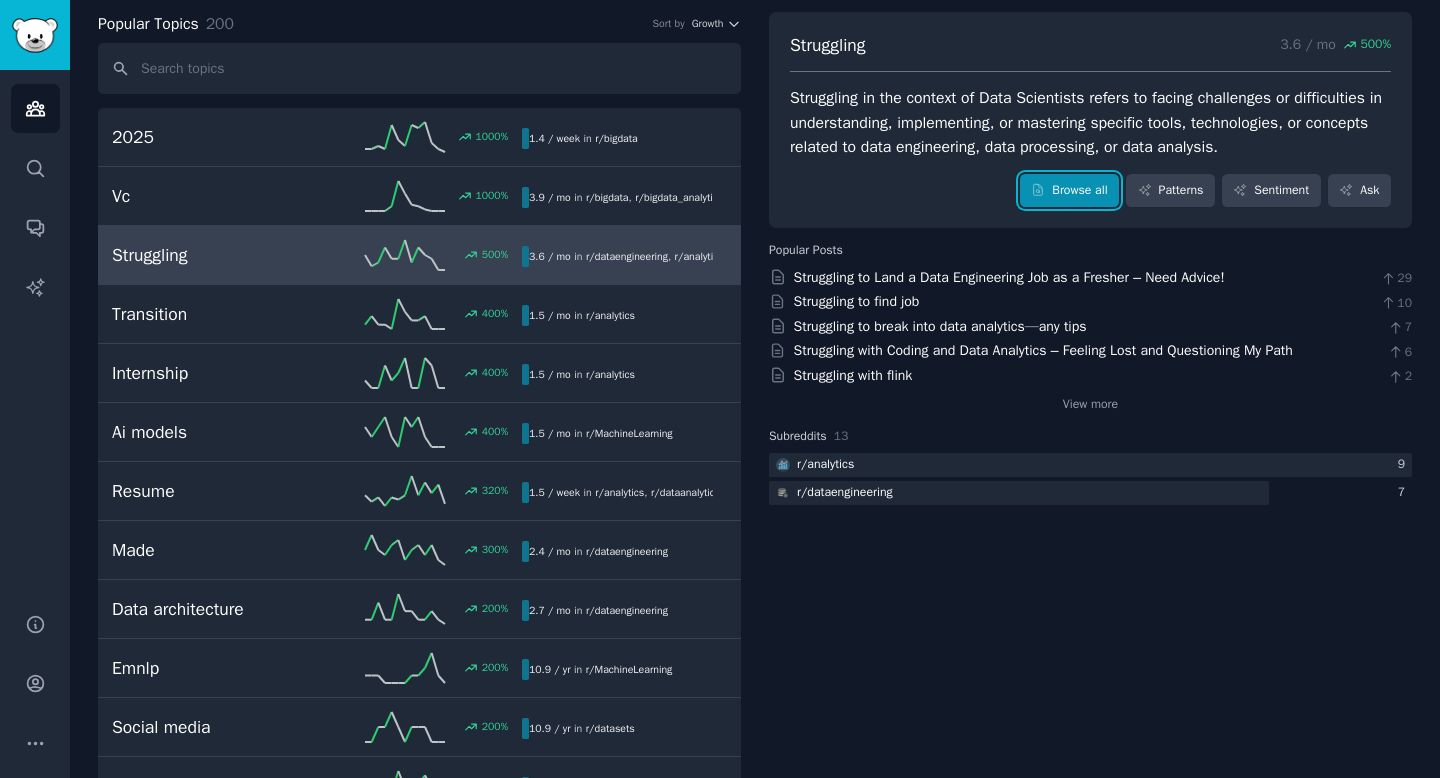 click on "Browse all" at bounding box center (1069, 191) 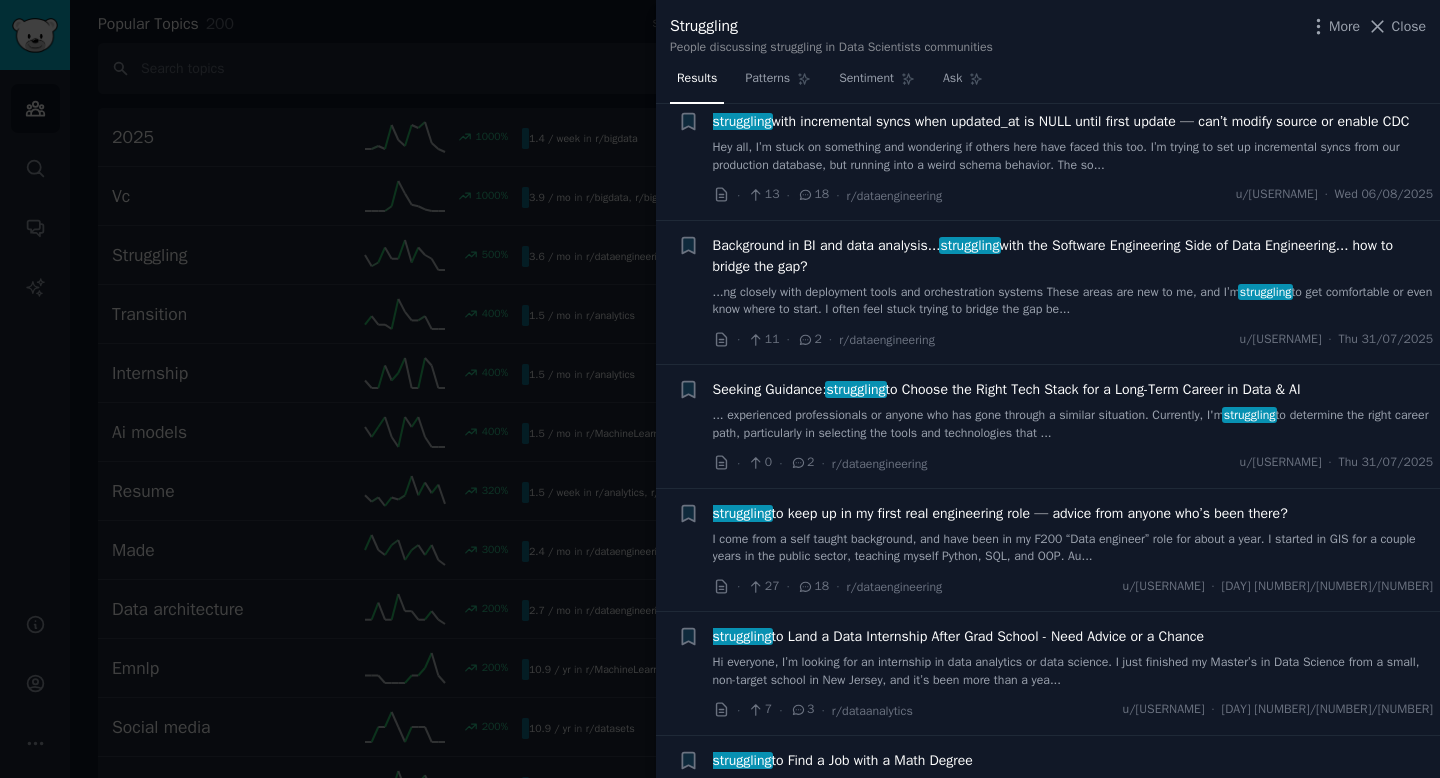 scroll, scrollTop: 67, scrollLeft: 0, axis: vertical 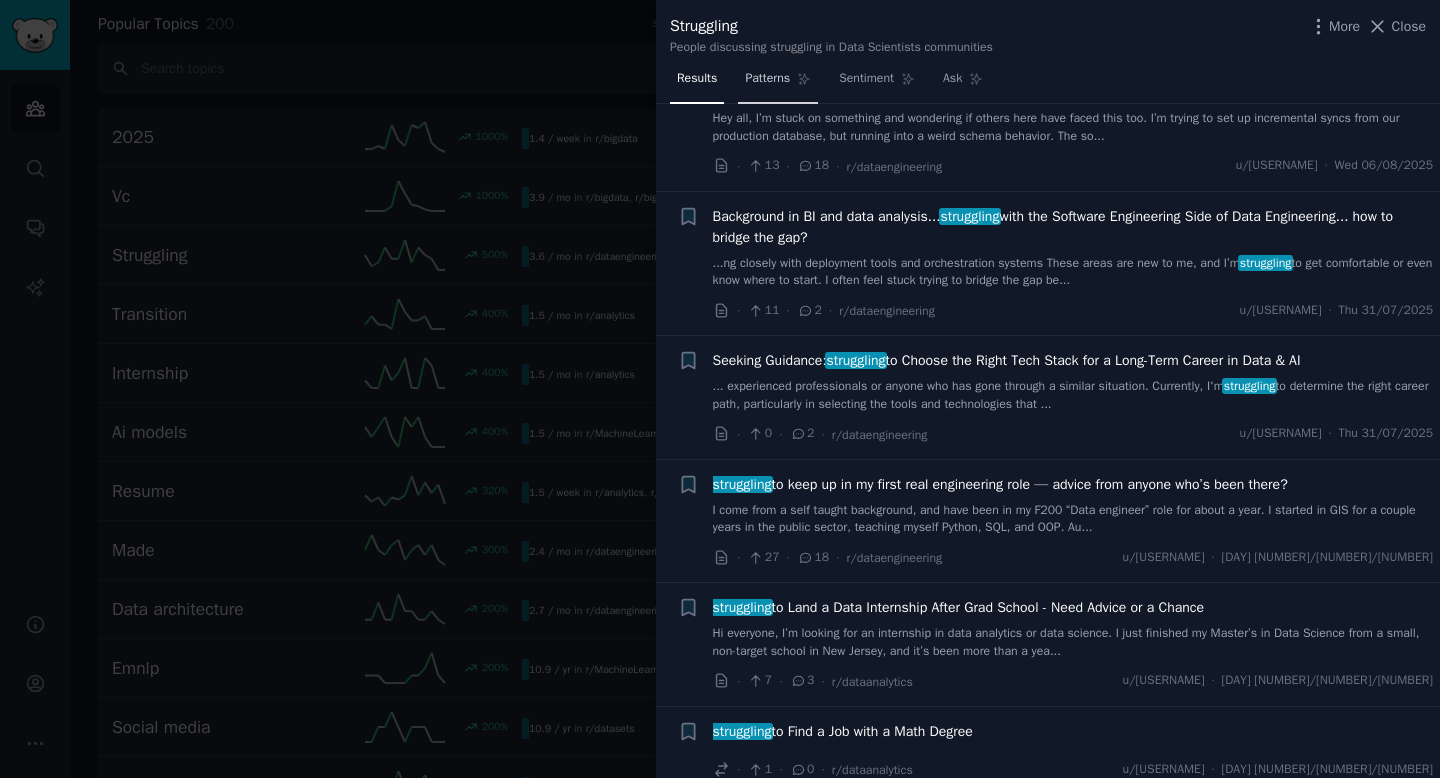 click on "Patterns" at bounding box center (767, 79) 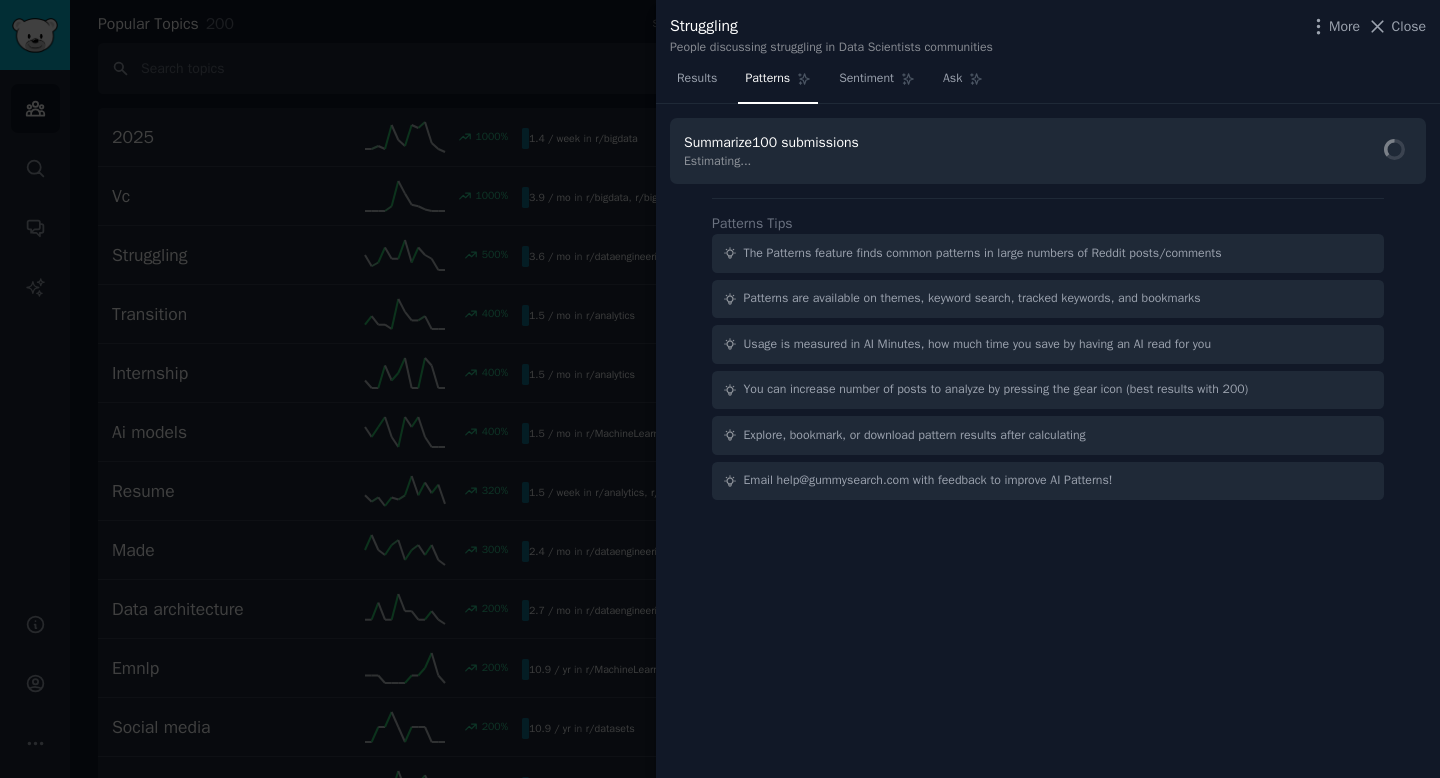 scroll, scrollTop: 0, scrollLeft: 0, axis: both 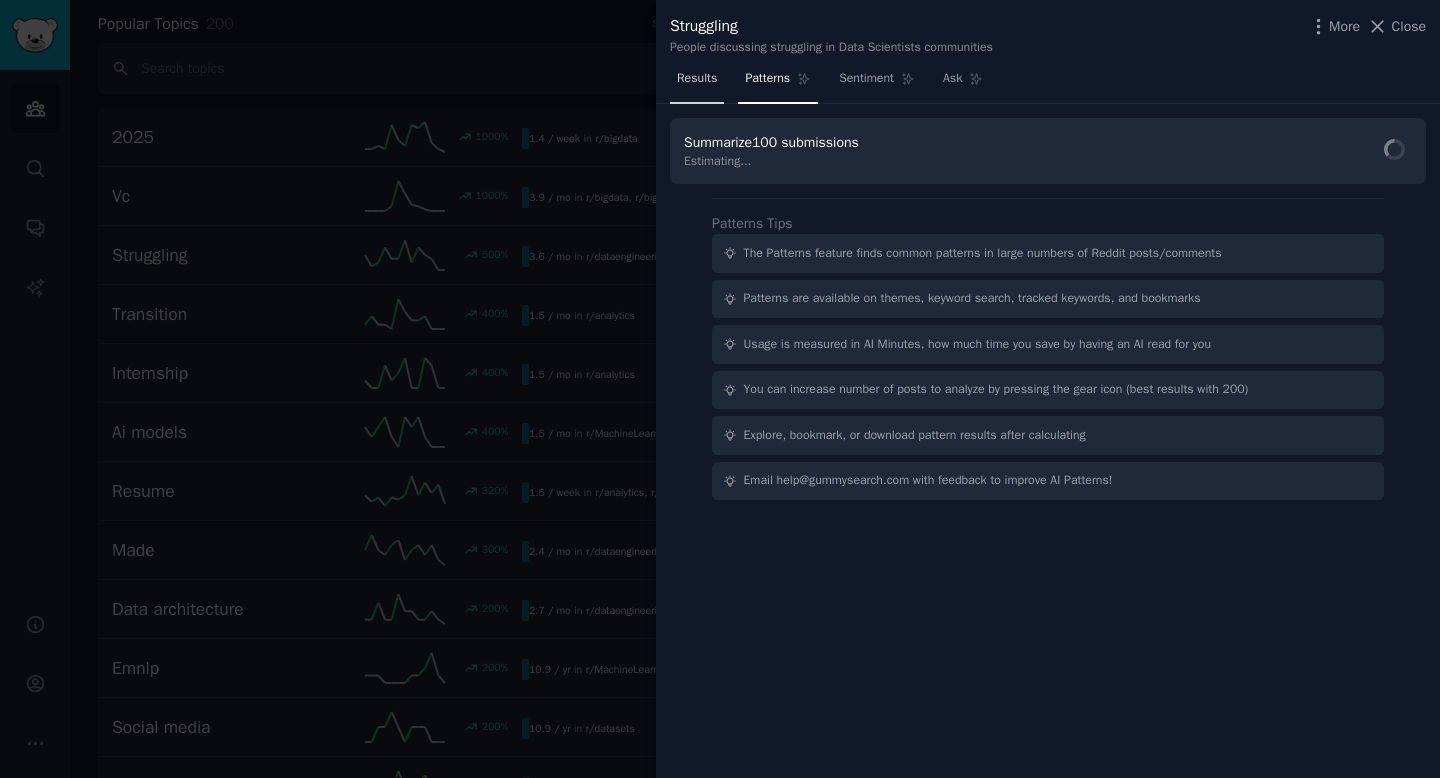 click on "Results" at bounding box center (697, 79) 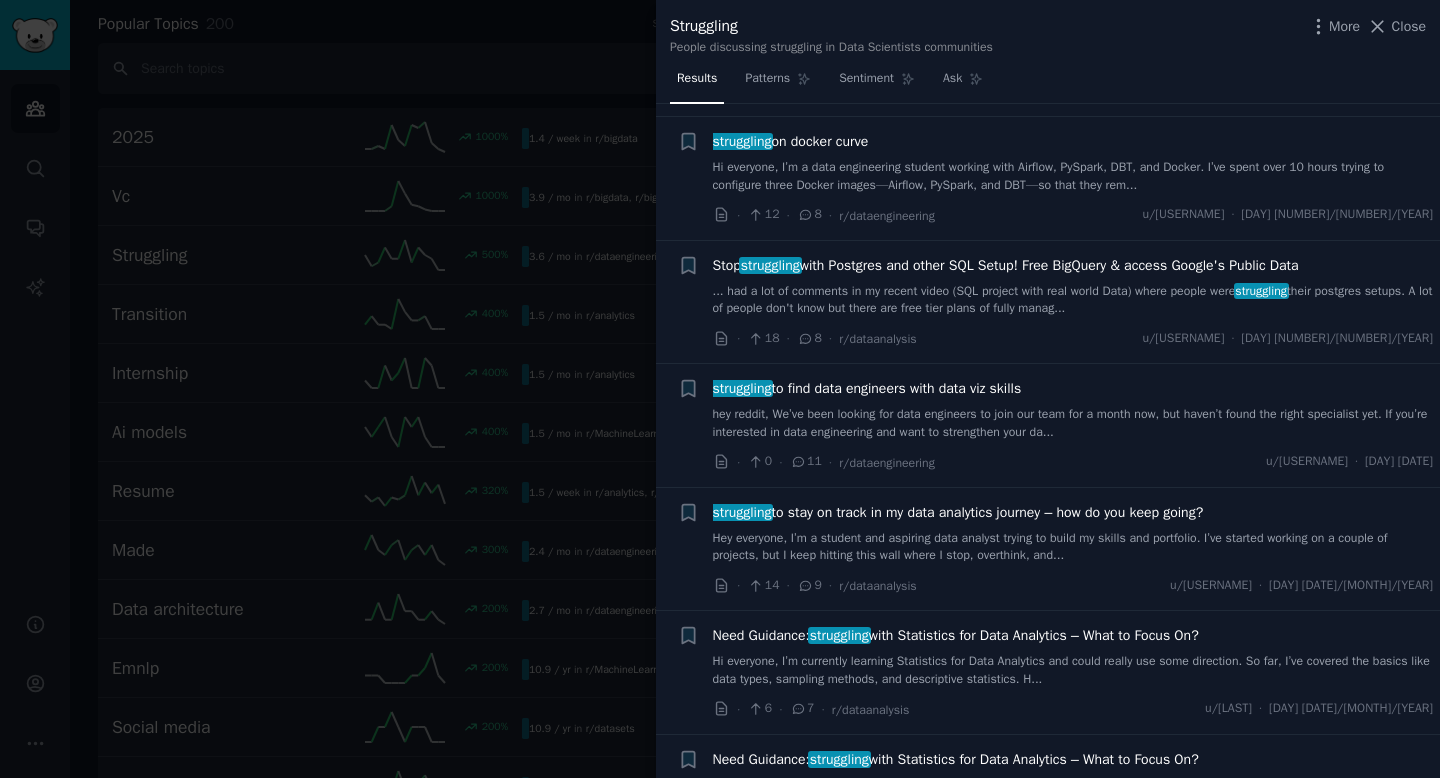 scroll, scrollTop: 756, scrollLeft: 0, axis: vertical 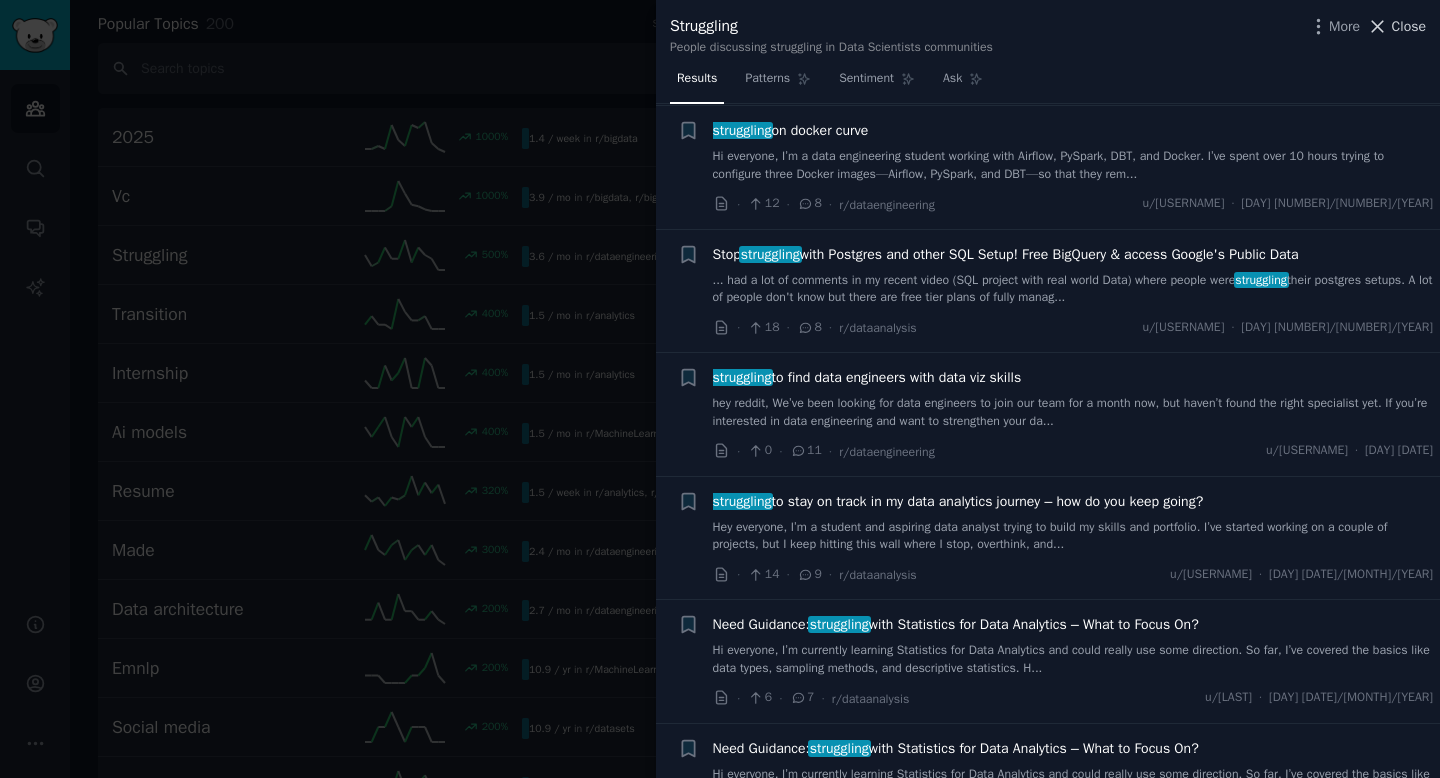 click on "Close" at bounding box center [1409, 26] 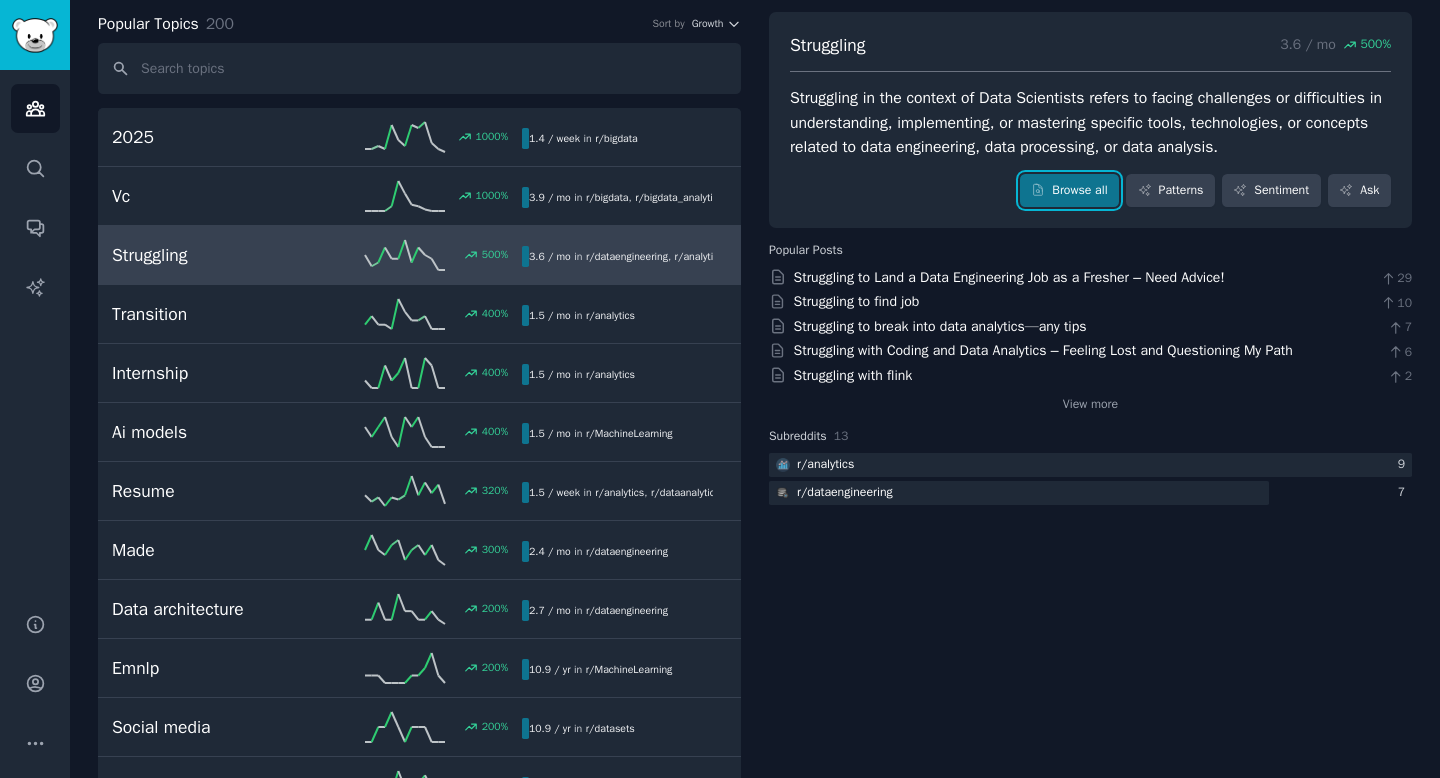 scroll, scrollTop: 0, scrollLeft: 0, axis: both 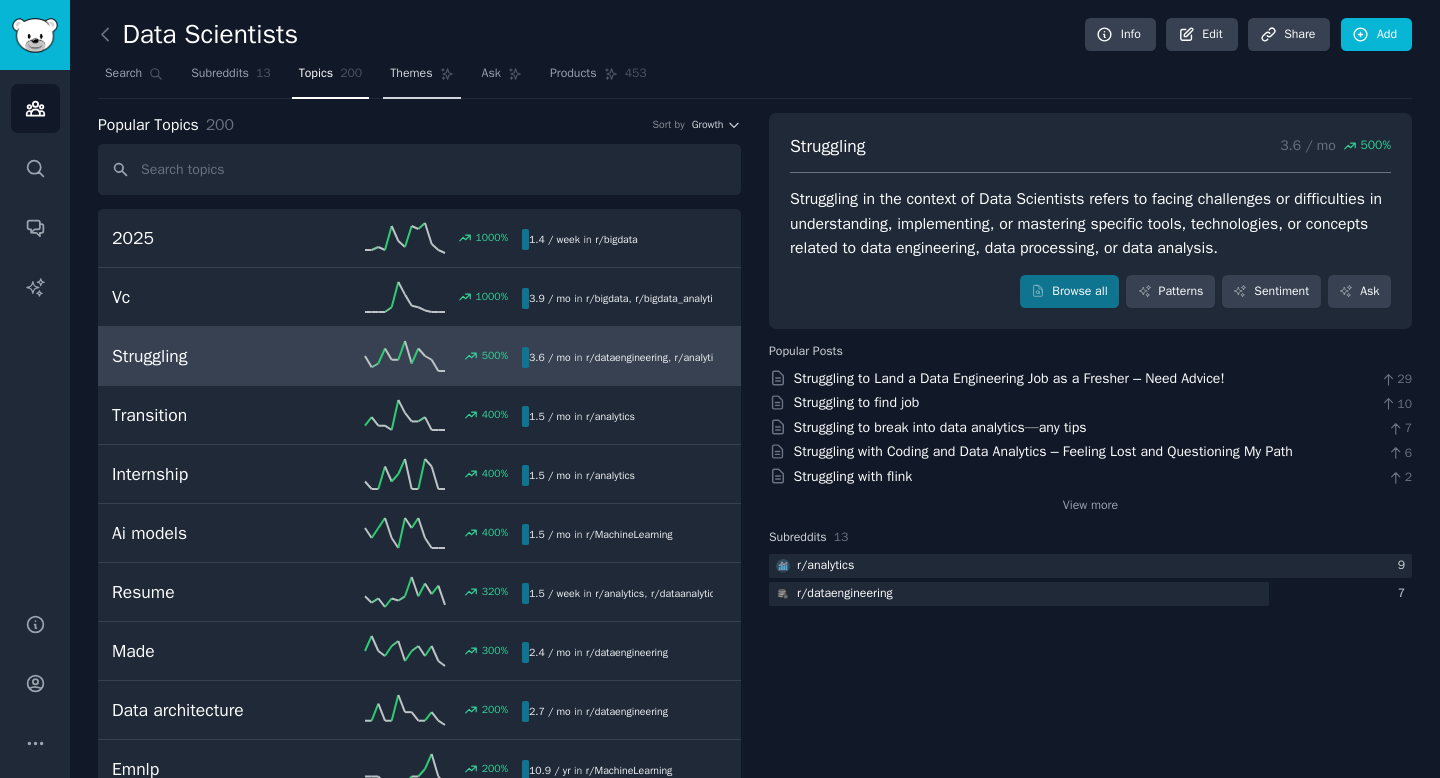 click on "Themes" at bounding box center [411, 74] 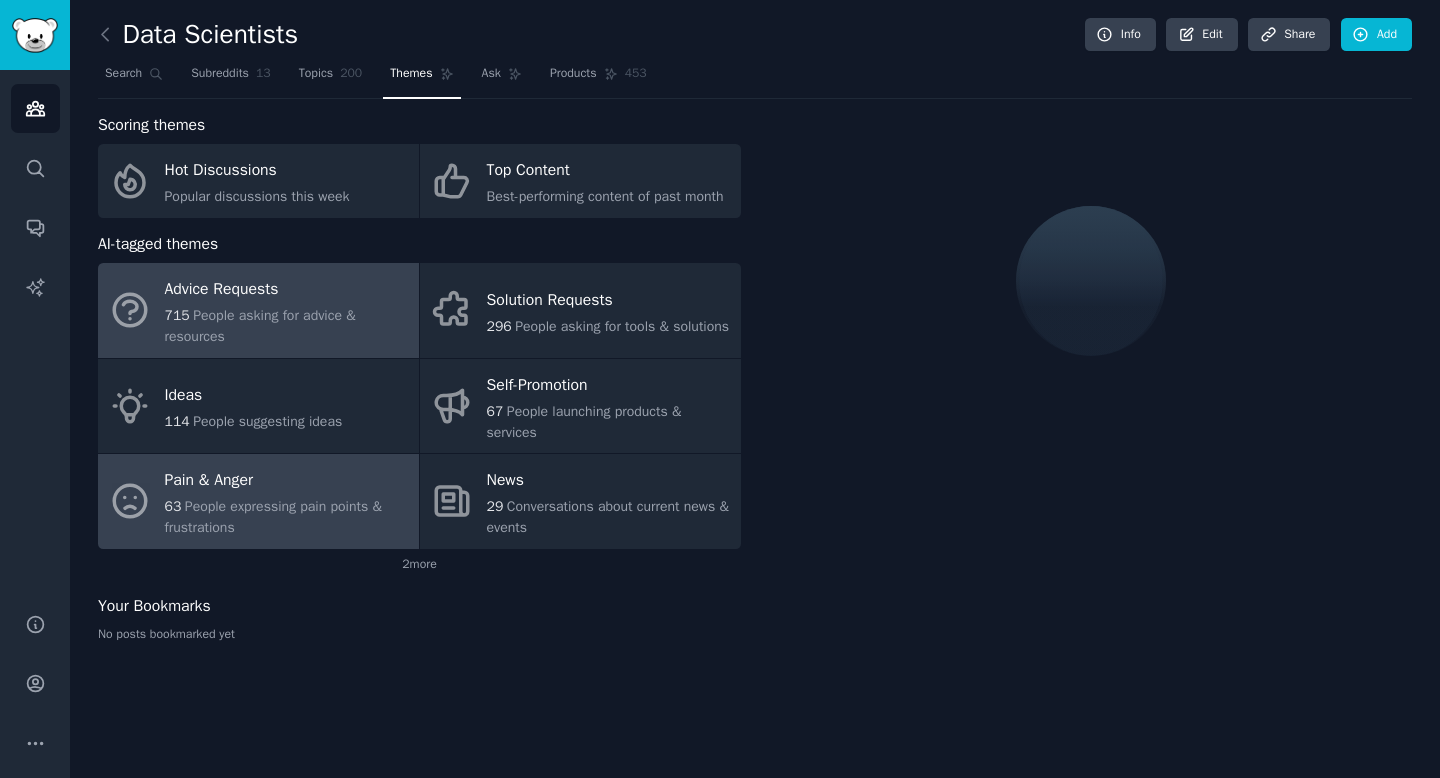 click on "People expressing pain points & frustrations" at bounding box center [273, 517] 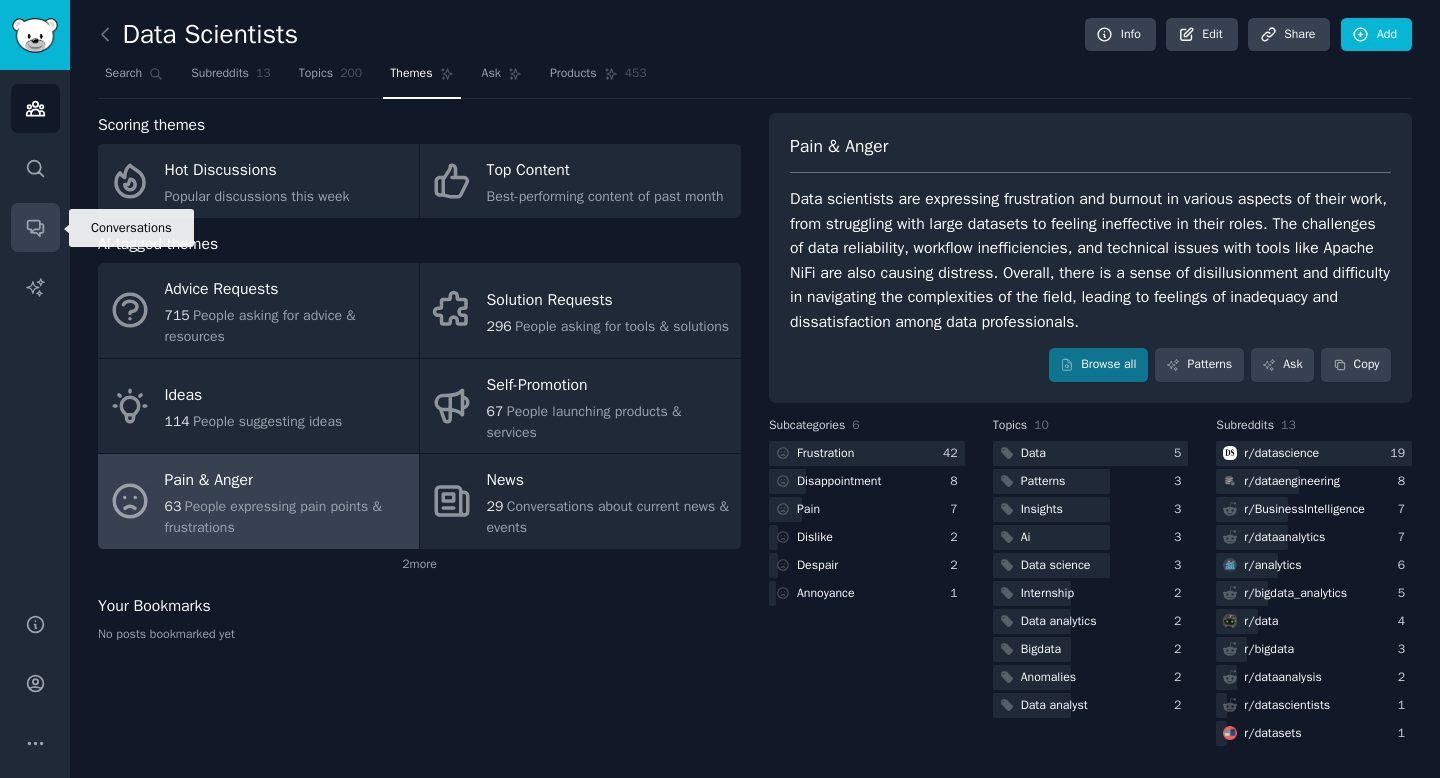 click on "Conversations" at bounding box center (35, 227) 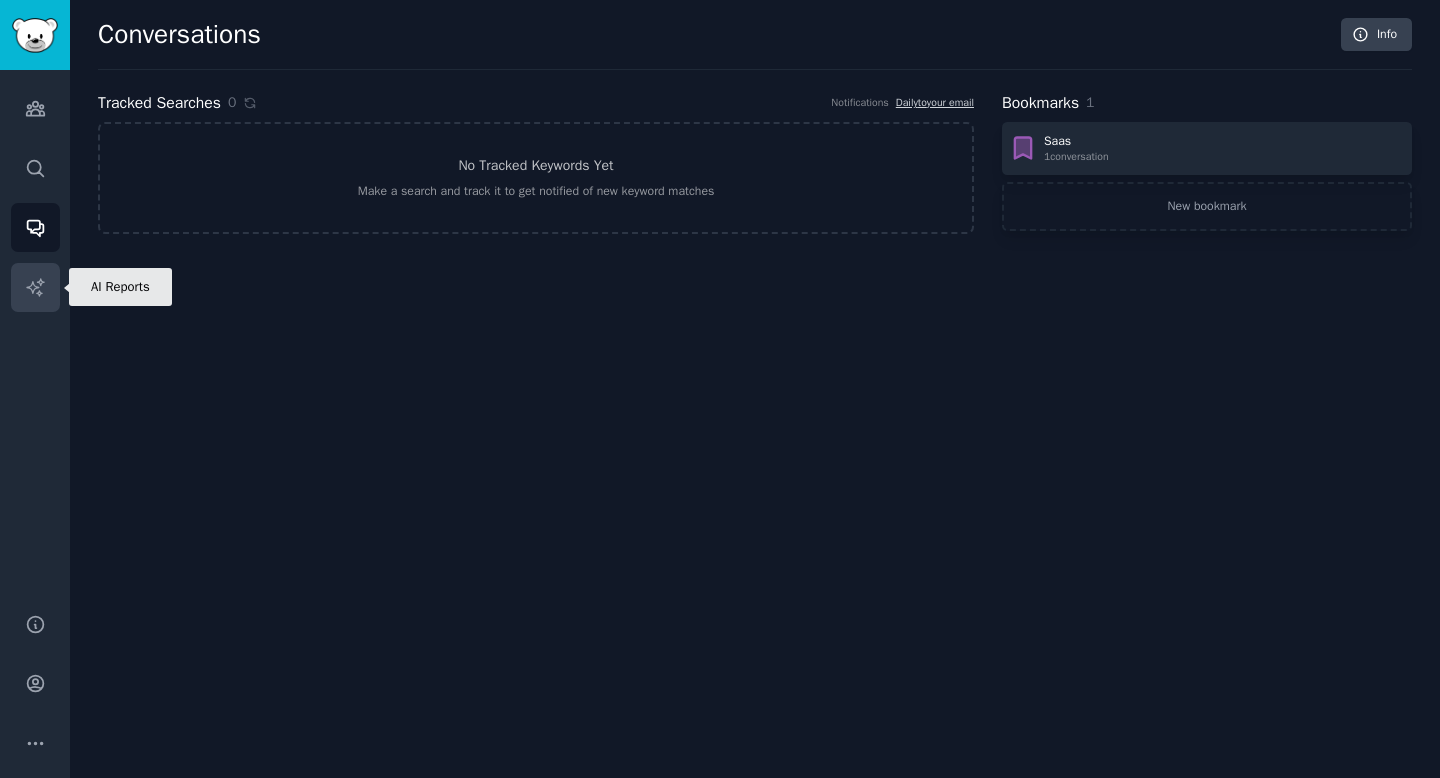 click on "AI Reports" at bounding box center (35, 287) 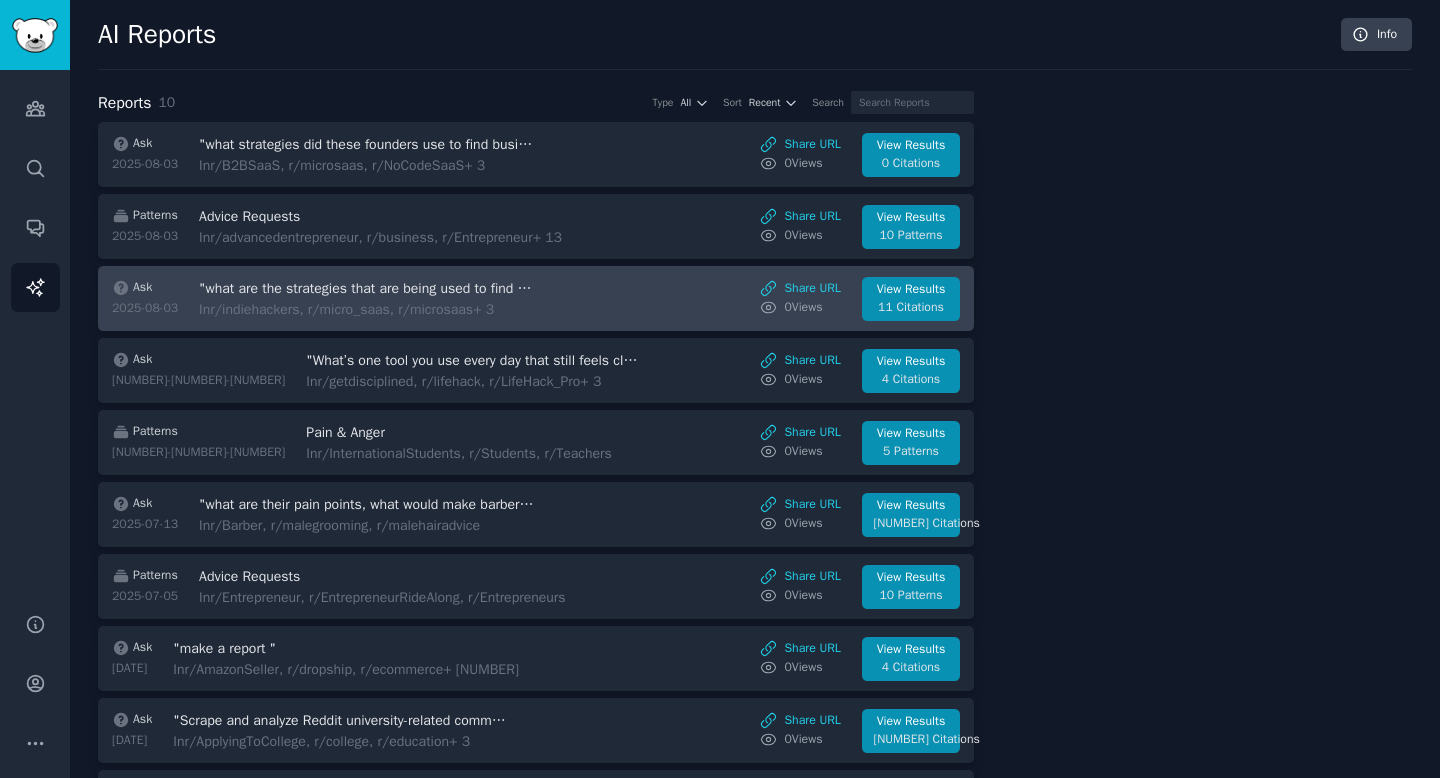 scroll, scrollTop: 106, scrollLeft: 0, axis: vertical 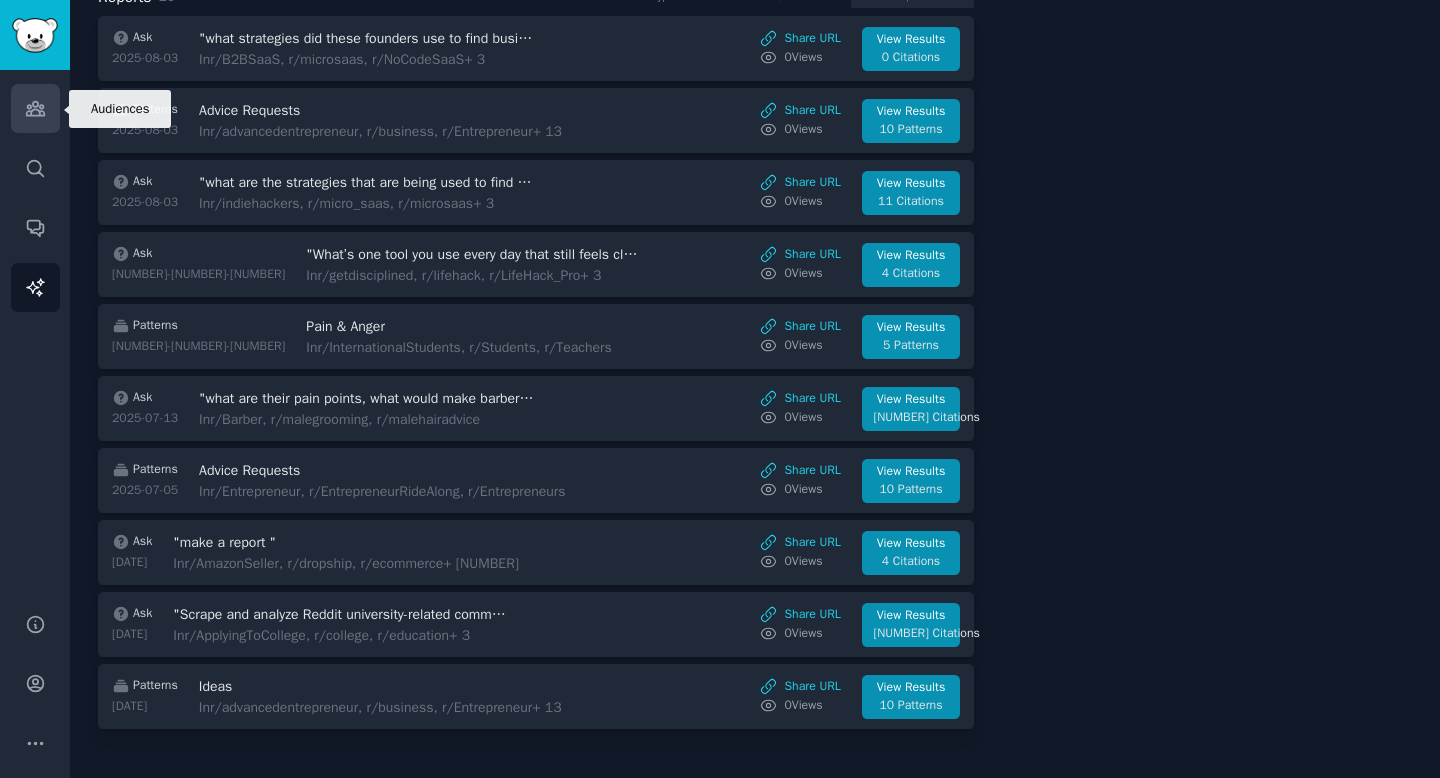 click 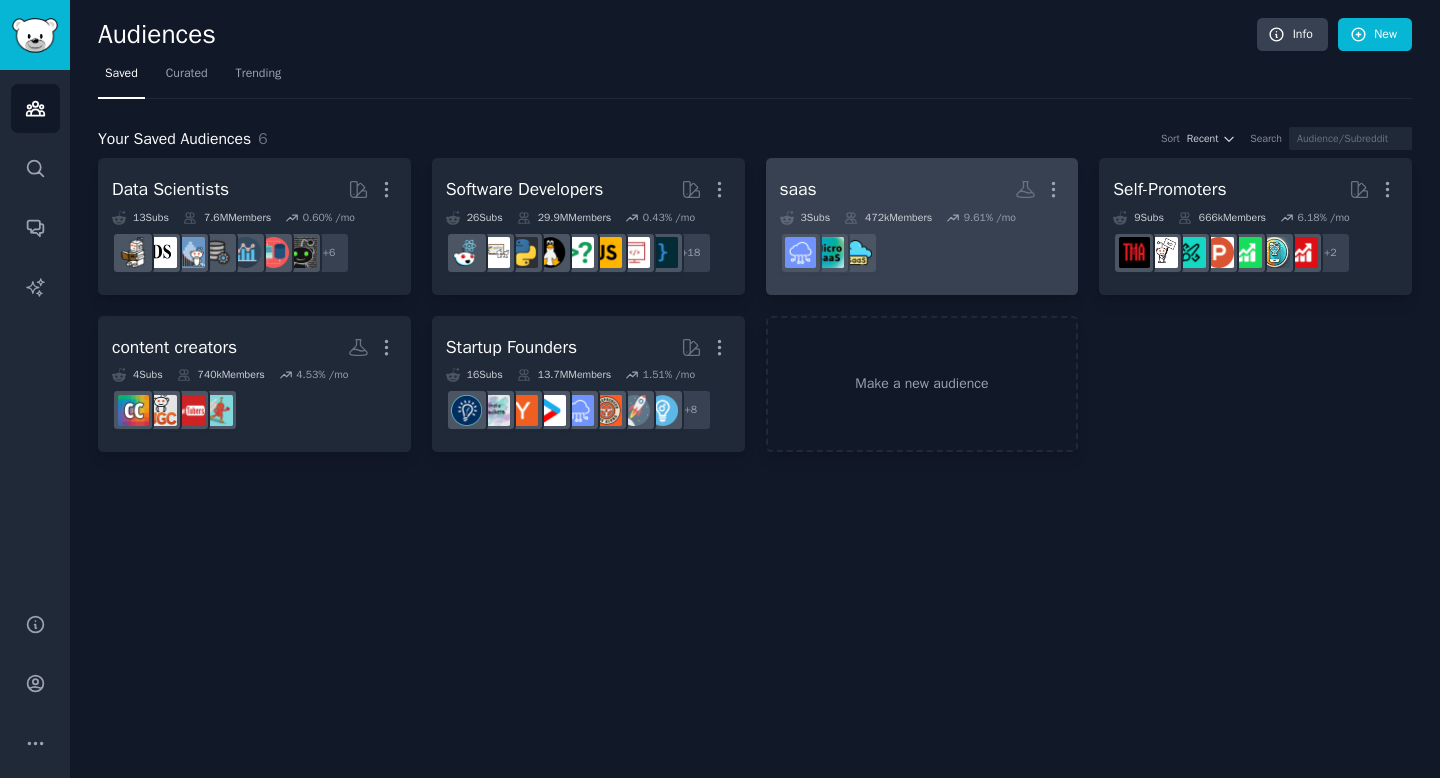 click on "3  Sub s 472k  Members 9.61 % /mo" at bounding box center (922, 218) 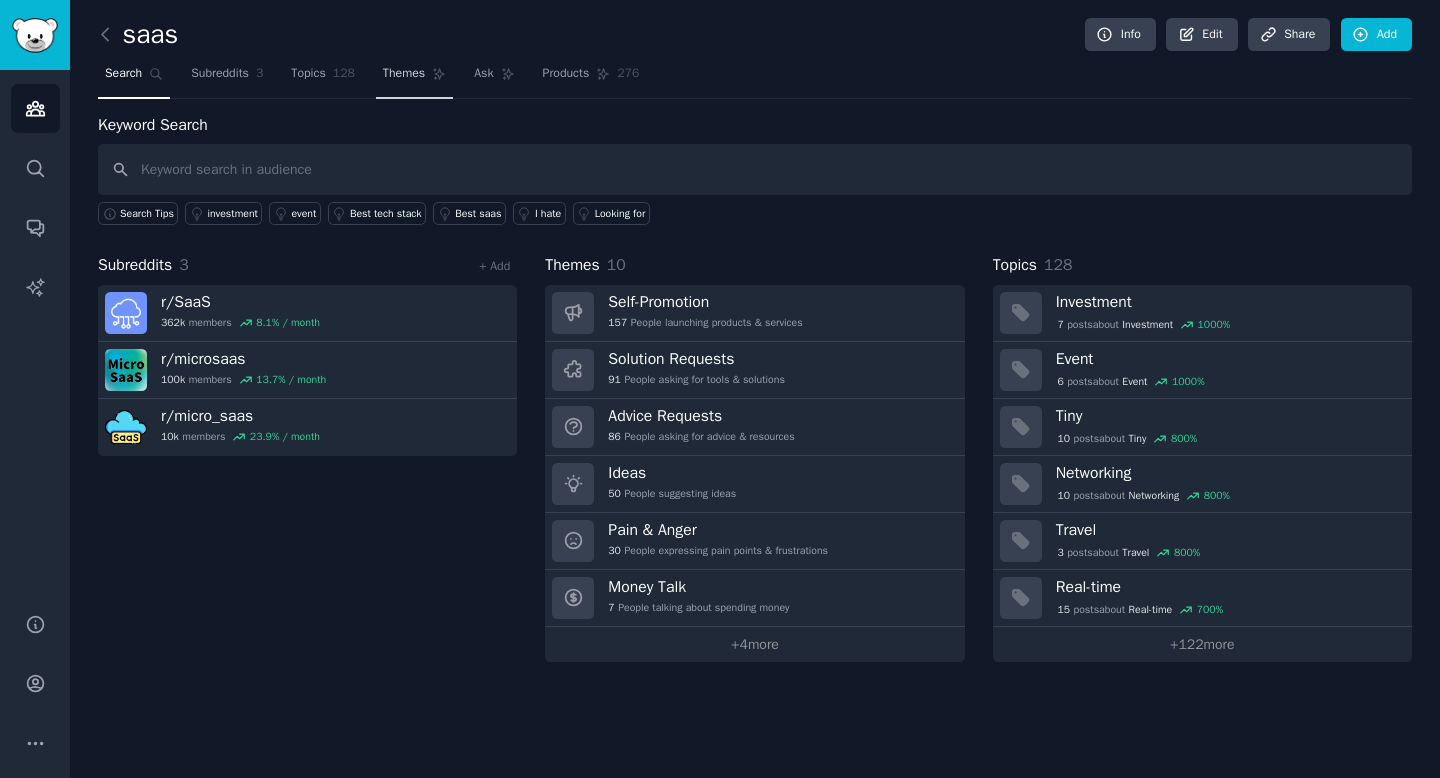 click on "Themes" at bounding box center (414, 78) 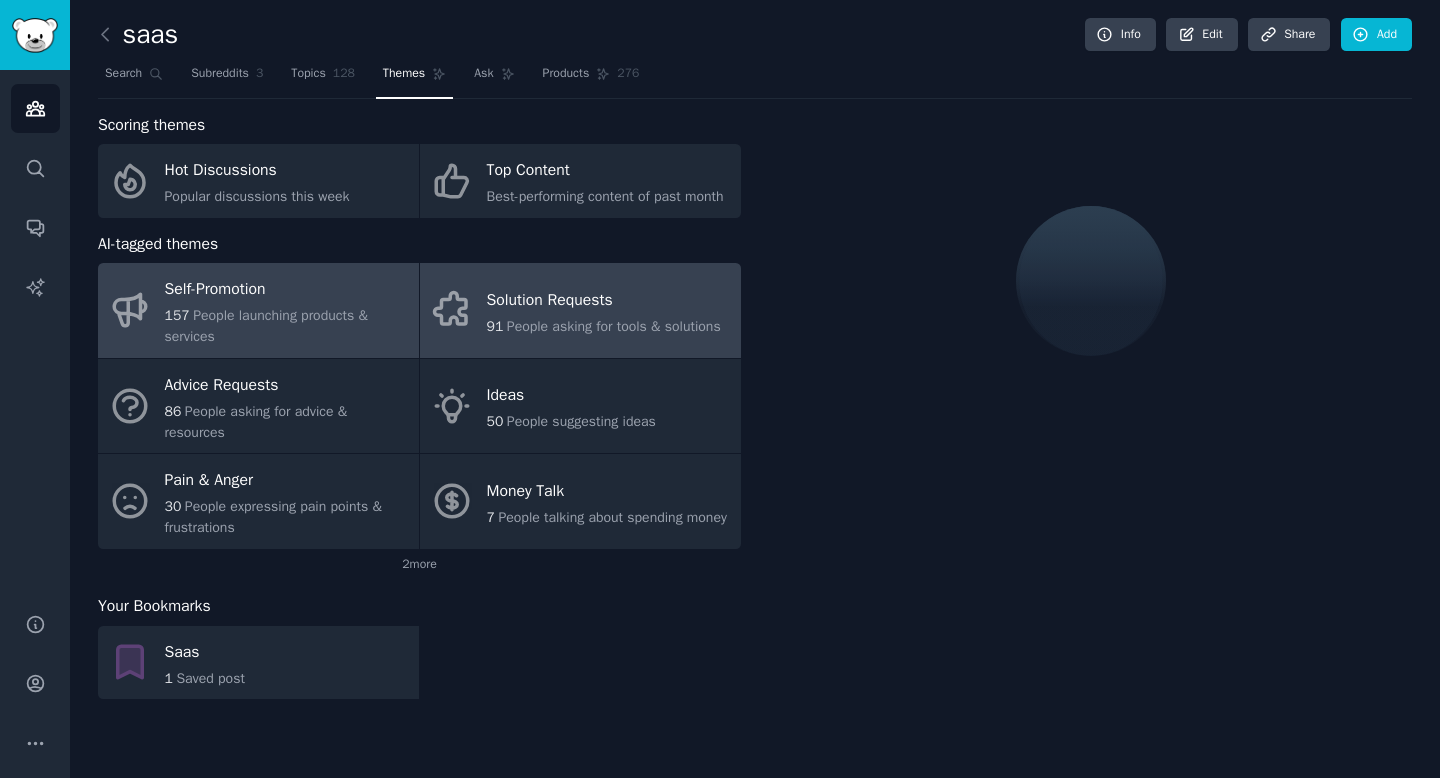 click on "People asking for tools & solutions" at bounding box center [614, 326] 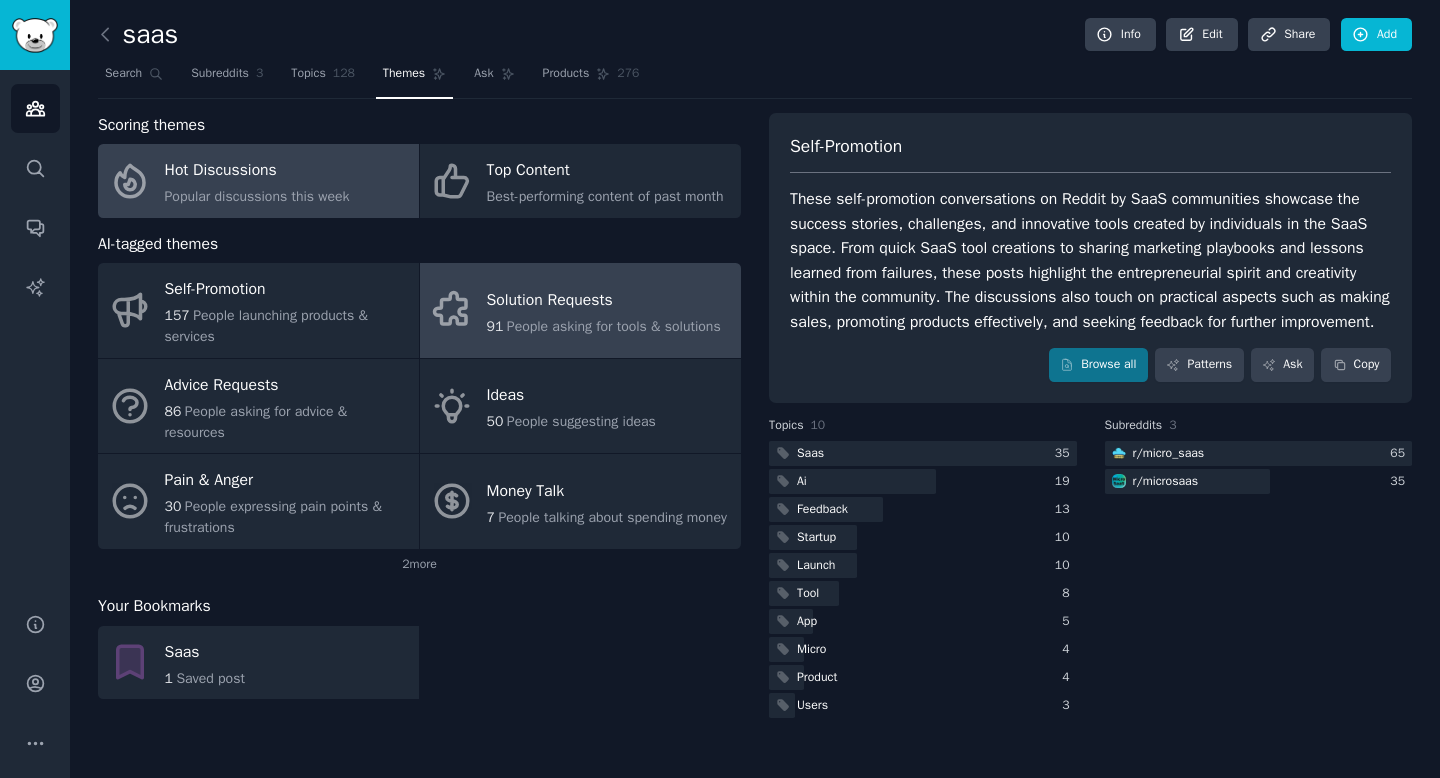 click on "Popular discussions this week" at bounding box center (257, 196) 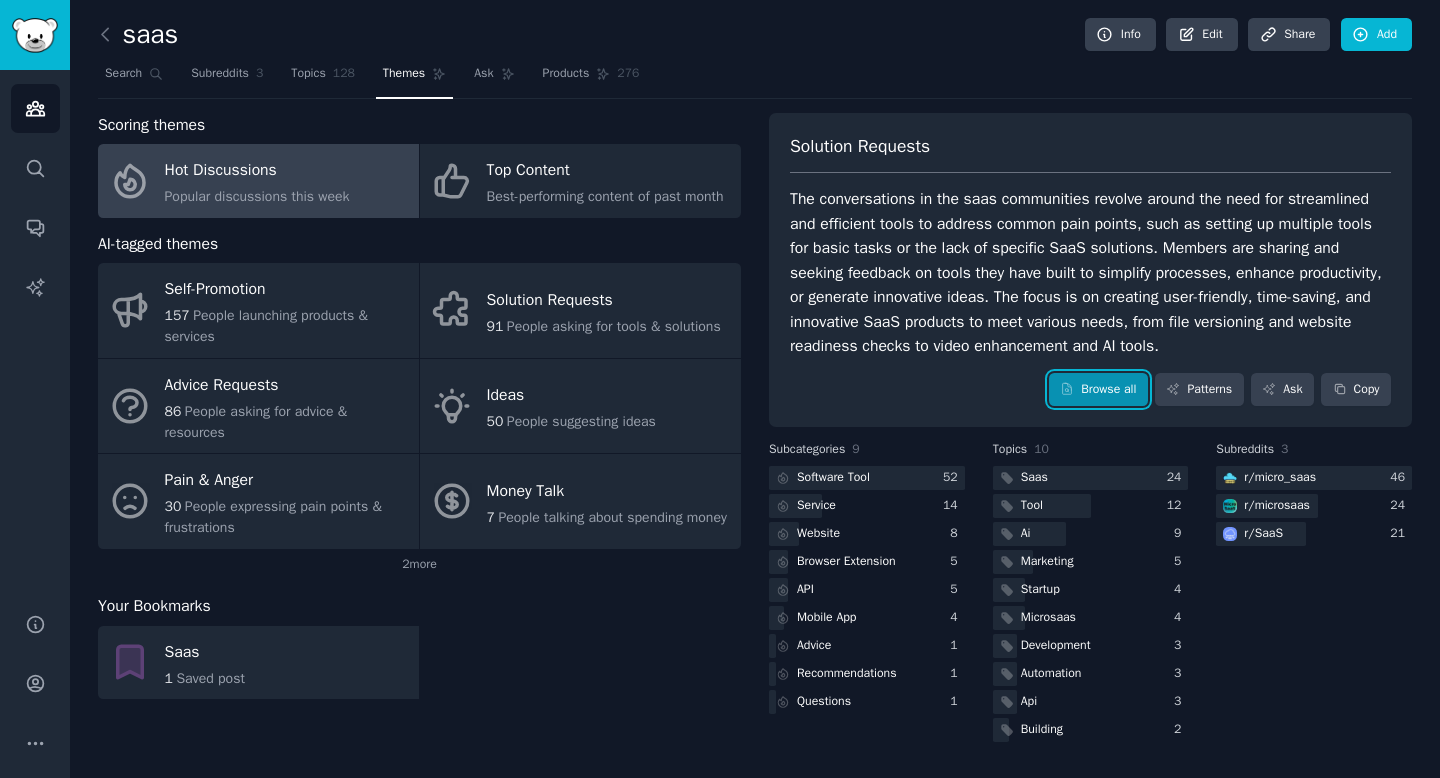 click on "Browse all" at bounding box center [1098, 390] 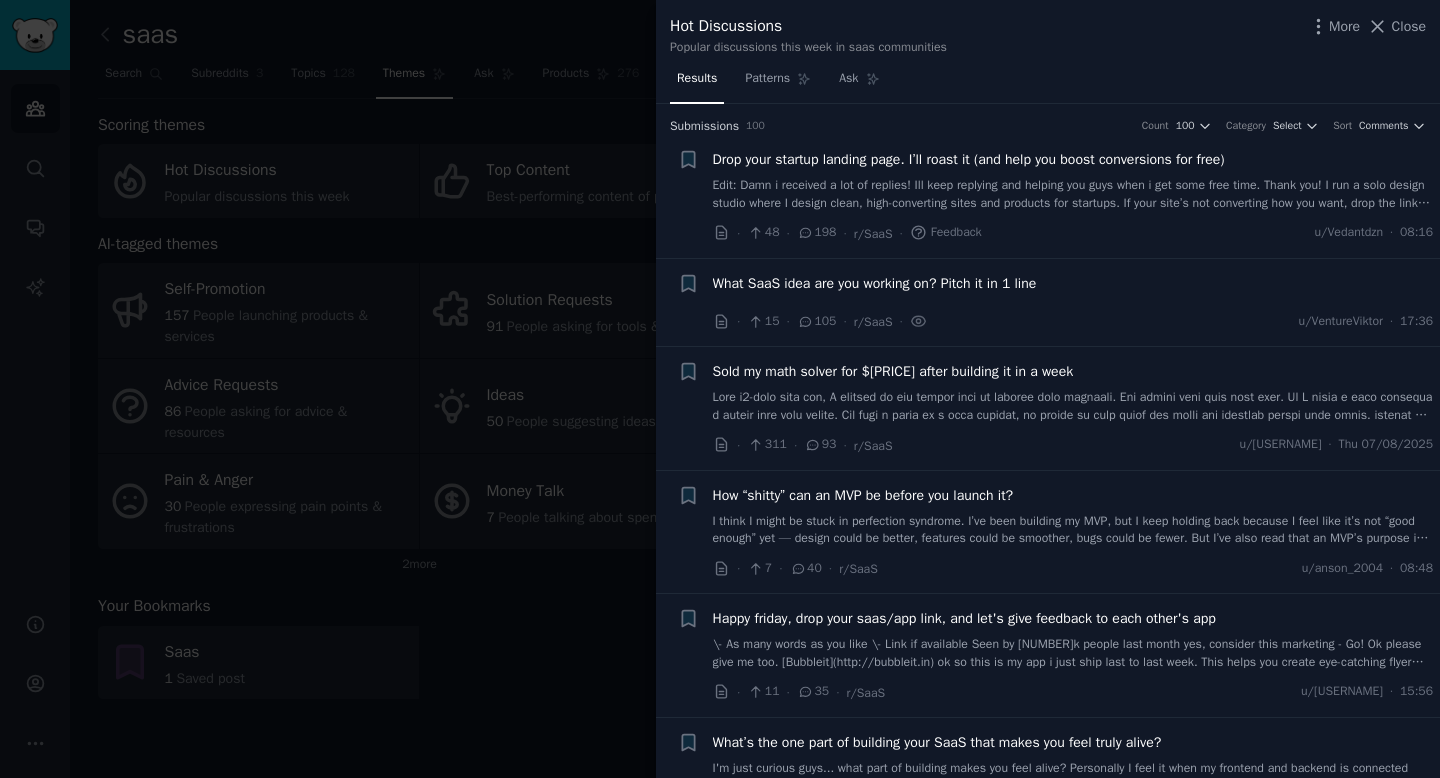 click on "What SaaS idea are you working on? Pitch it in 1 line" at bounding box center (875, 283) 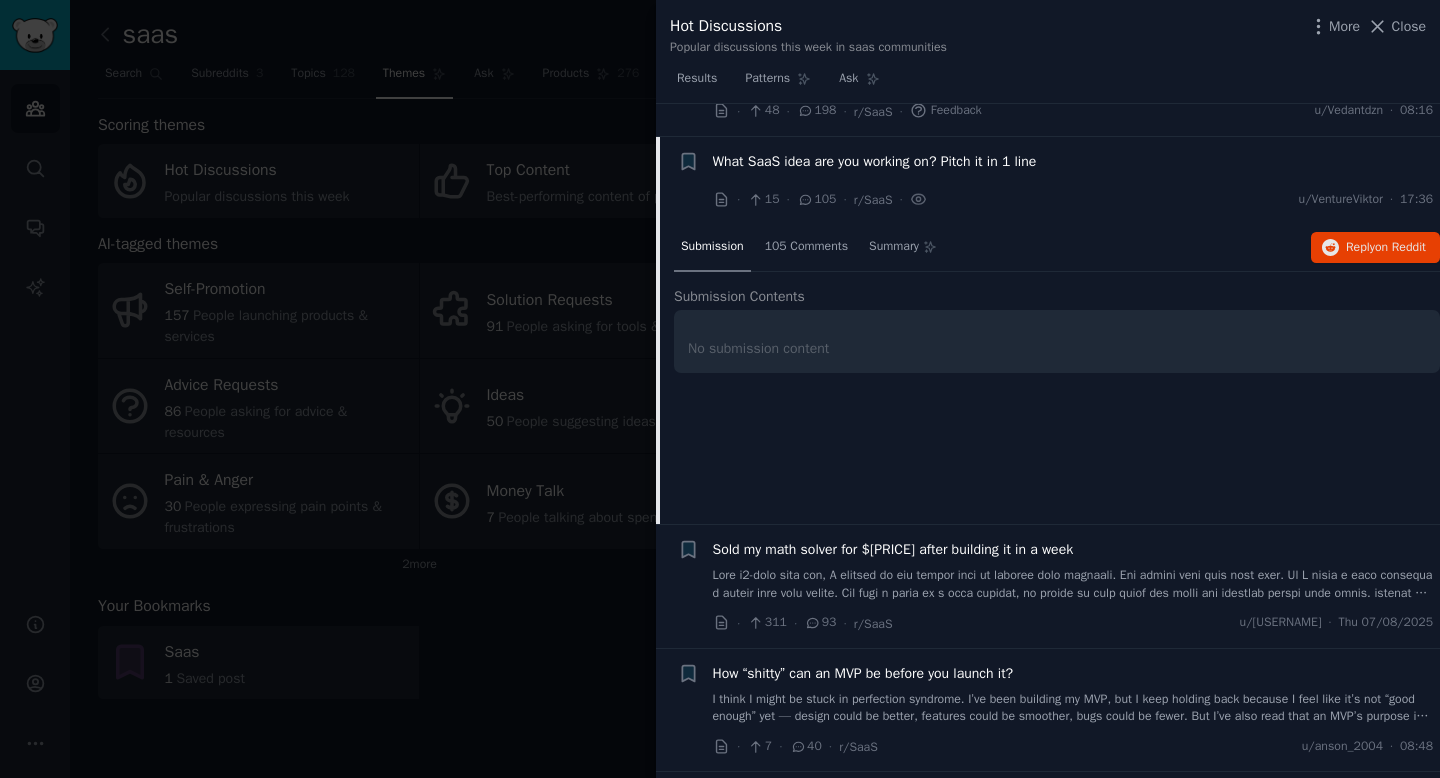 scroll, scrollTop: 155, scrollLeft: 0, axis: vertical 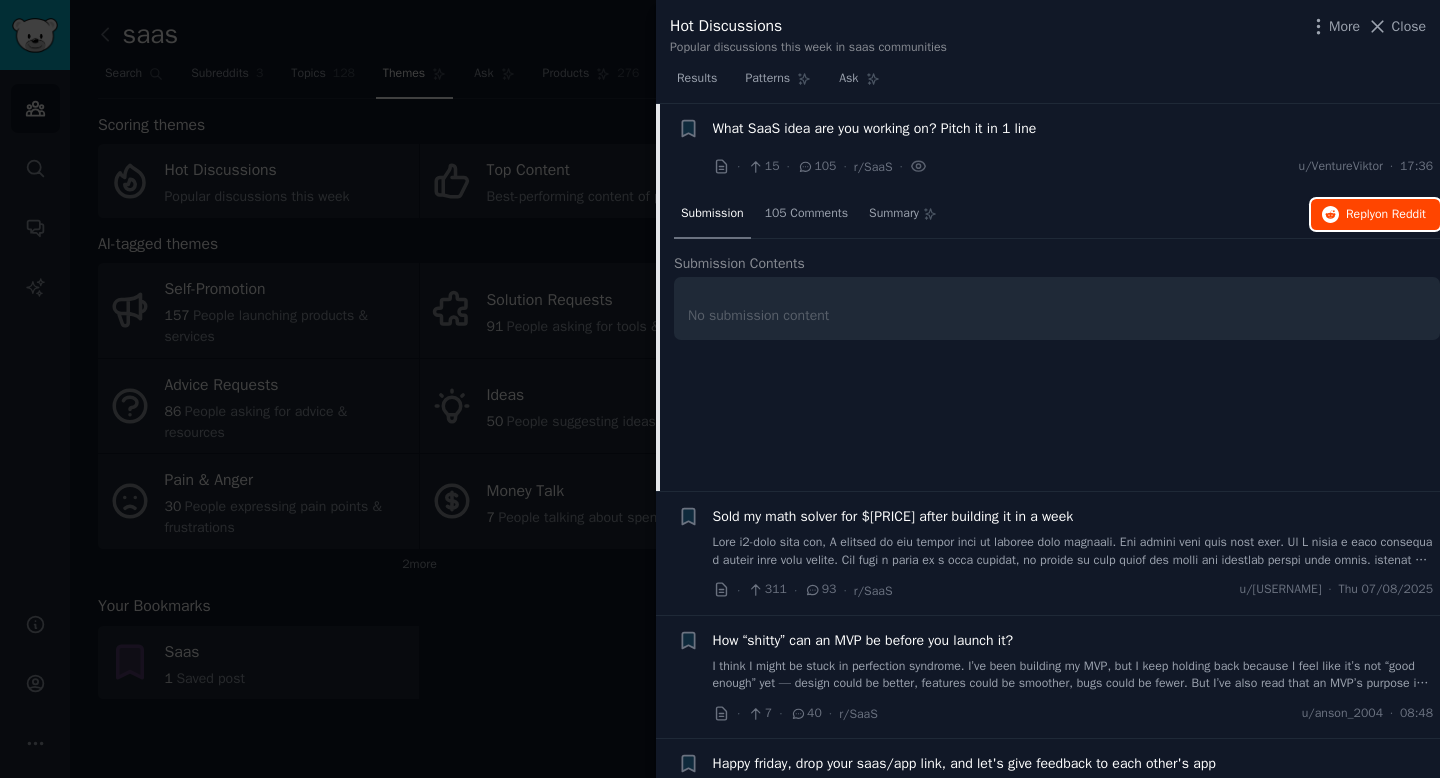 click on "on Reddit" at bounding box center (1400, 214) 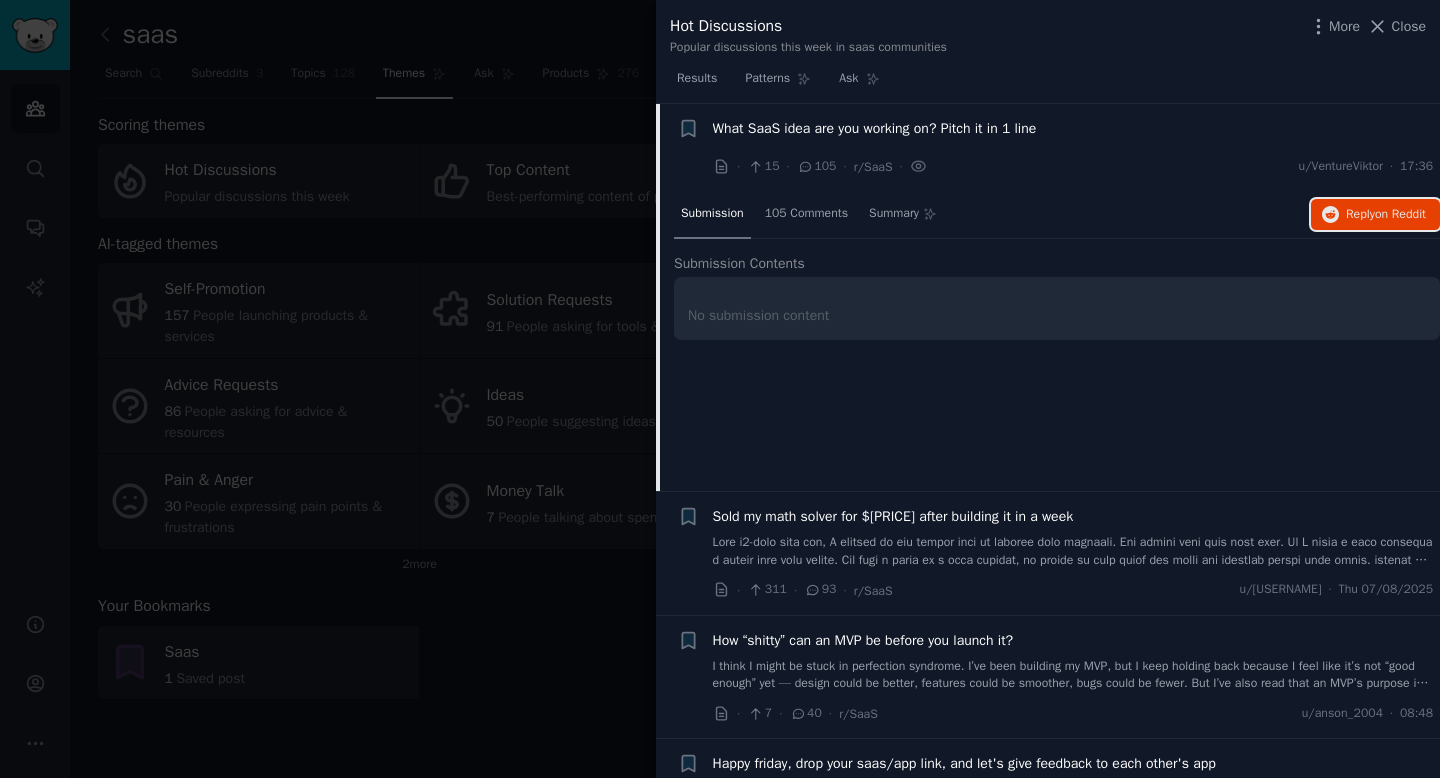 scroll, scrollTop: 186, scrollLeft: 0, axis: vertical 